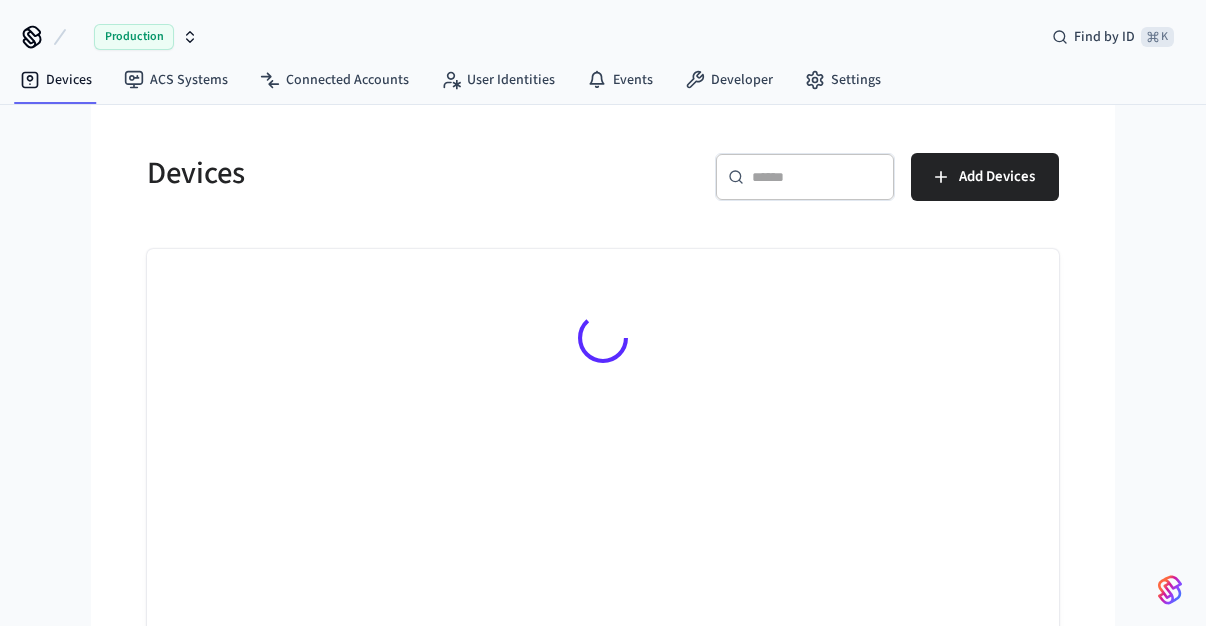 scroll, scrollTop: 0, scrollLeft: 0, axis: both 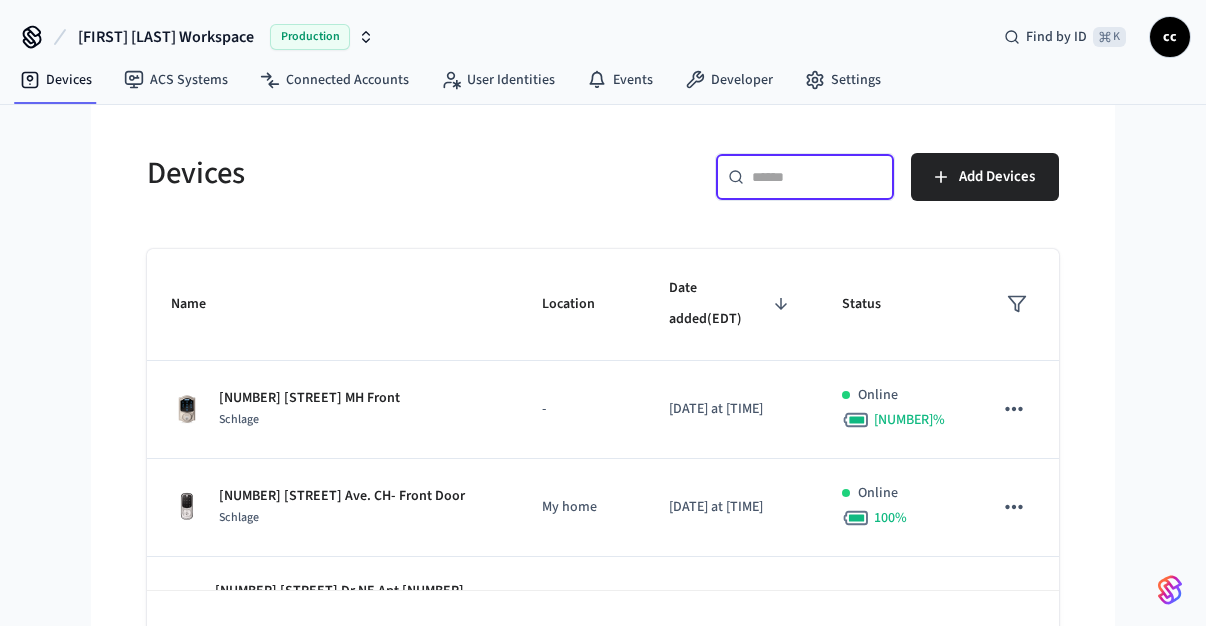 click at bounding box center [817, 177] 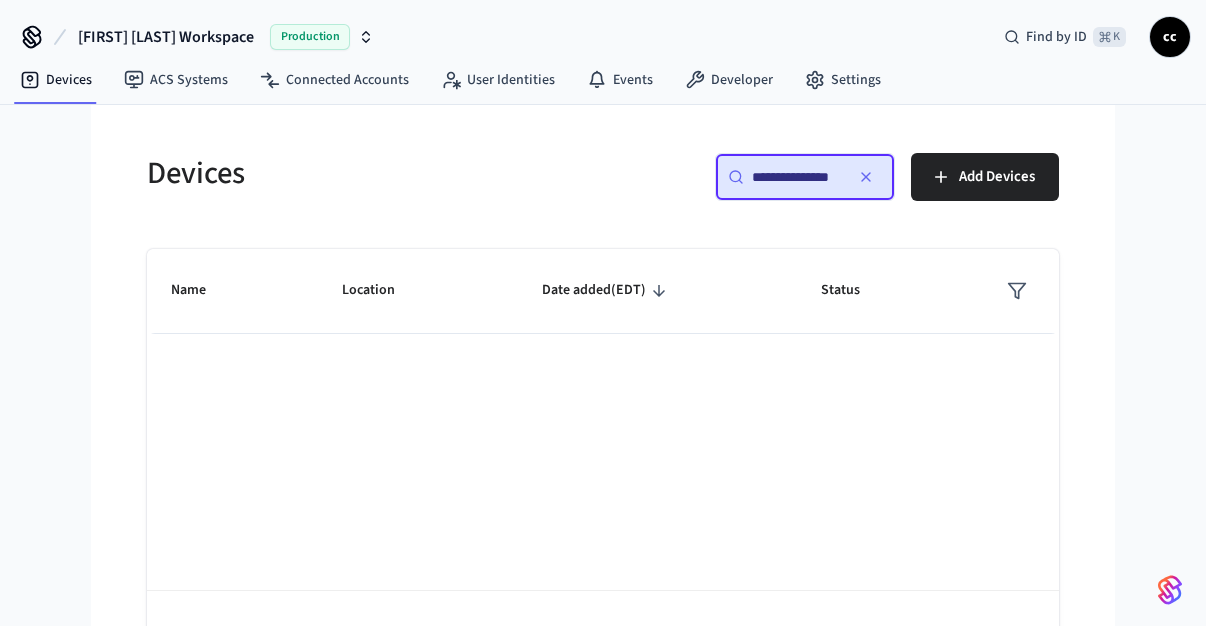scroll, scrollTop: 0, scrollLeft: 0, axis: both 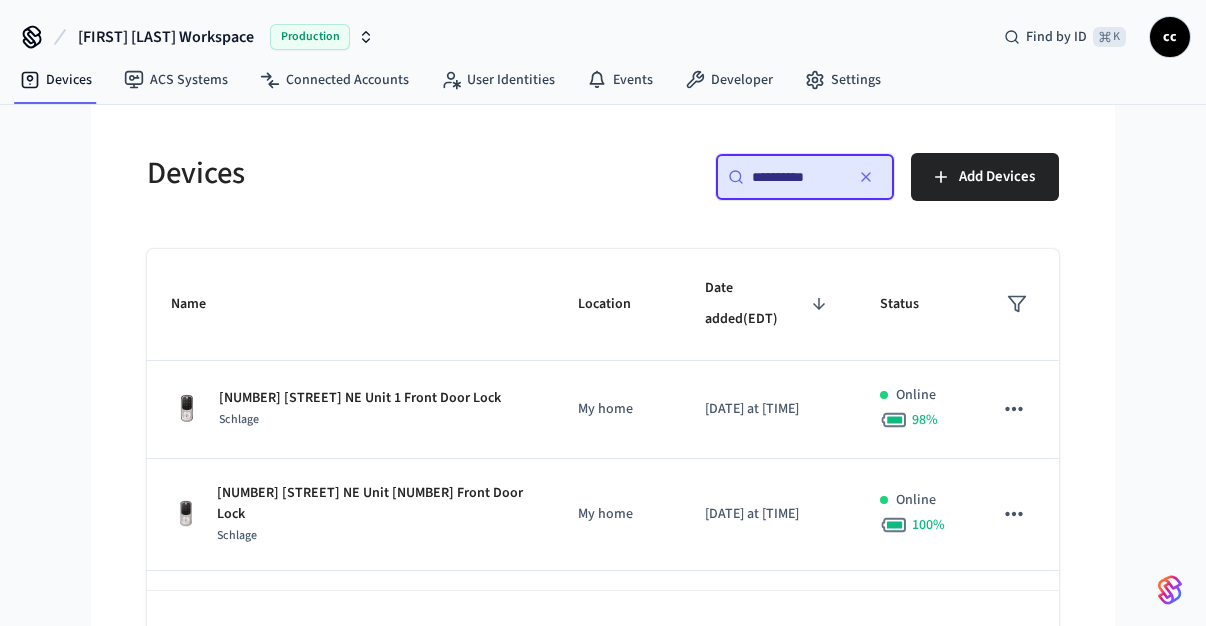 type on "**********" 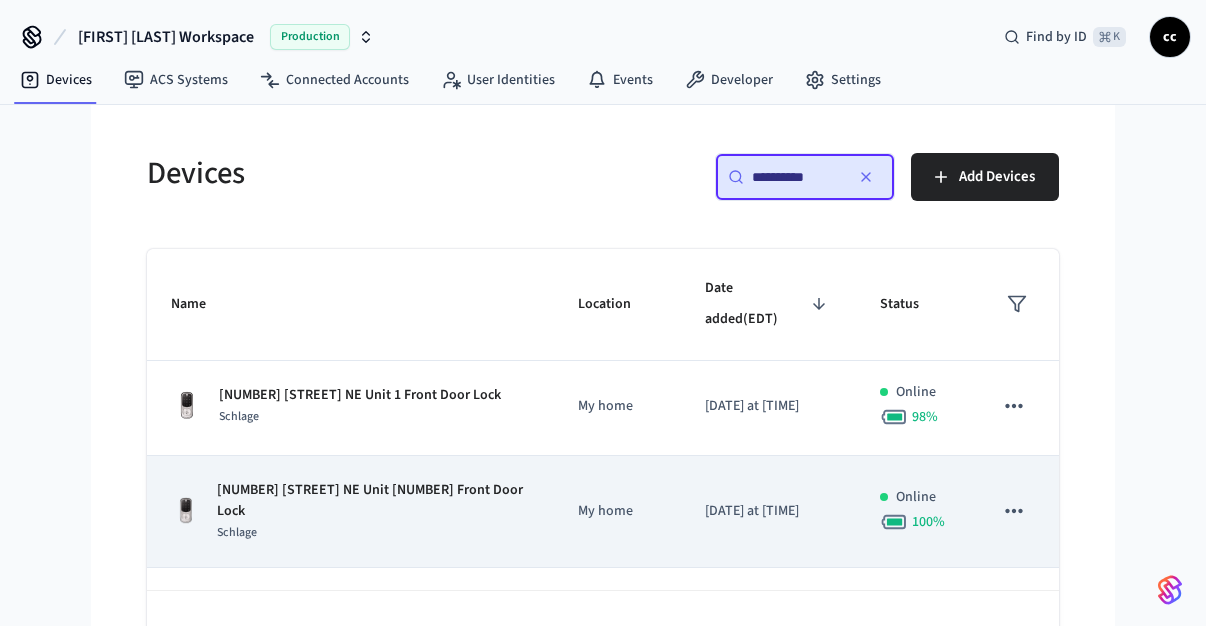 scroll, scrollTop: 4, scrollLeft: 0, axis: vertical 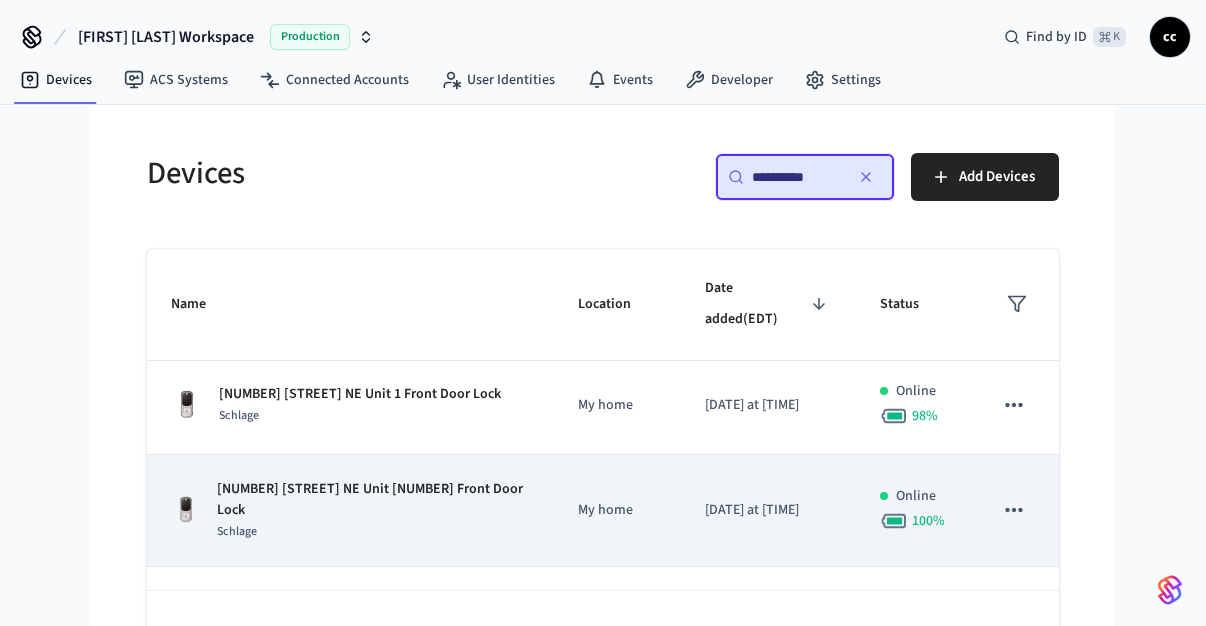 click on "[NUMBER] [STREET] NE Unit [NUMBER] Front Door Lock" at bounding box center (373, 500) 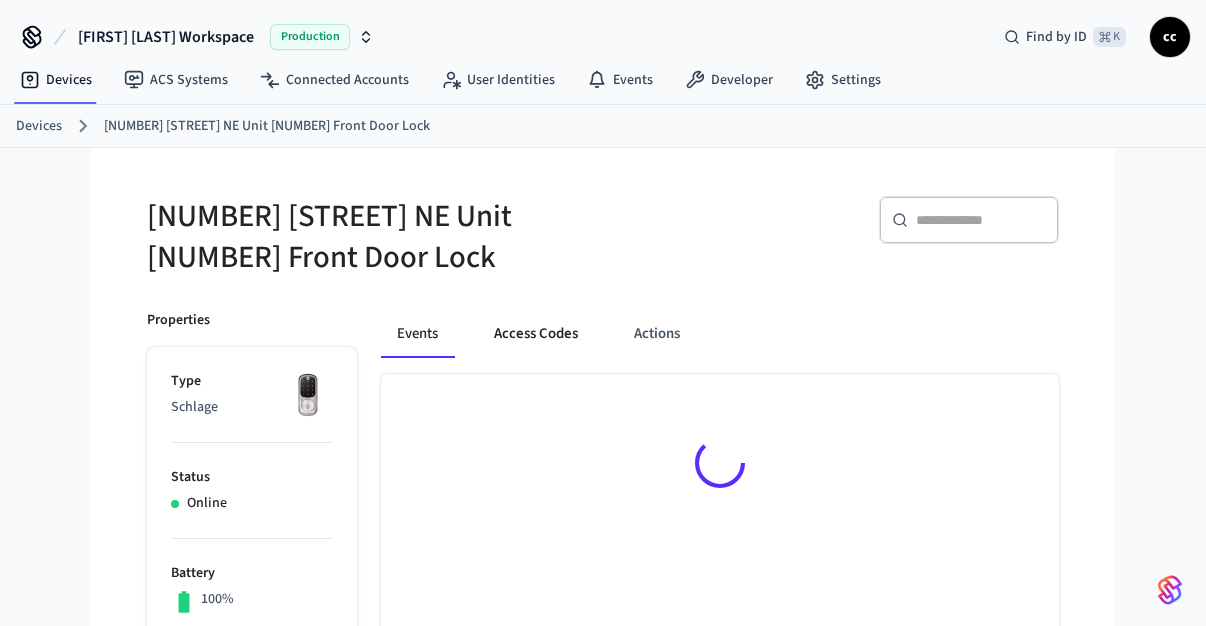 drag, startPoint x: 518, startPoint y: 333, endPoint x: 507, endPoint y: 350, distance: 20.248457 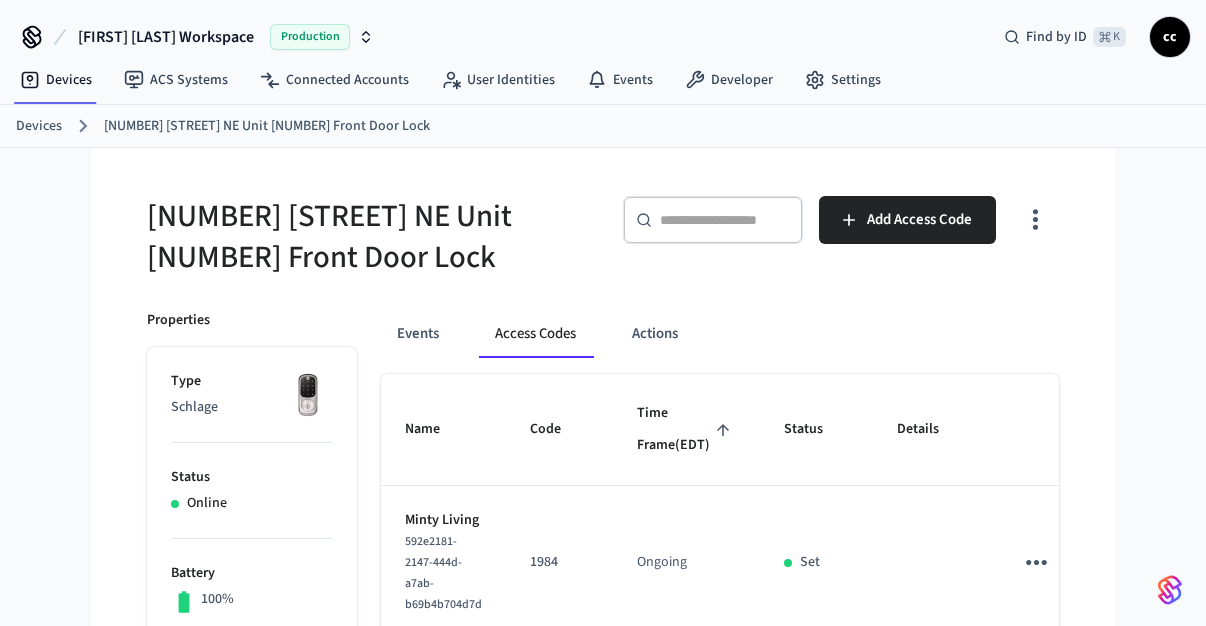 scroll, scrollTop: 0, scrollLeft: 0, axis: both 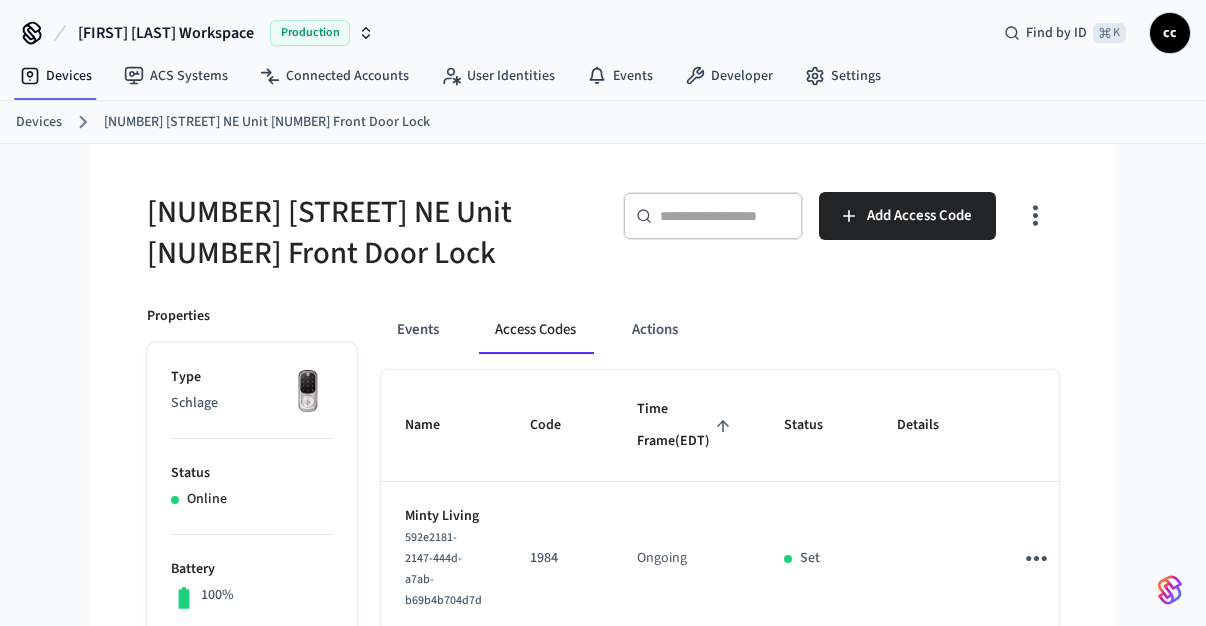 click on "Time Frame  (EDT)" at bounding box center [686, 425] 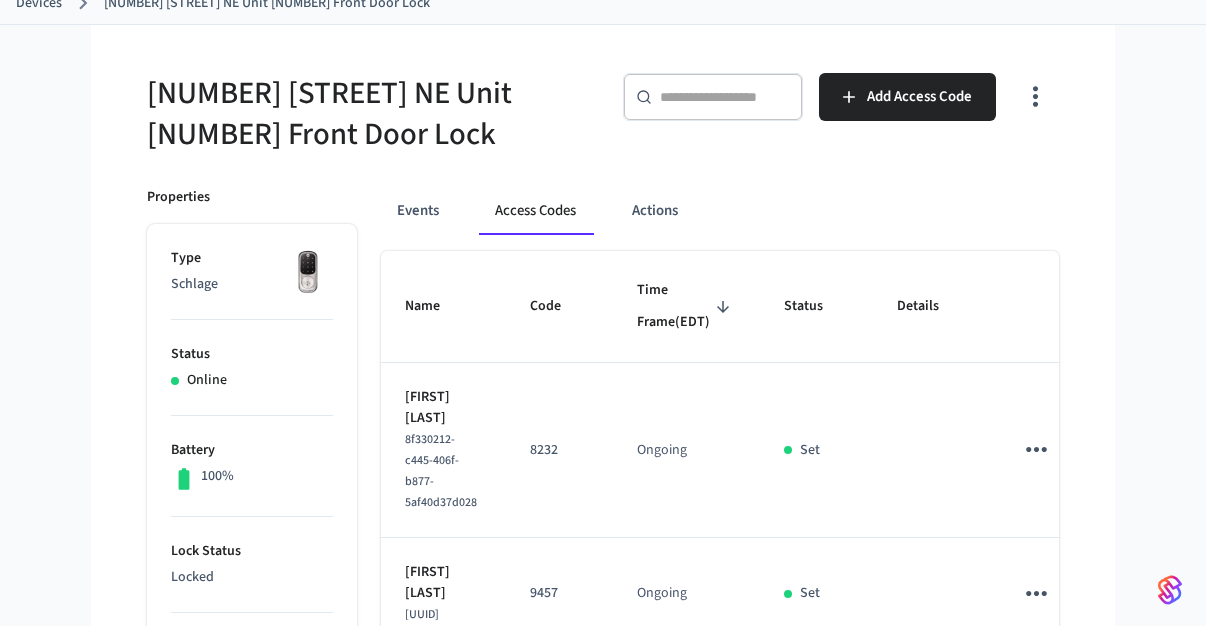 scroll, scrollTop: 0, scrollLeft: 0, axis: both 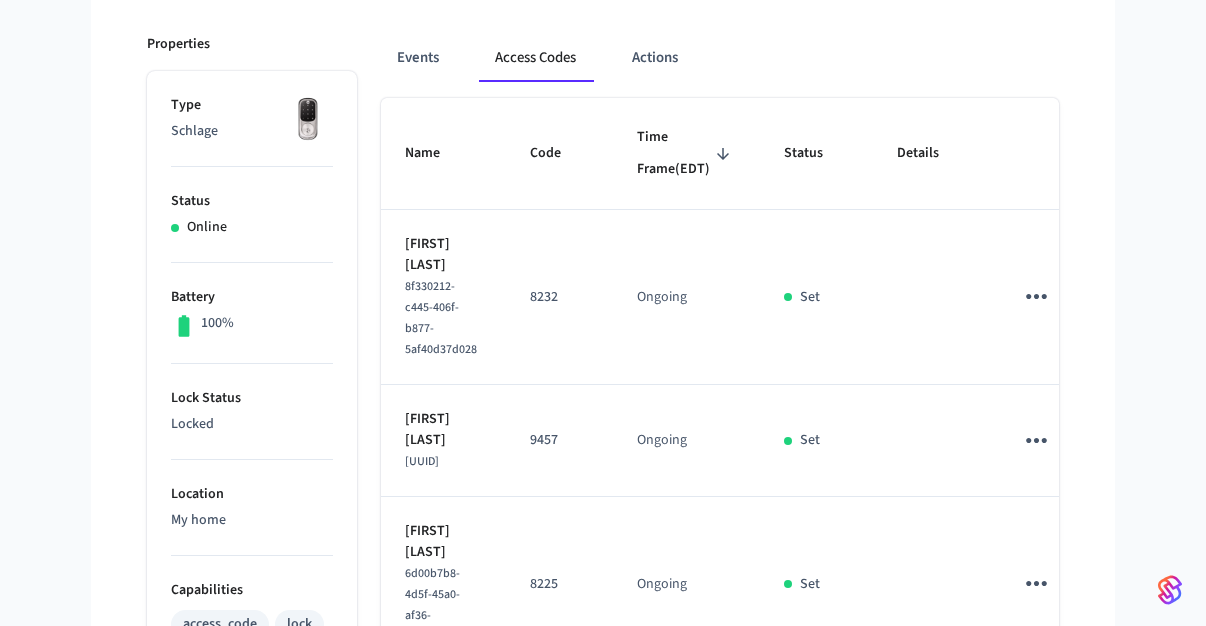 click 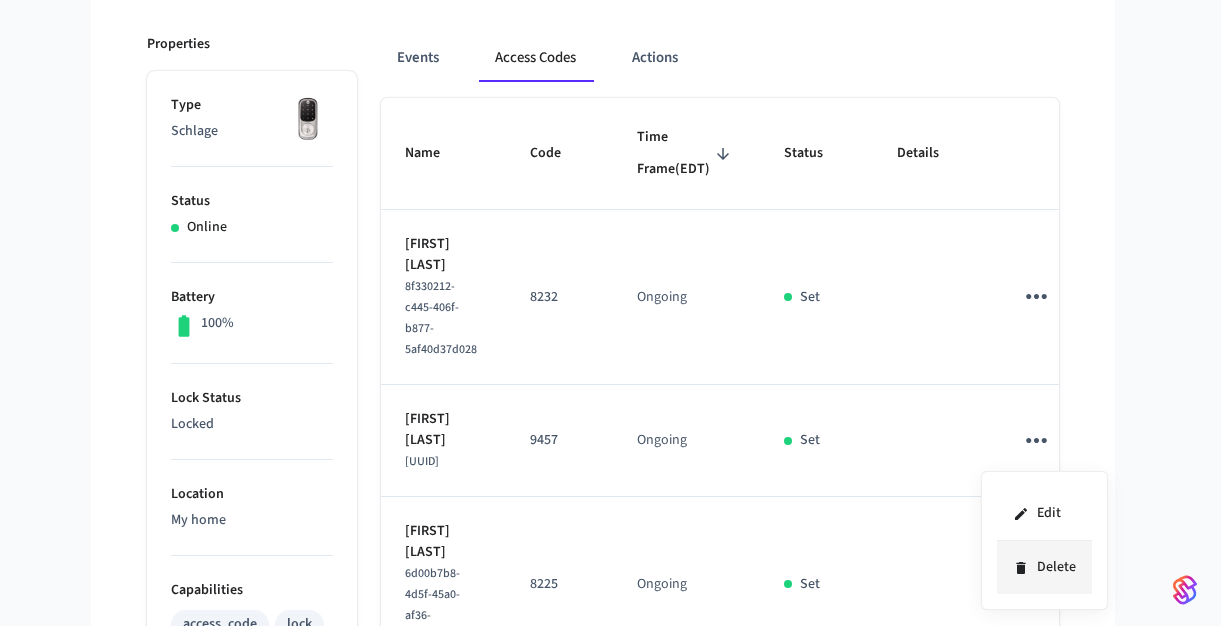 click on "Delete" at bounding box center [1044, 567] 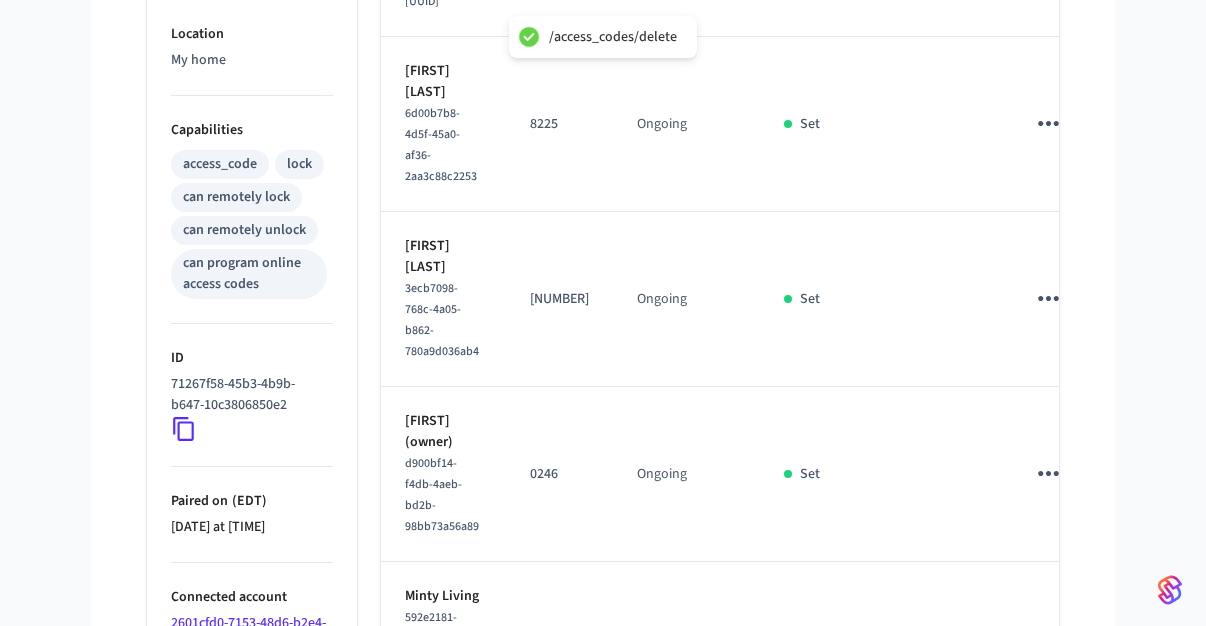 scroll, scrollTop: 777, scrollLeft: 0, axis: vertical 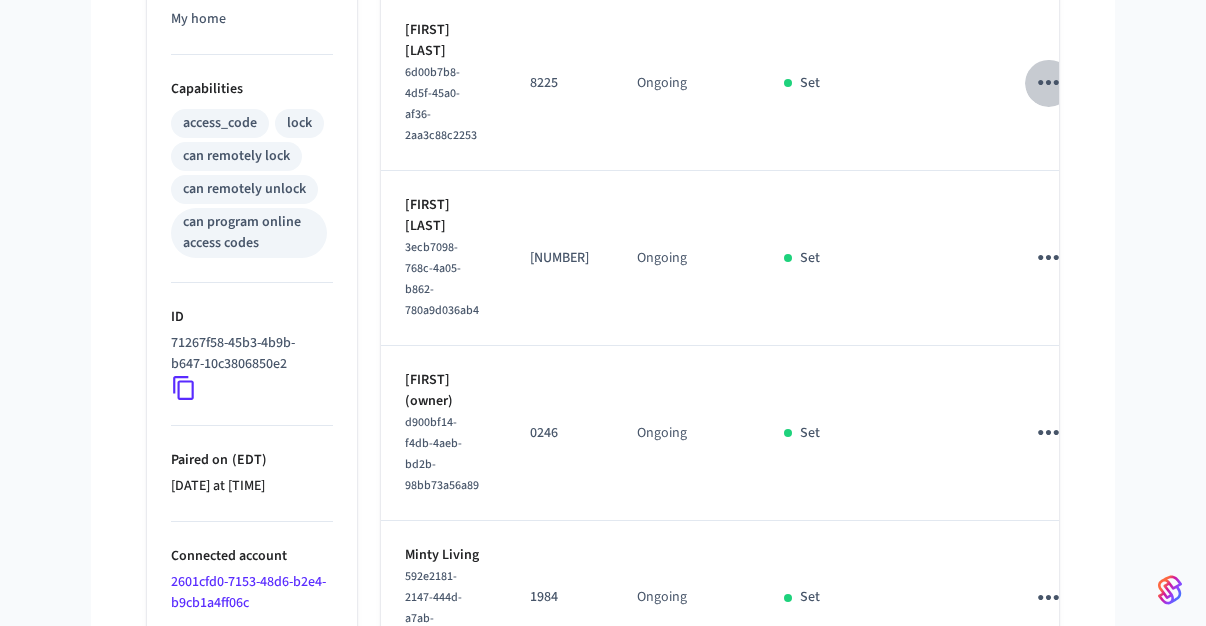 click 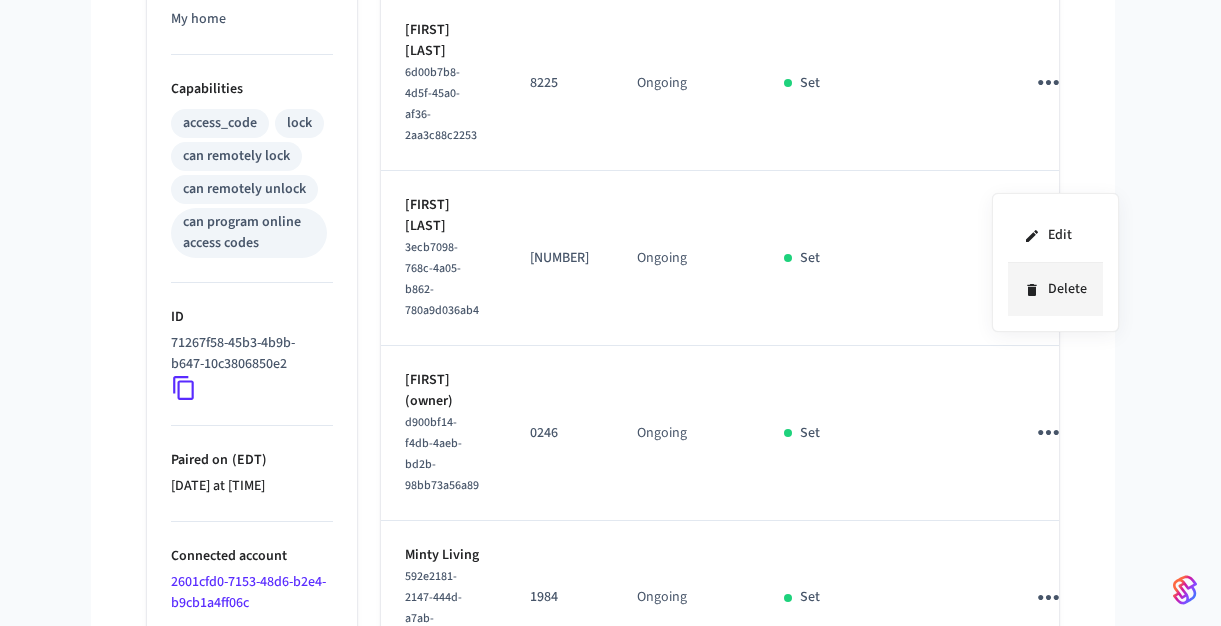 click 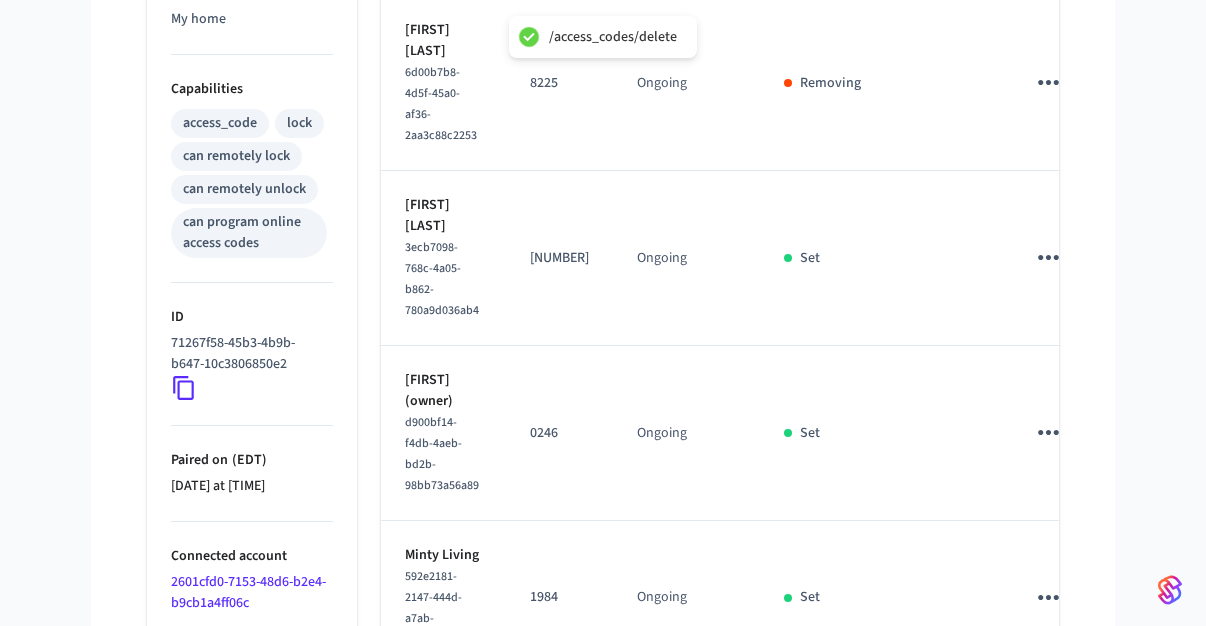 click 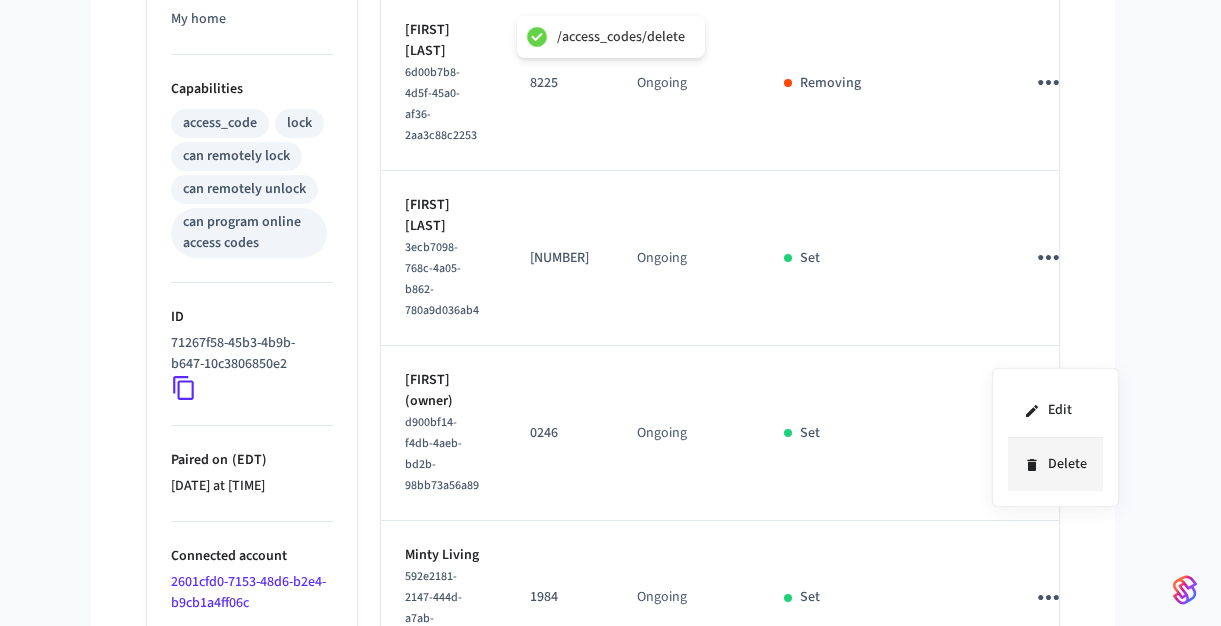 click on "Delete" at bounding box center (1055, 464) 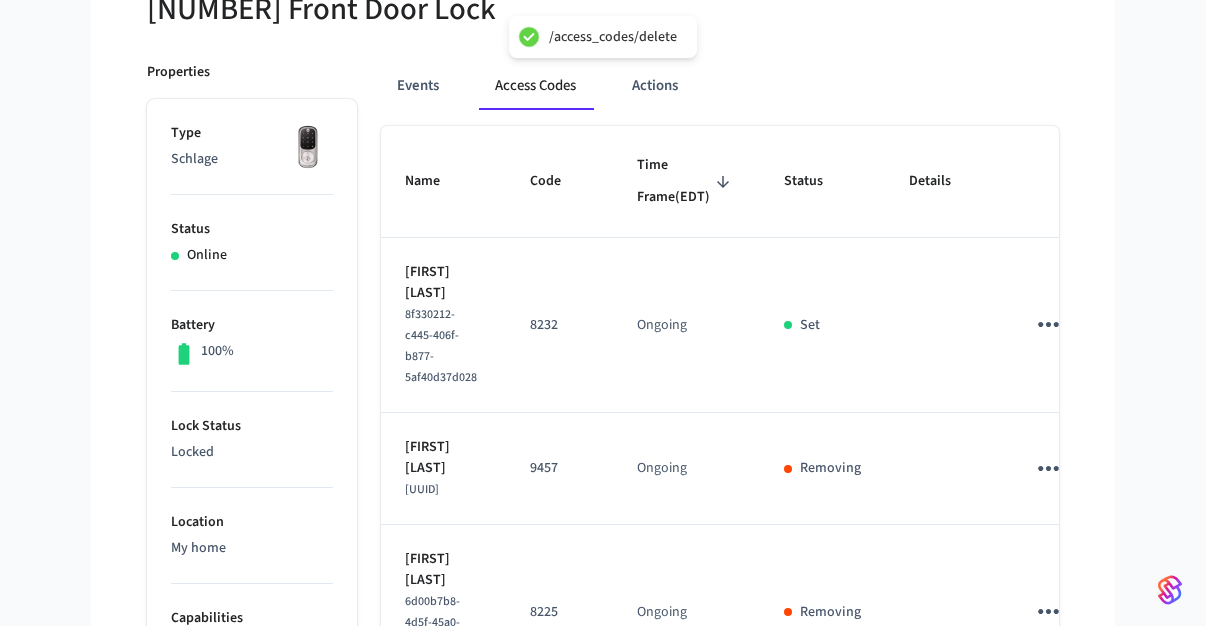 scroll, scrollTop: 0, scrollLeft: 0, axis: both 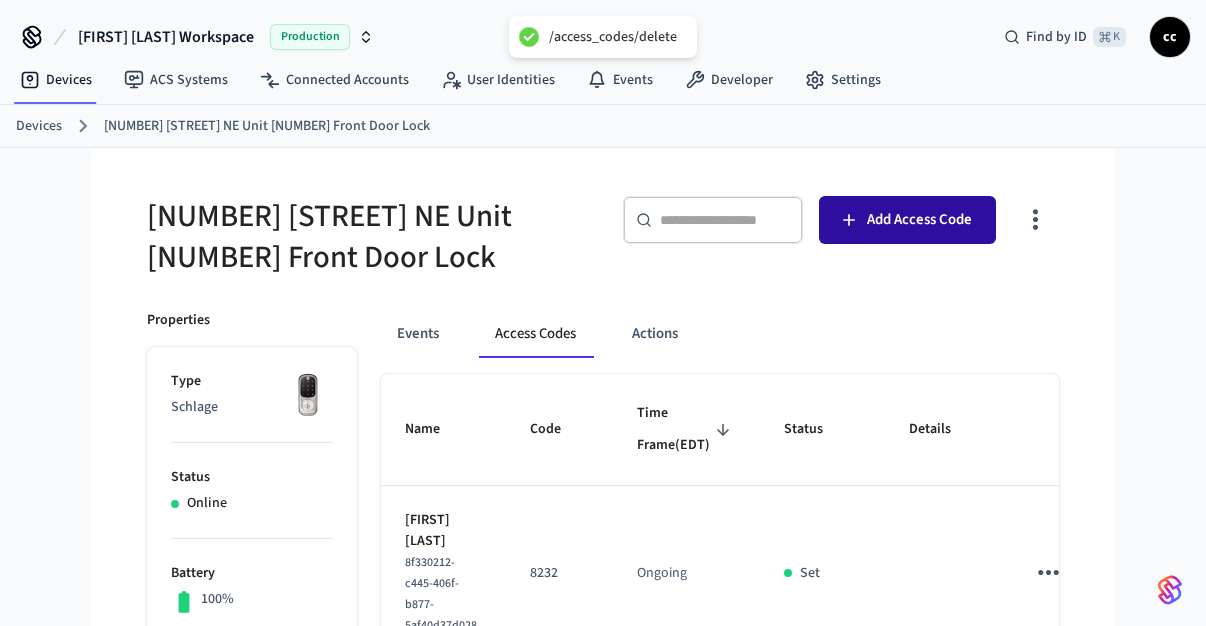 click on "Add Access Code" at bounding box center (919, 220) 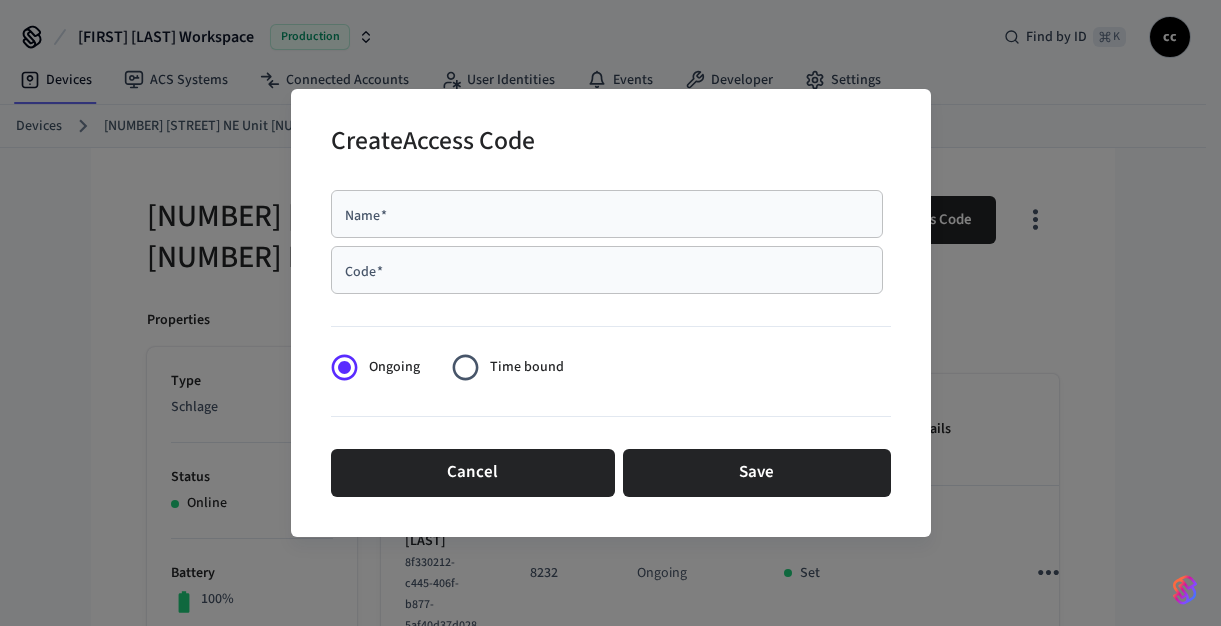 click on "Name   *" at bounding box center (607, 214) 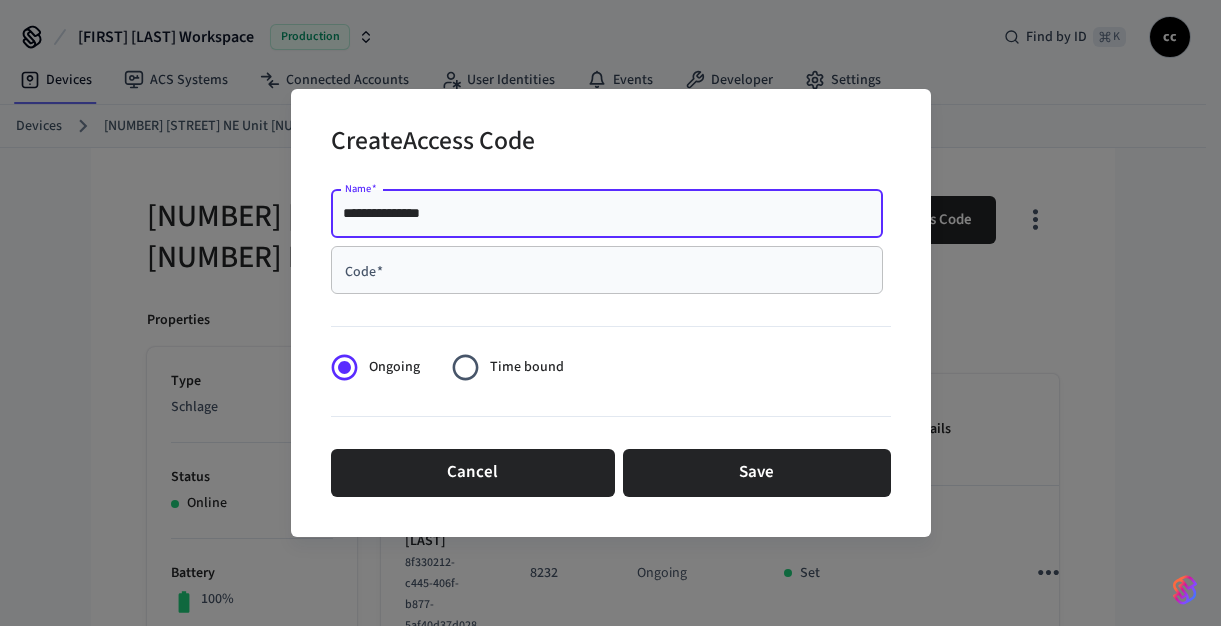 type on "**********" 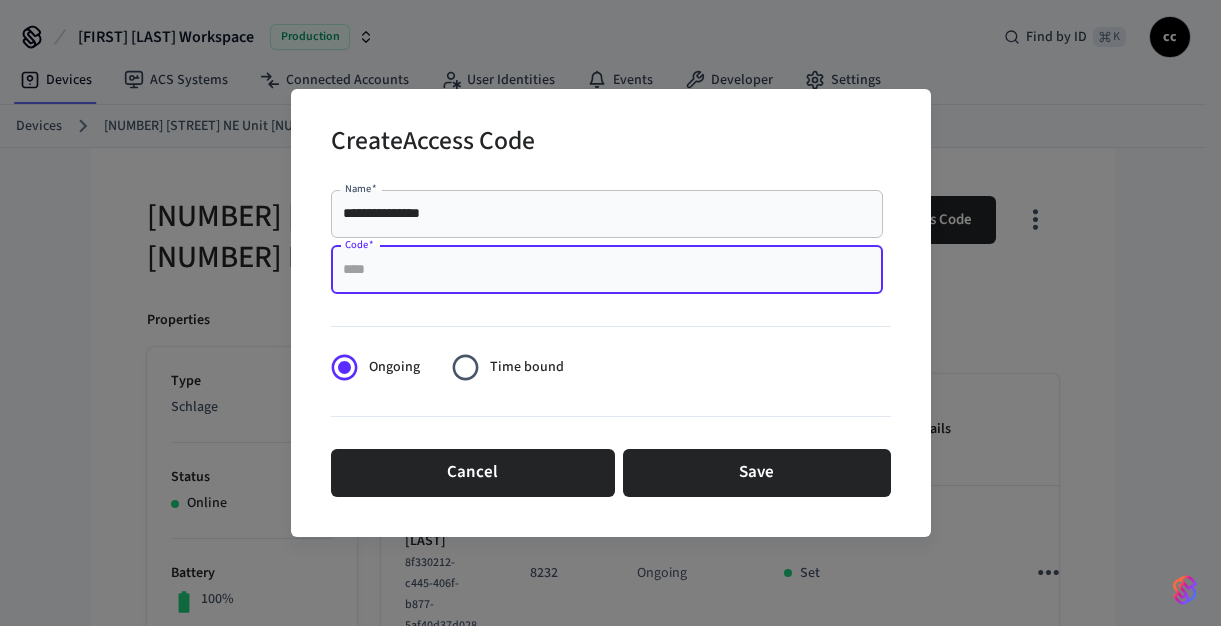 paste on "****" 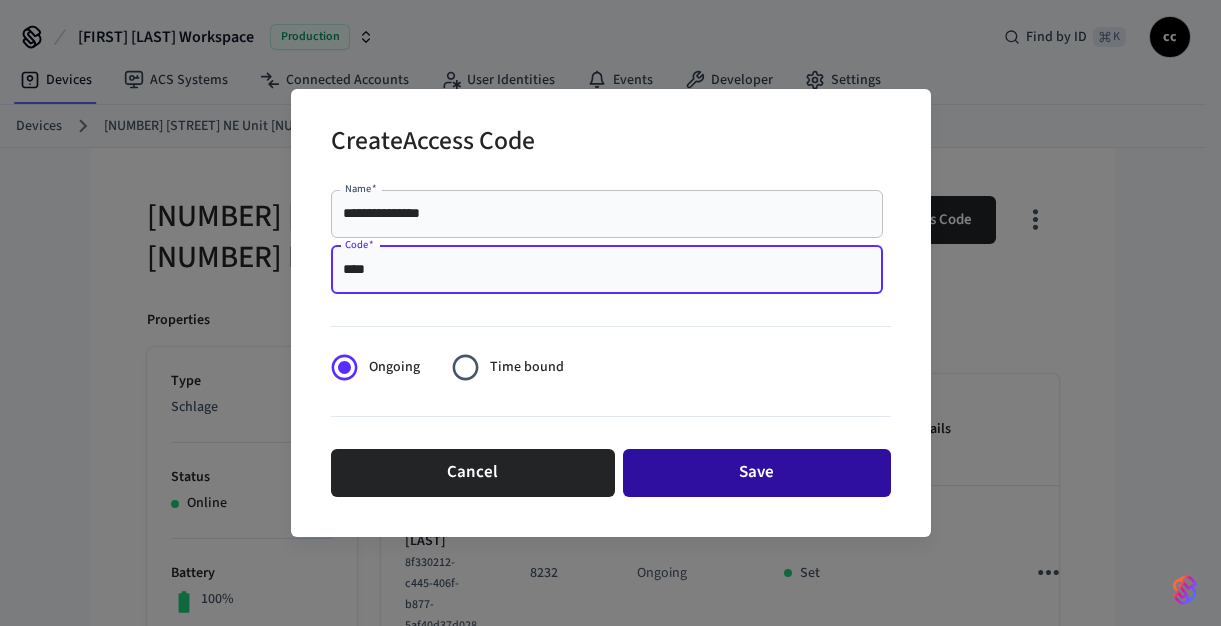 type on "****" 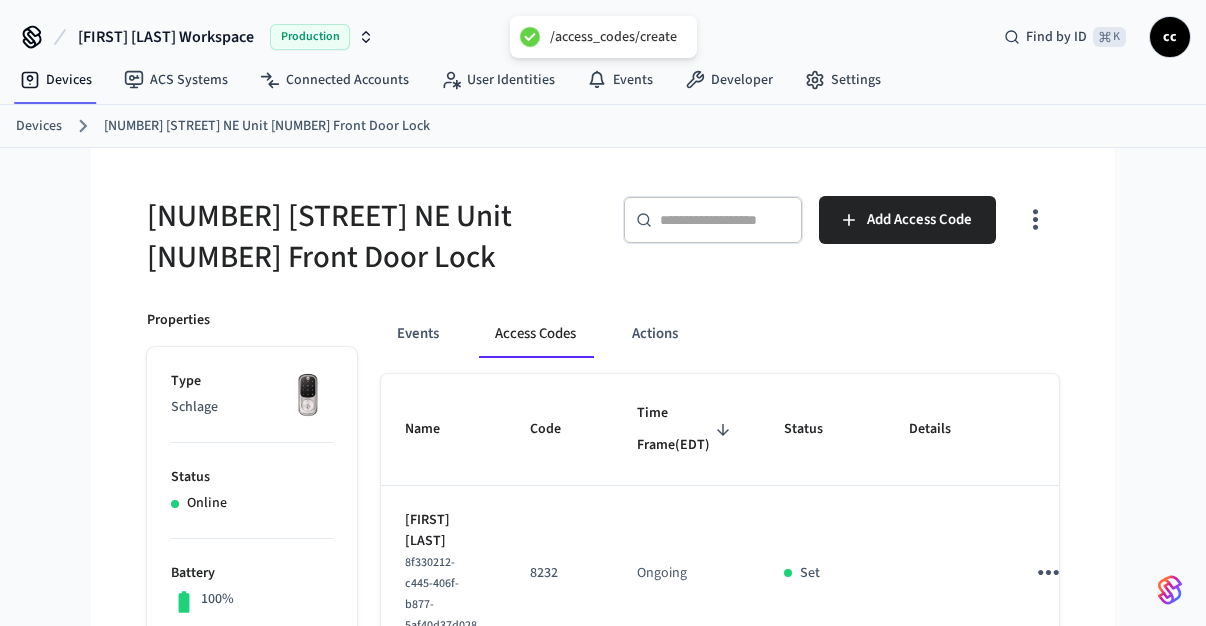 type 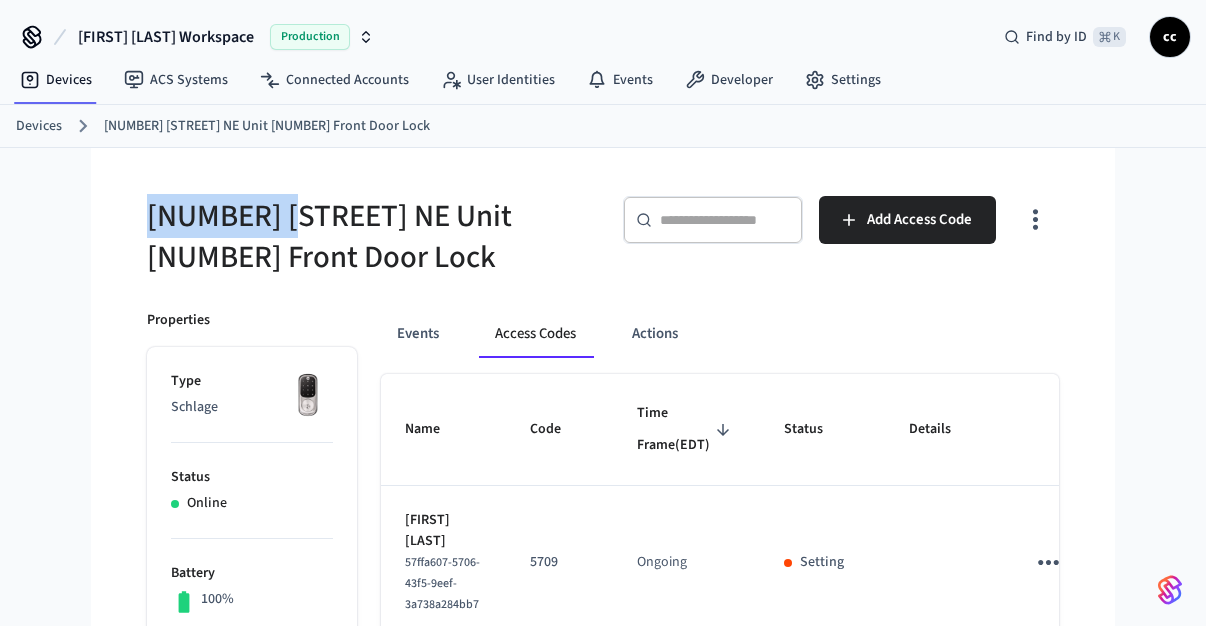 drag, startPoint x: 278, startPoint y: 213, endPoint x: 90, endPoint y: 212, distance: 188.00266 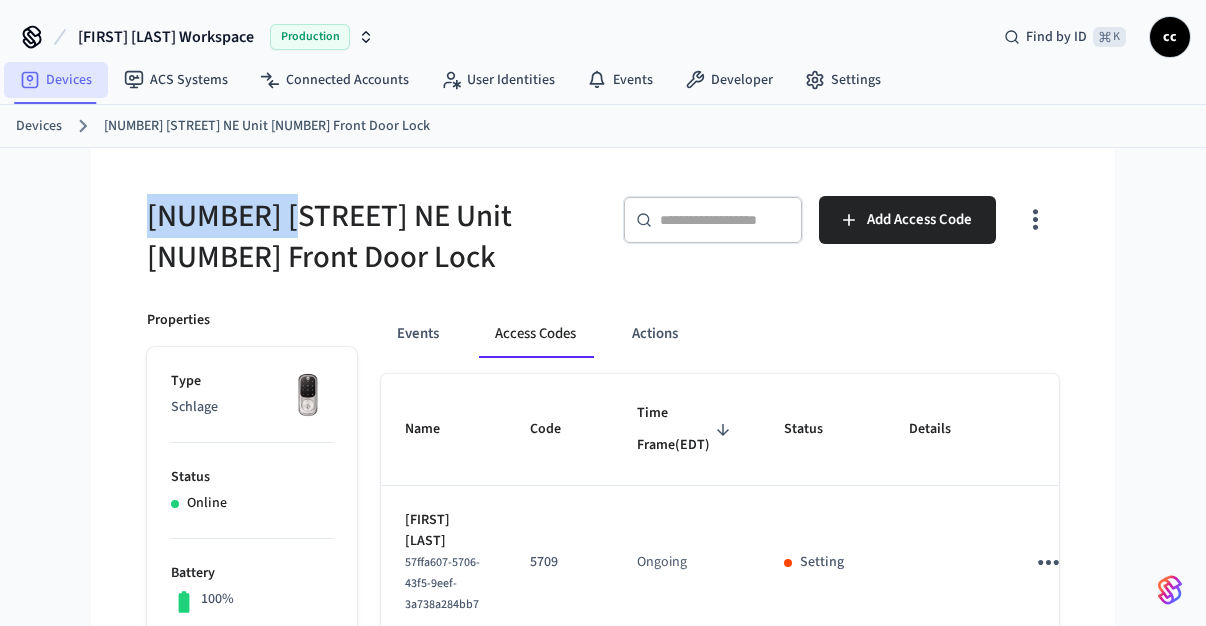 click on "Devices" at bounding box center [56, 80] 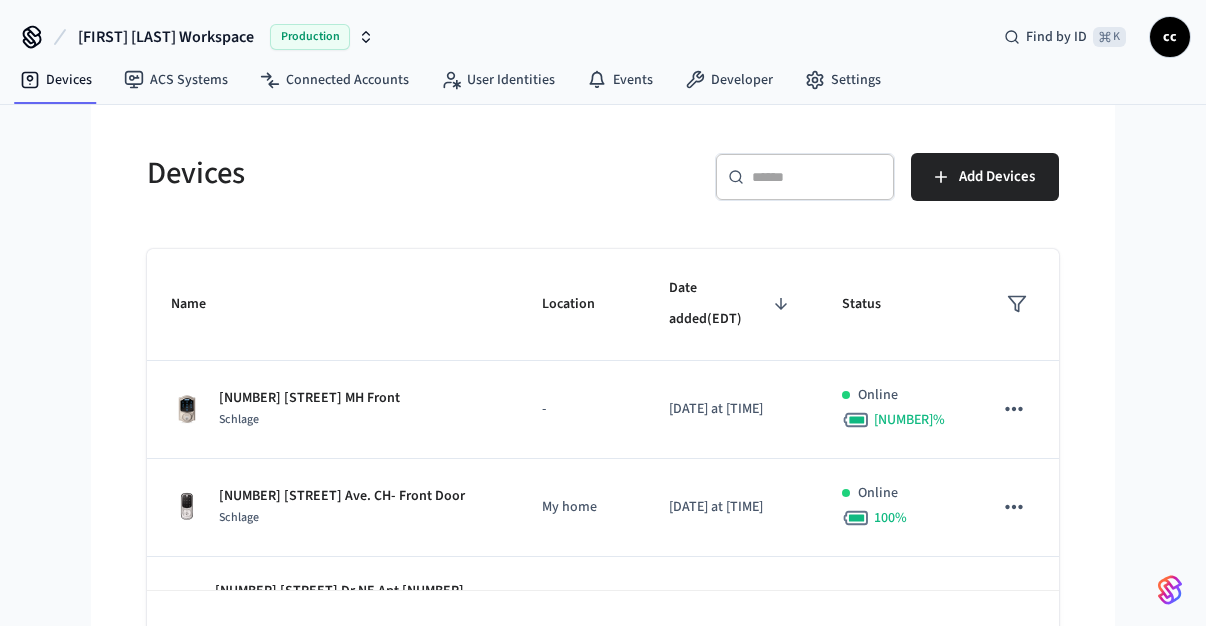 click at bounding box center (817, 177) 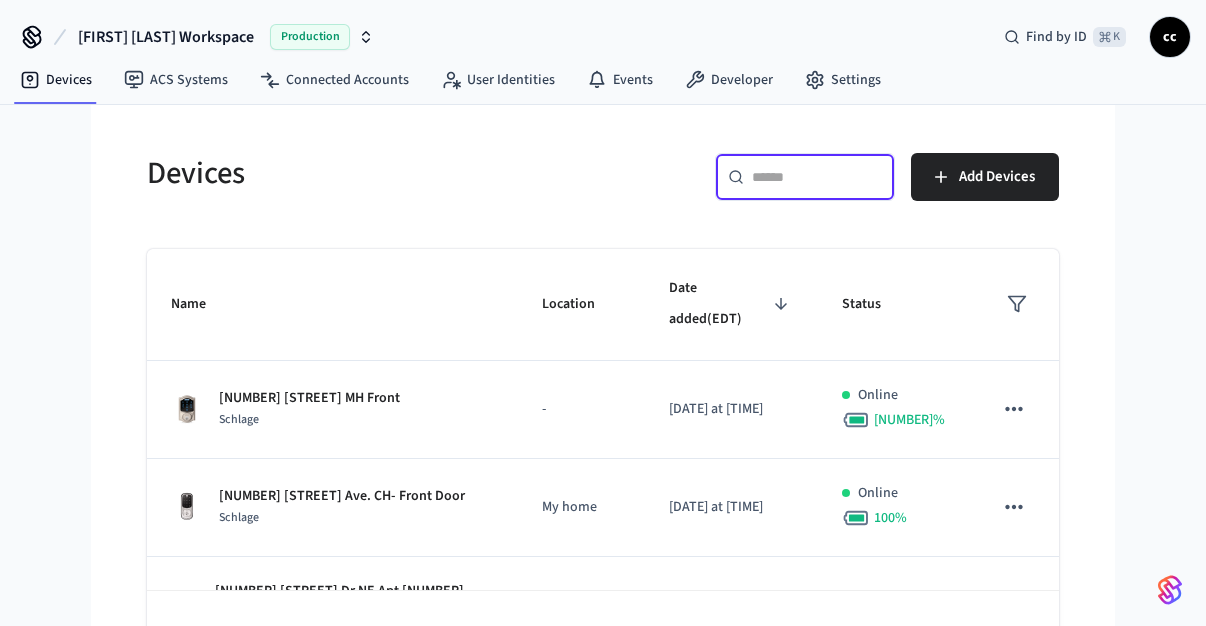 paste on "**********" 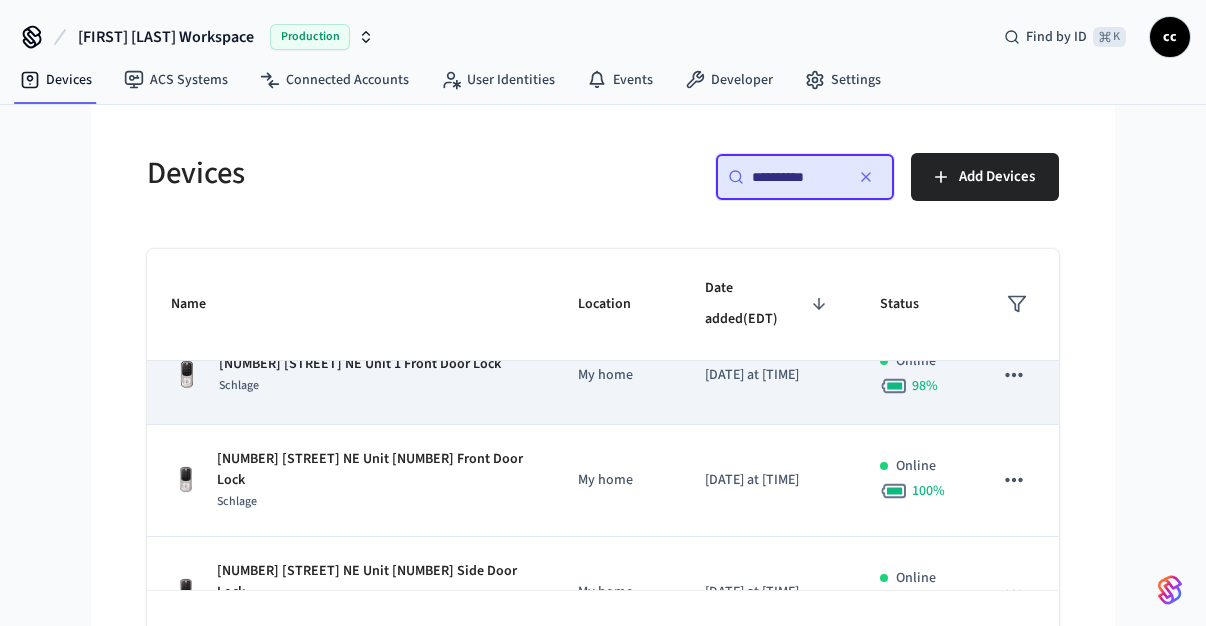 scroll, scrollTop: 38, scrollLeft: 0, axis: vertical 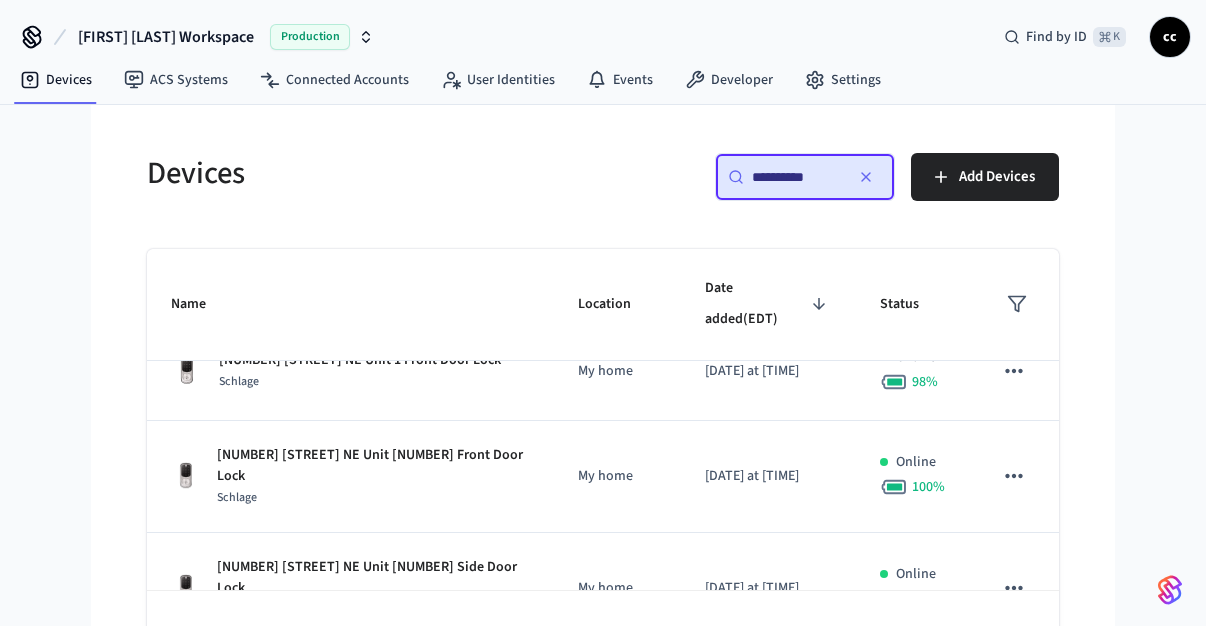 drag, startPoint x: 816, startPoint y: 178, endPoint x: 678, endPoint y: 163, distance: 138.81282 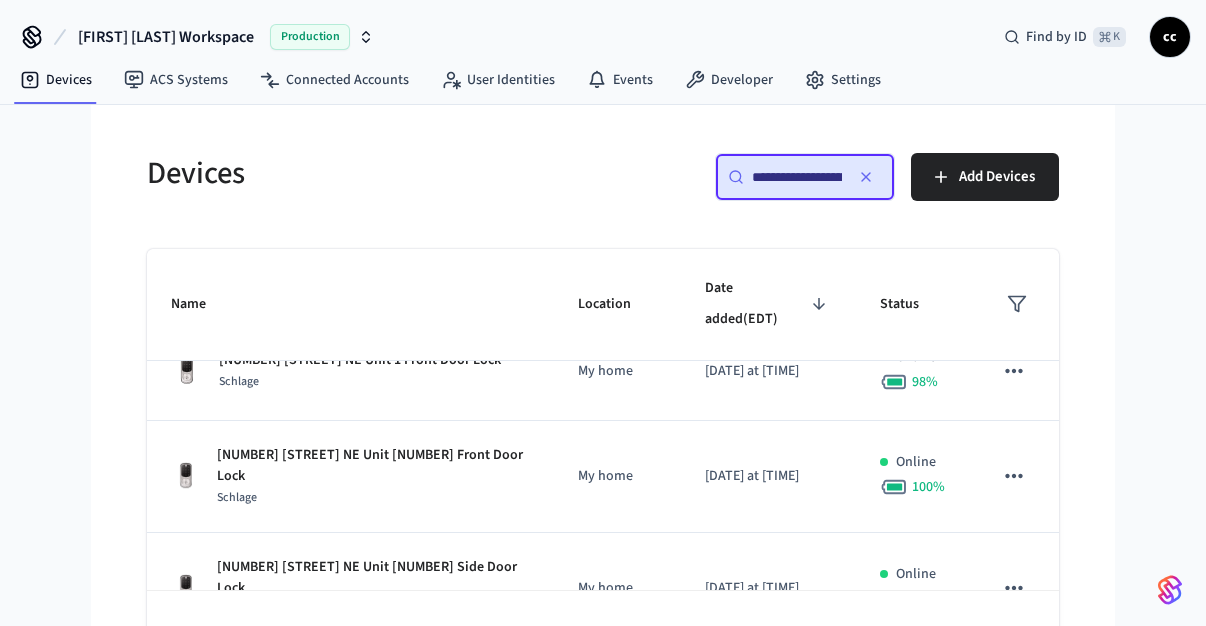 scroll, scrollTop: 0, scrollLeft: 29, axis: horizontal 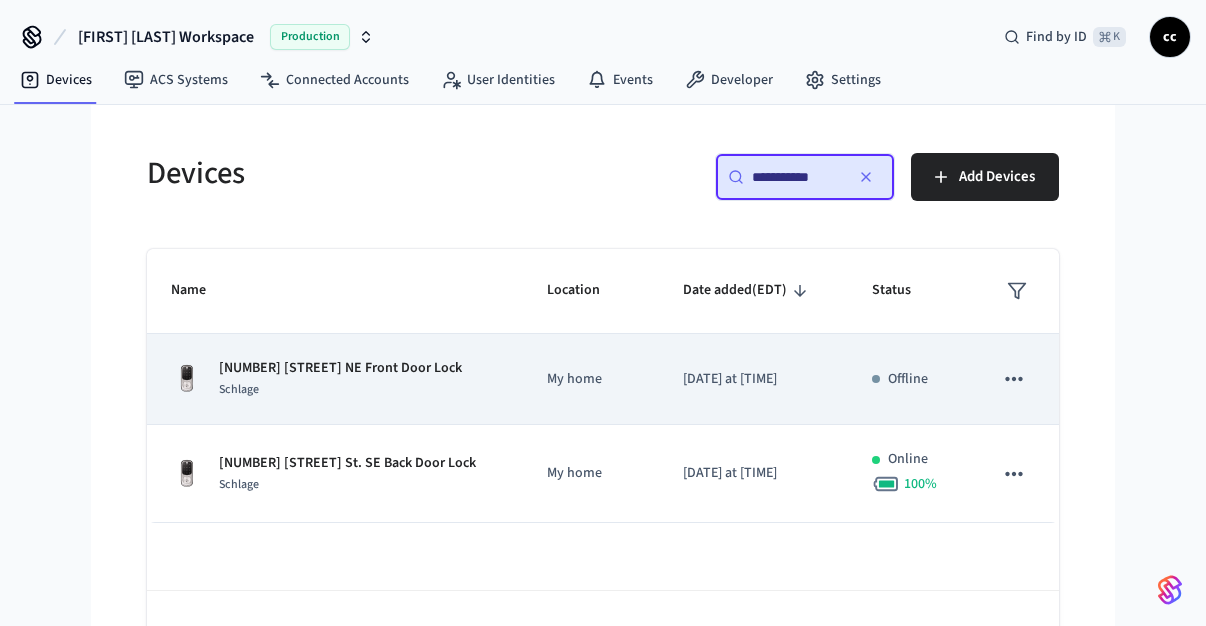 type on "**********" 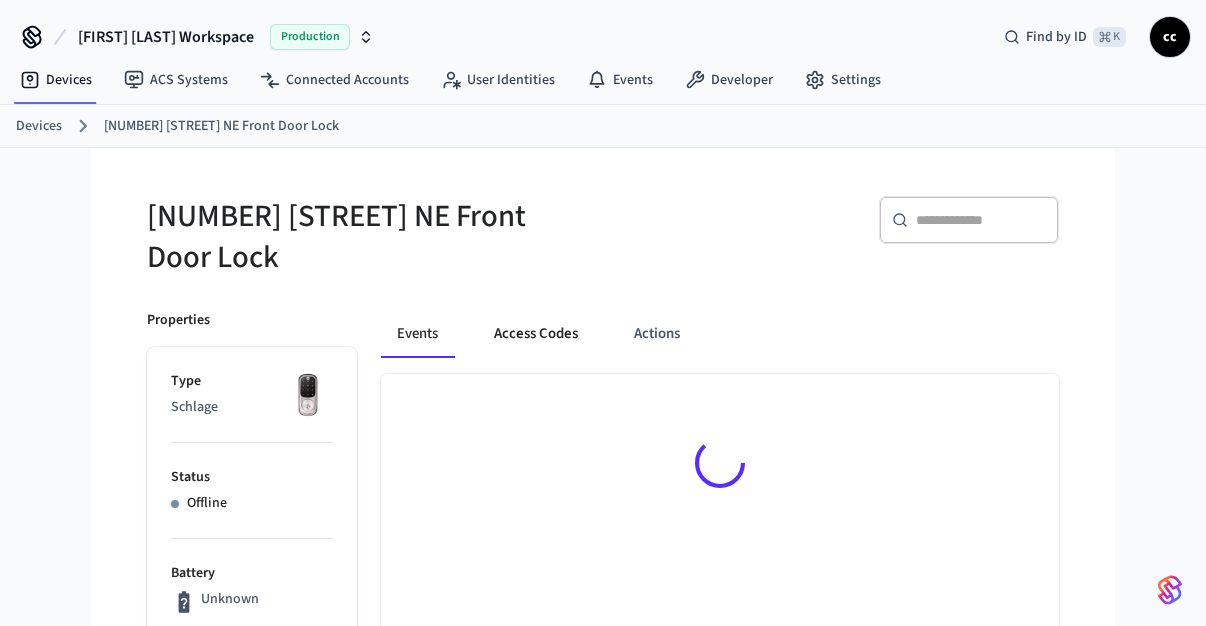 click on "Access Codes" at bounding box center [536, 334] 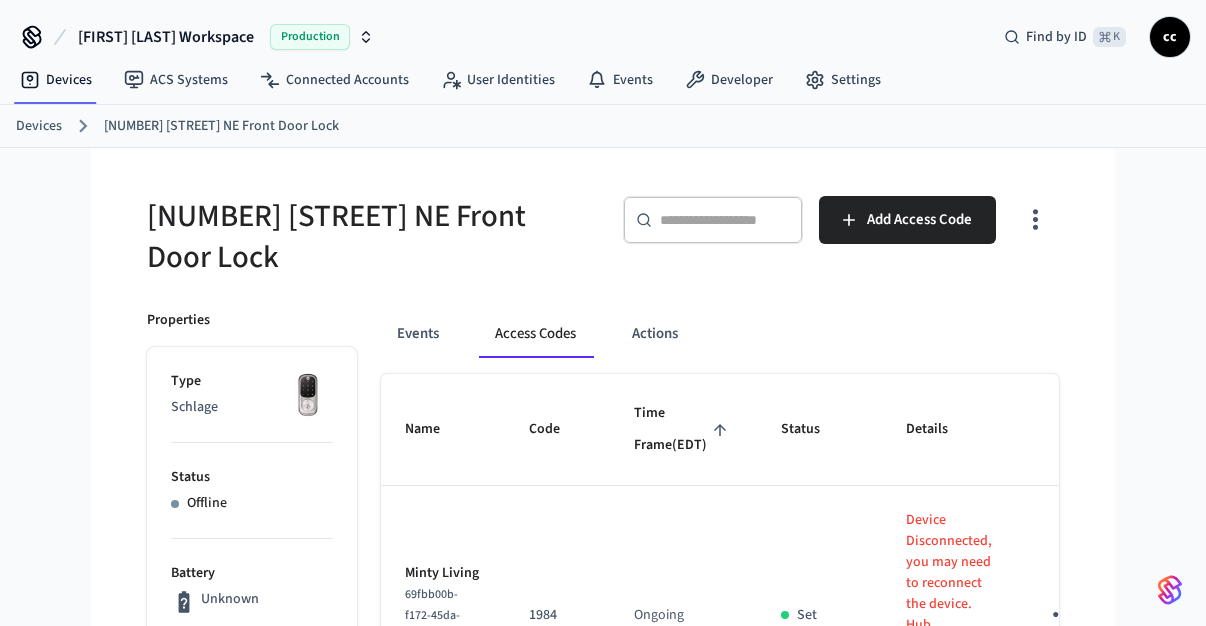 drag, startPoint x: 662, startPoint y: 442, endPoint x: 650, endPoint y: 451, distance: 15 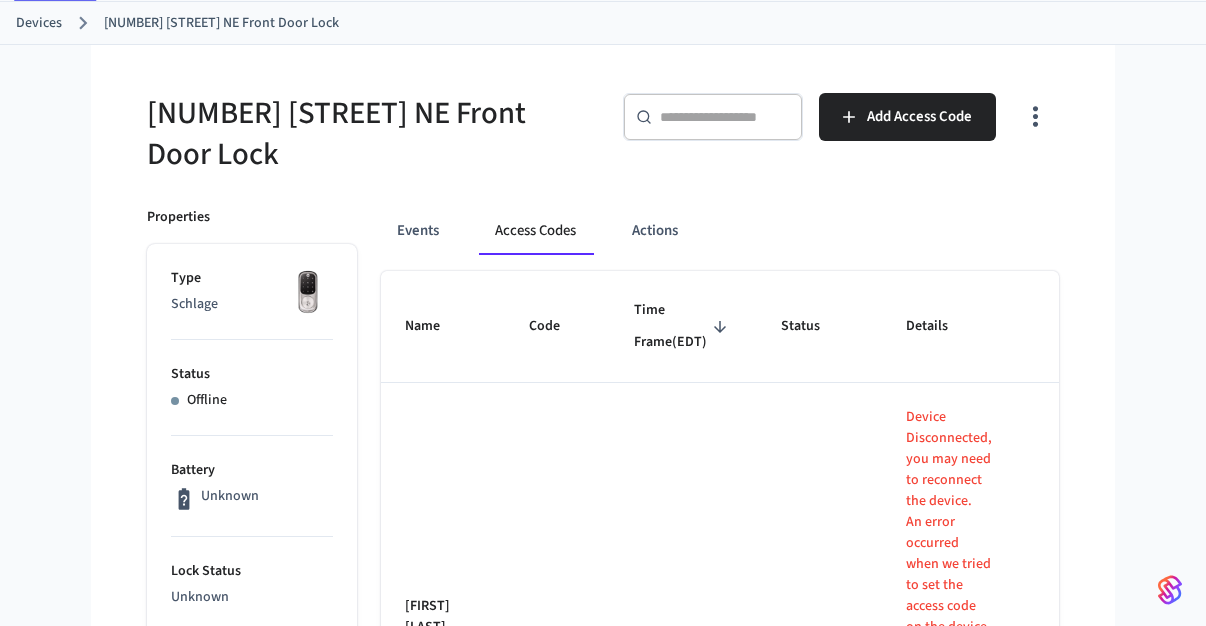 scroll, scrollTop: 0, scrollLeft: 0, axis: both 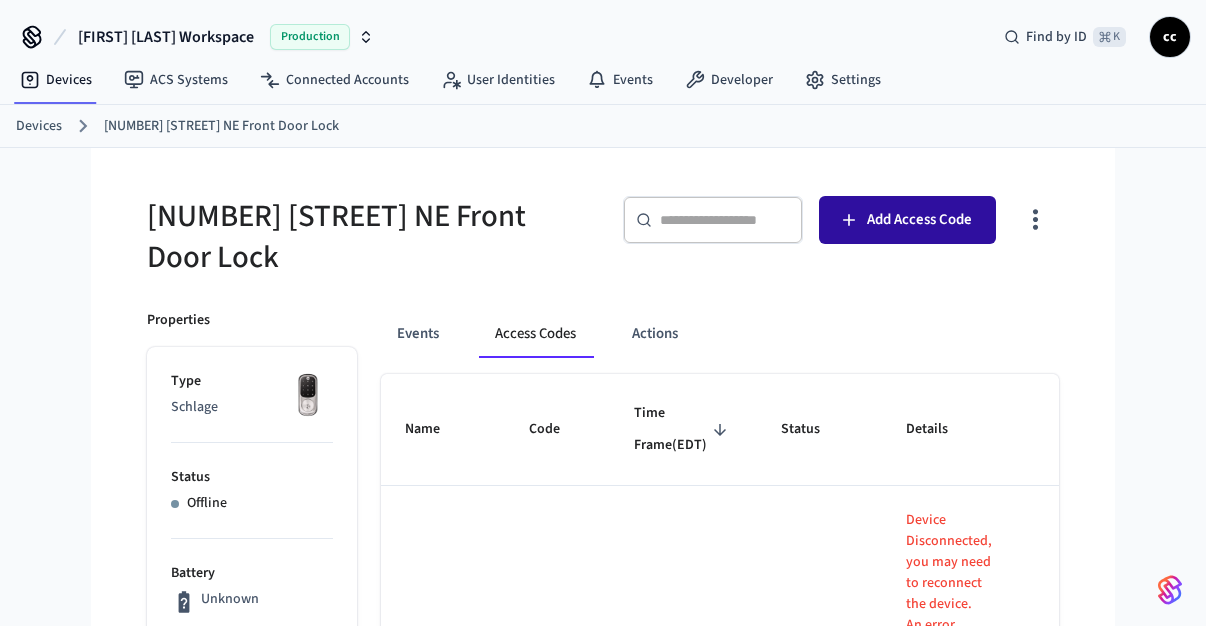 click on "Add Access Code" at bounding box center (907, 220) 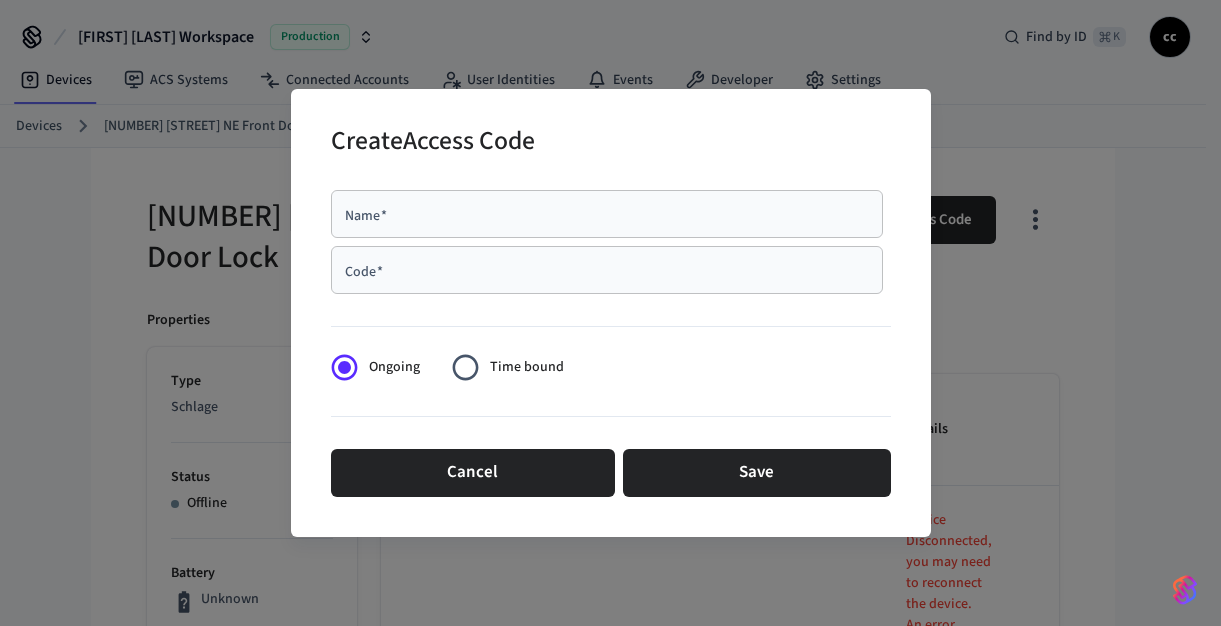 click on "Name   *" at bounding box center (607, 214) 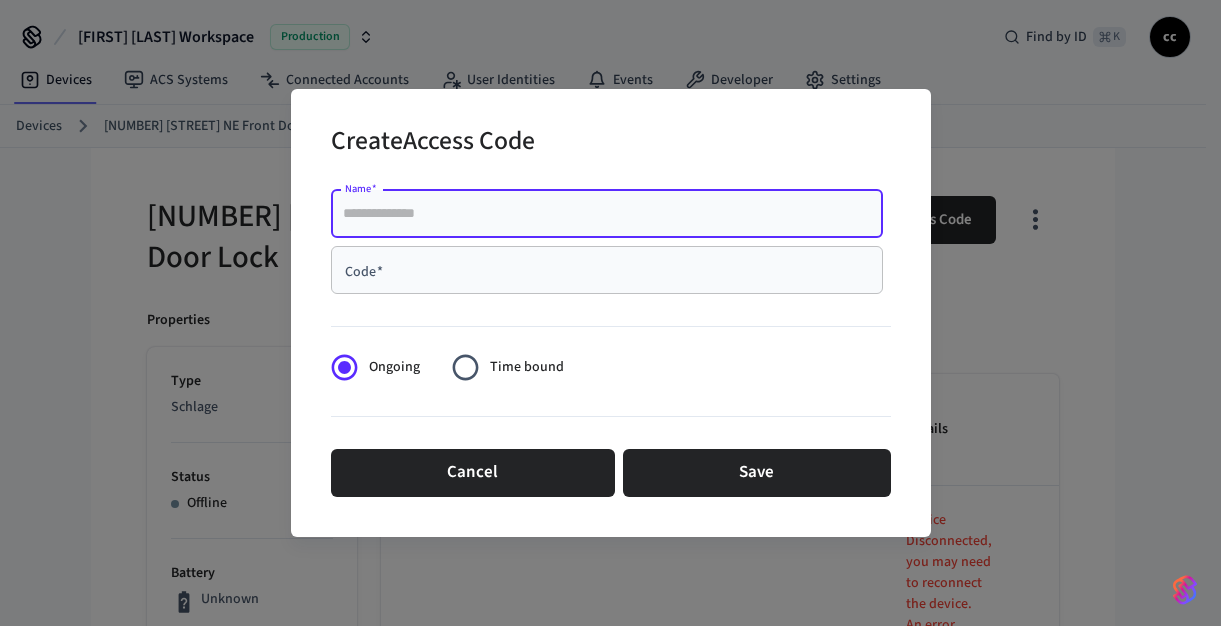 paste on "**********" 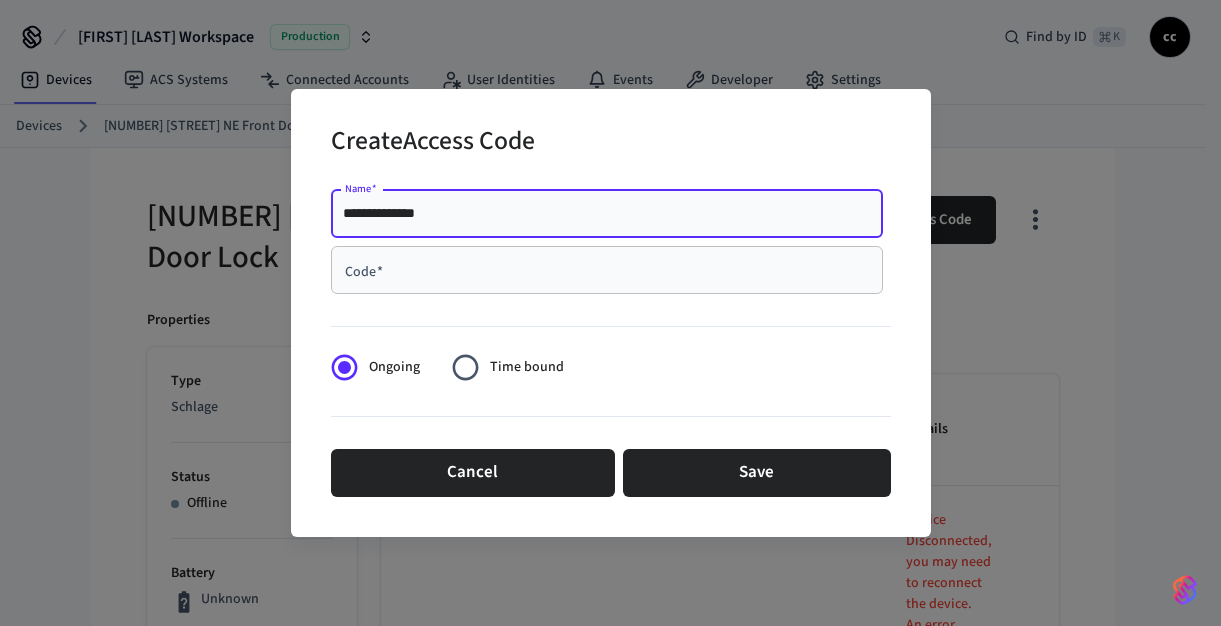 type on "**********" 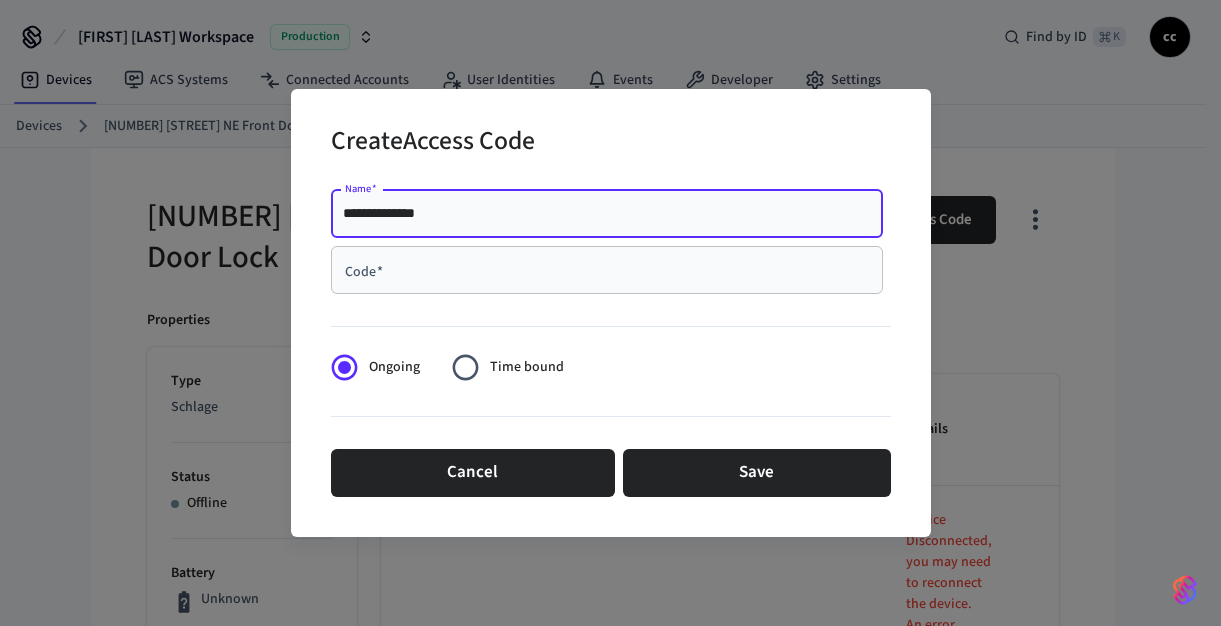 click on "Code   *" at bounding box center [607, 270] 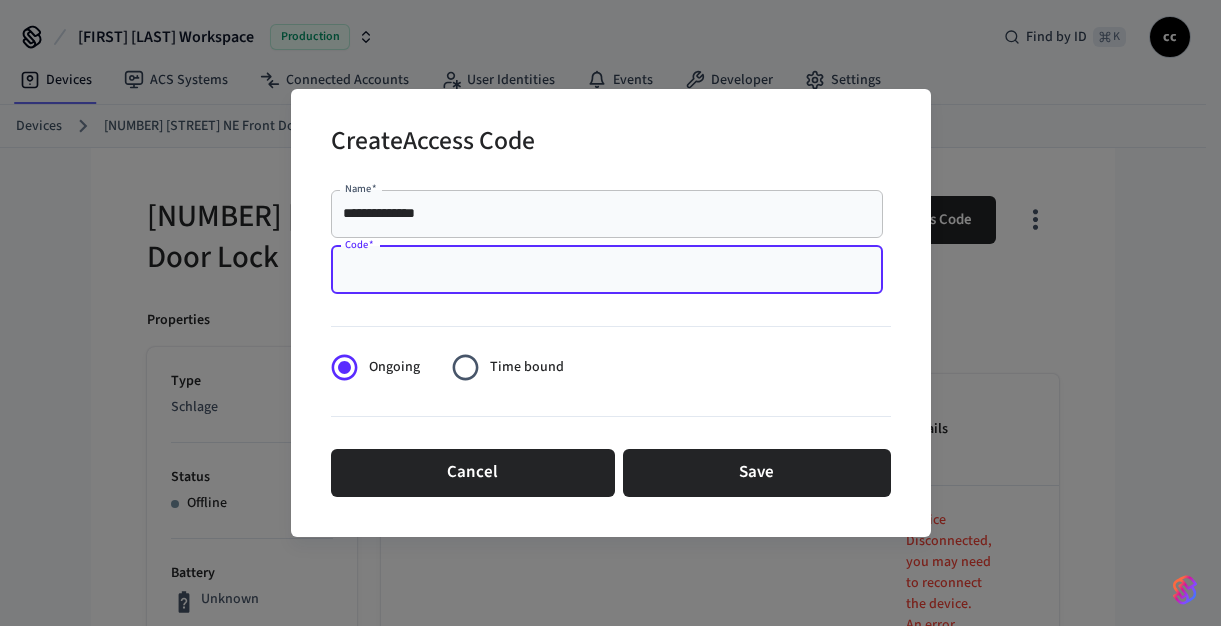 paste on "****" 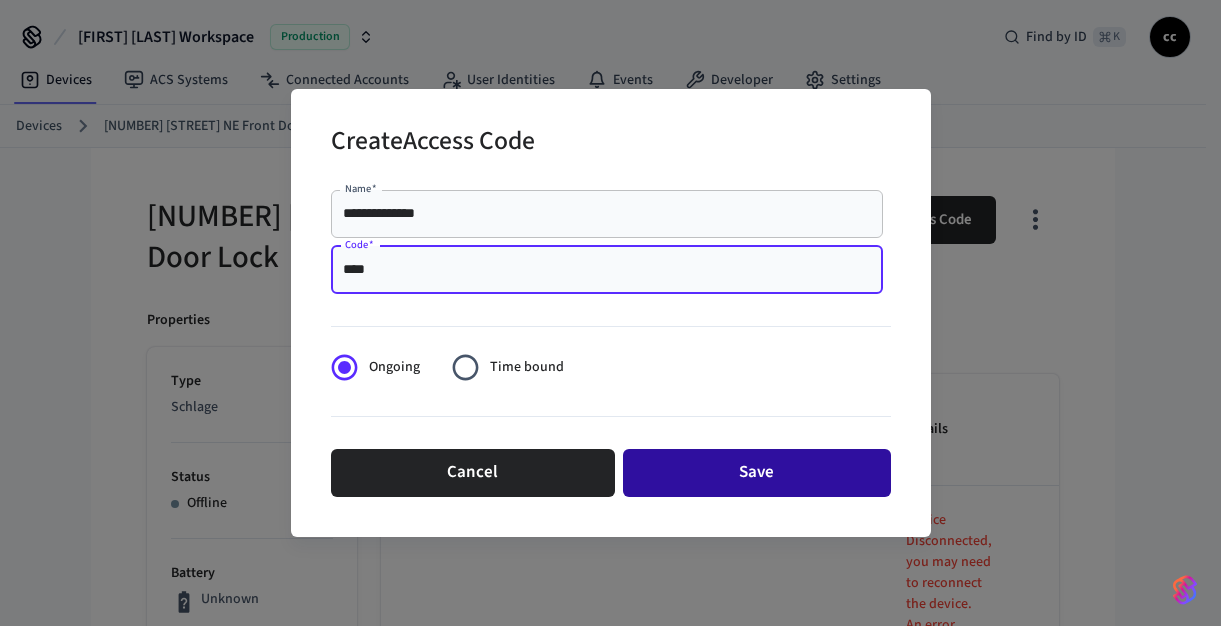 type on "****" 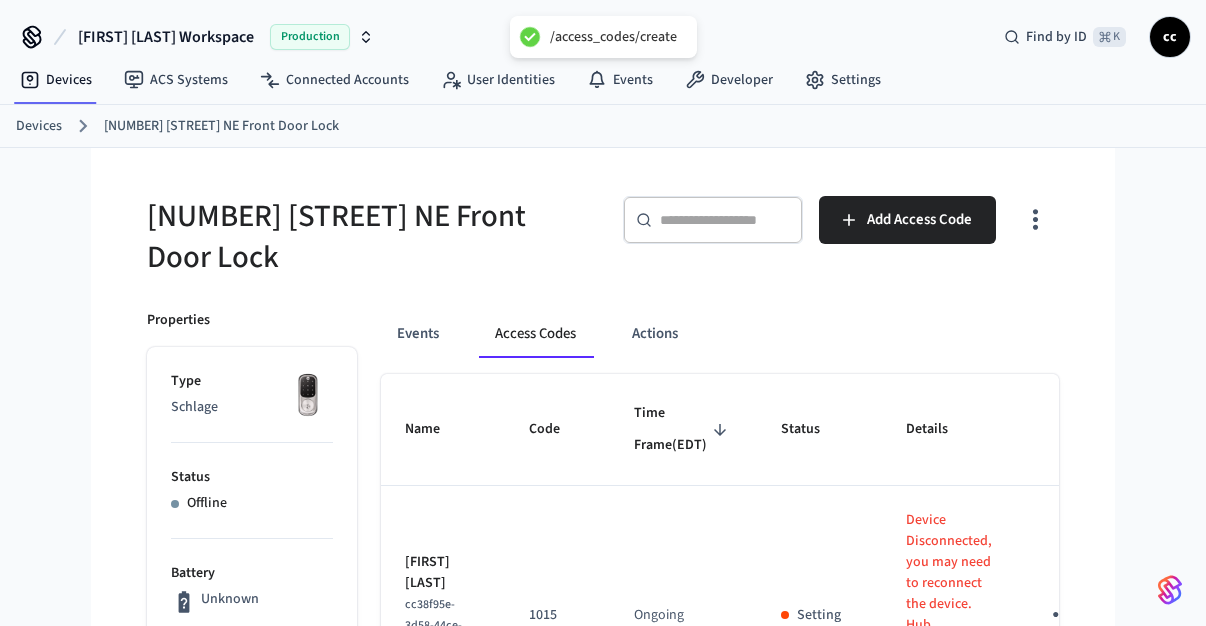click on "[NUMBER] [STREET] NE Front Door Lock" at bounding box center (369, 237) 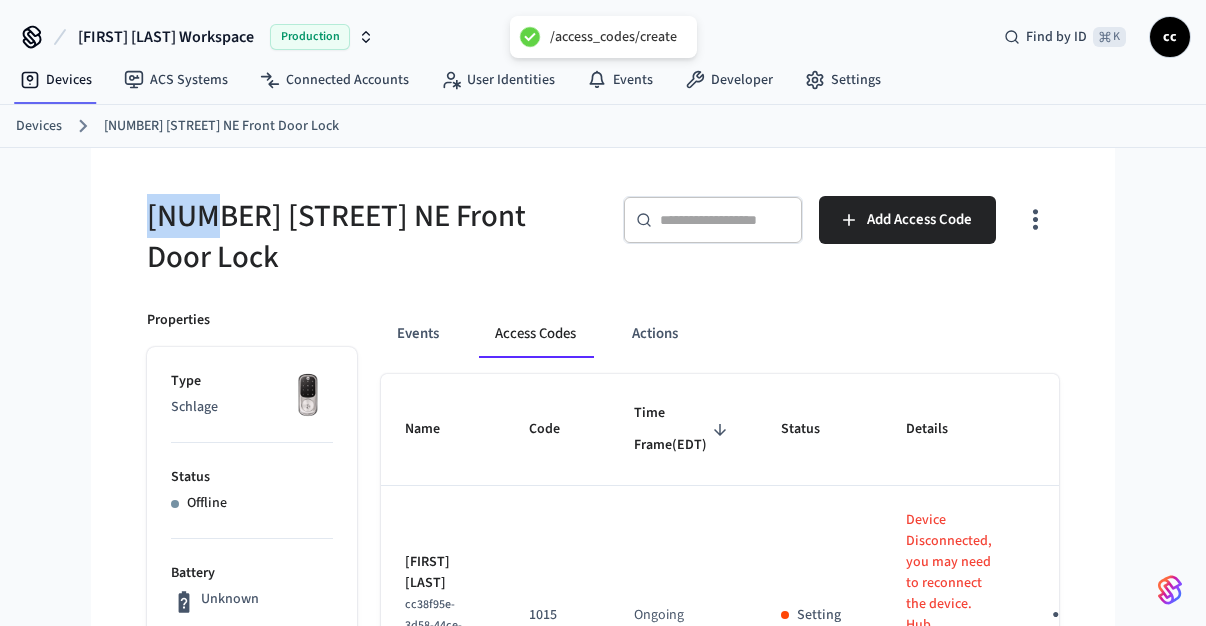 drag, startPoint x: 179, startPoint y: 215, endPoint x: 123, endPoint y: 197, distance: 58.821766 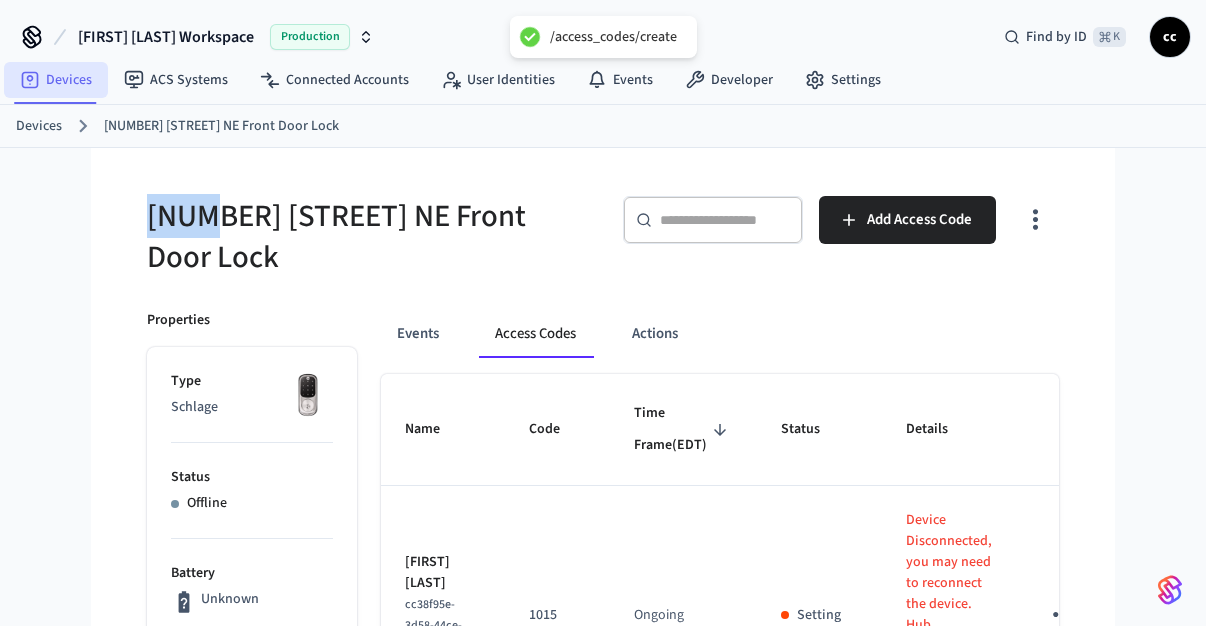 click on "Devices" at bounding box center [56, 80] 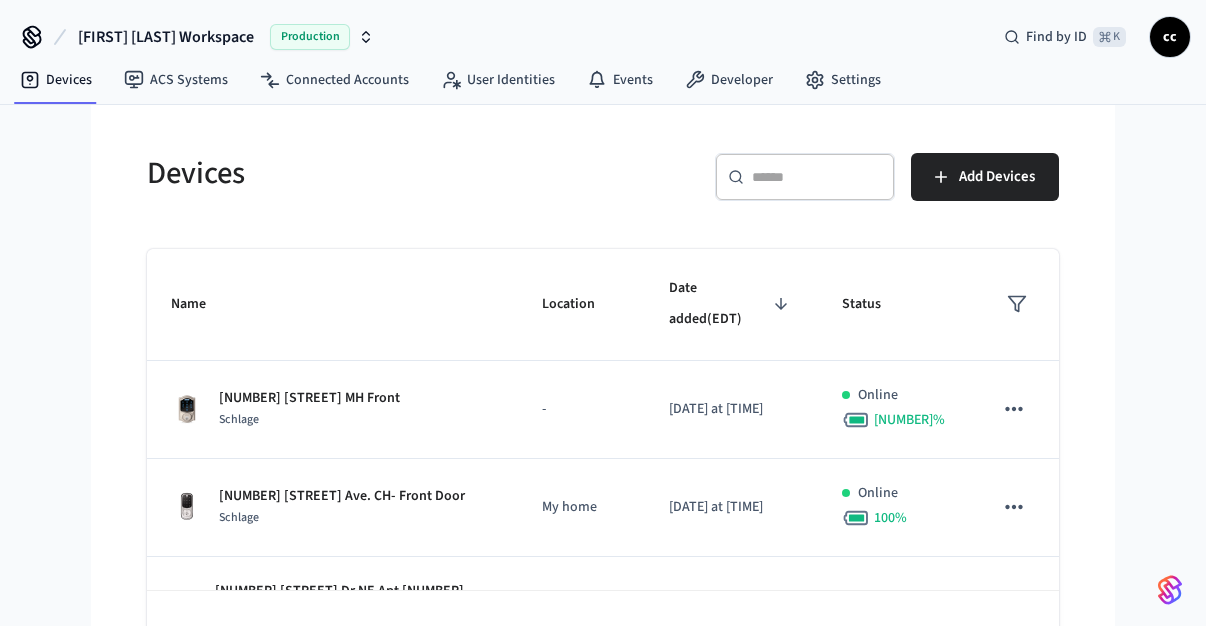 click on "​ ​" at bounding box center [805, 177] 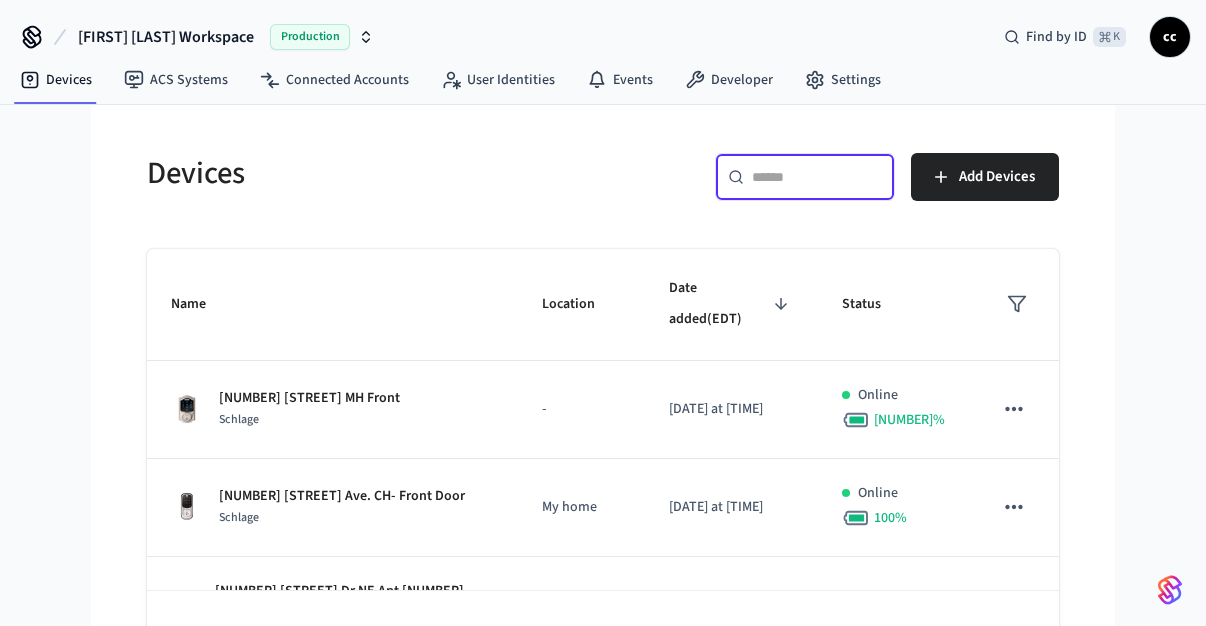 paste on "***" 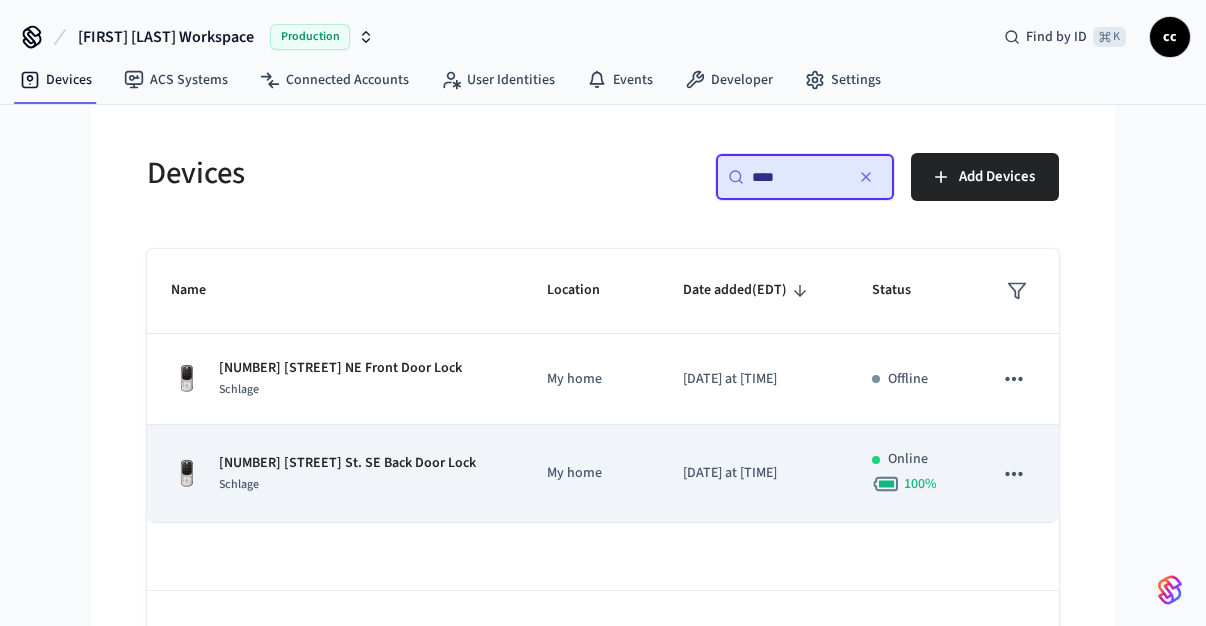 type on "***" 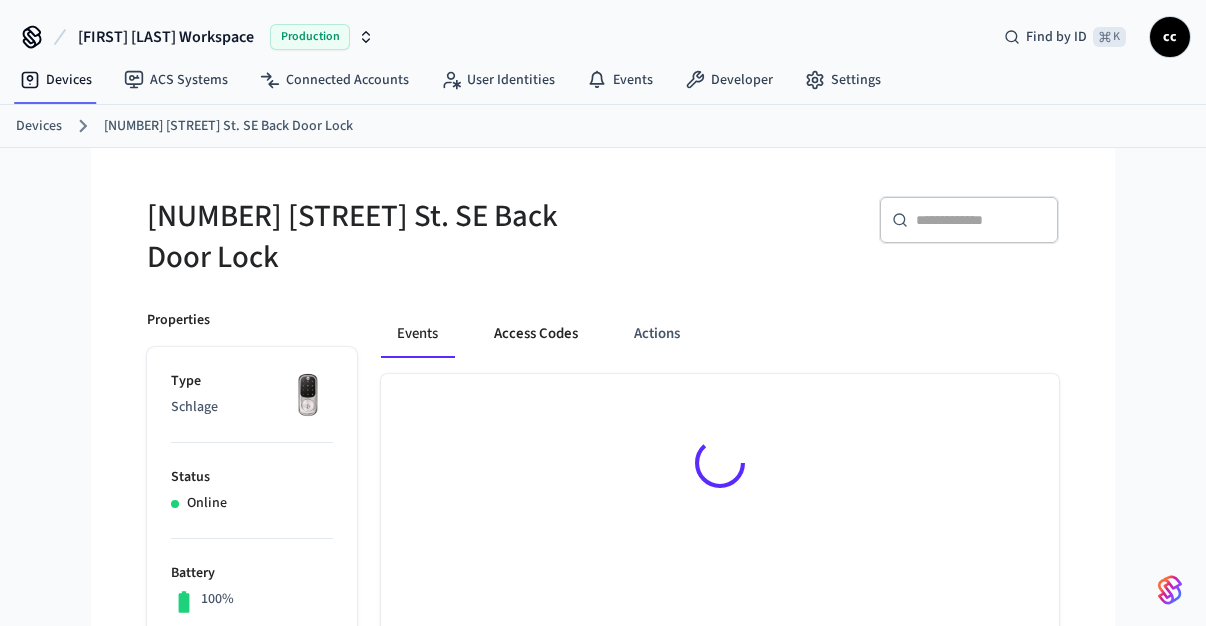 click on "Access Codes" at bounding box center (536, 334) 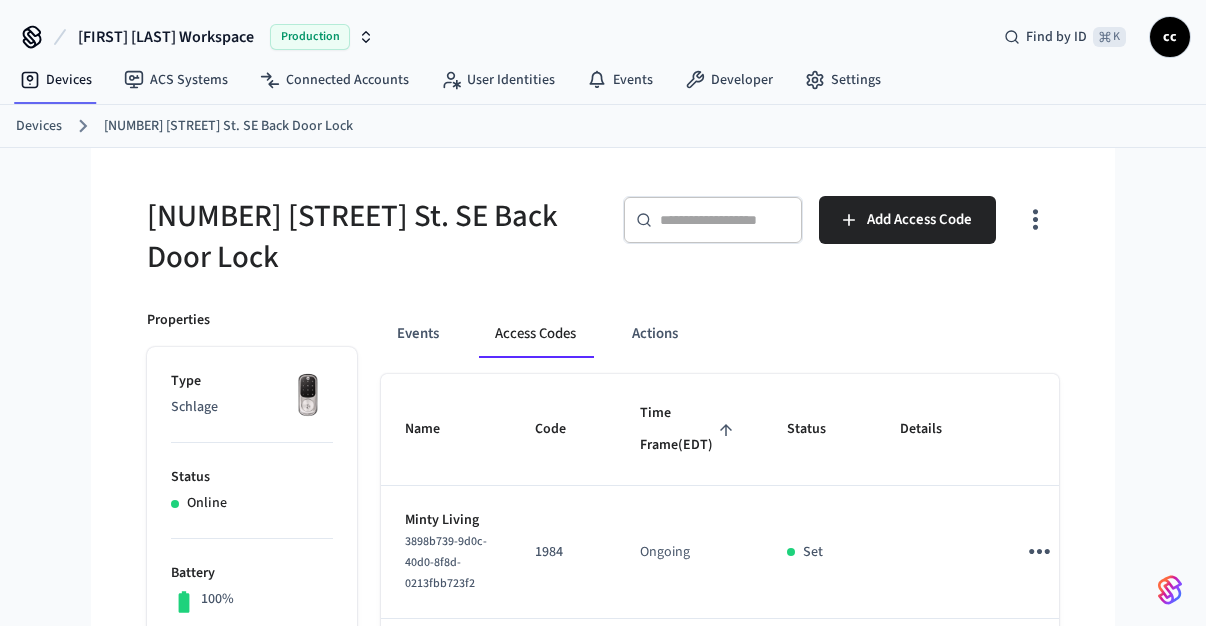 click on "Time Frame  (EDT)" at bounding box center (689, 429) 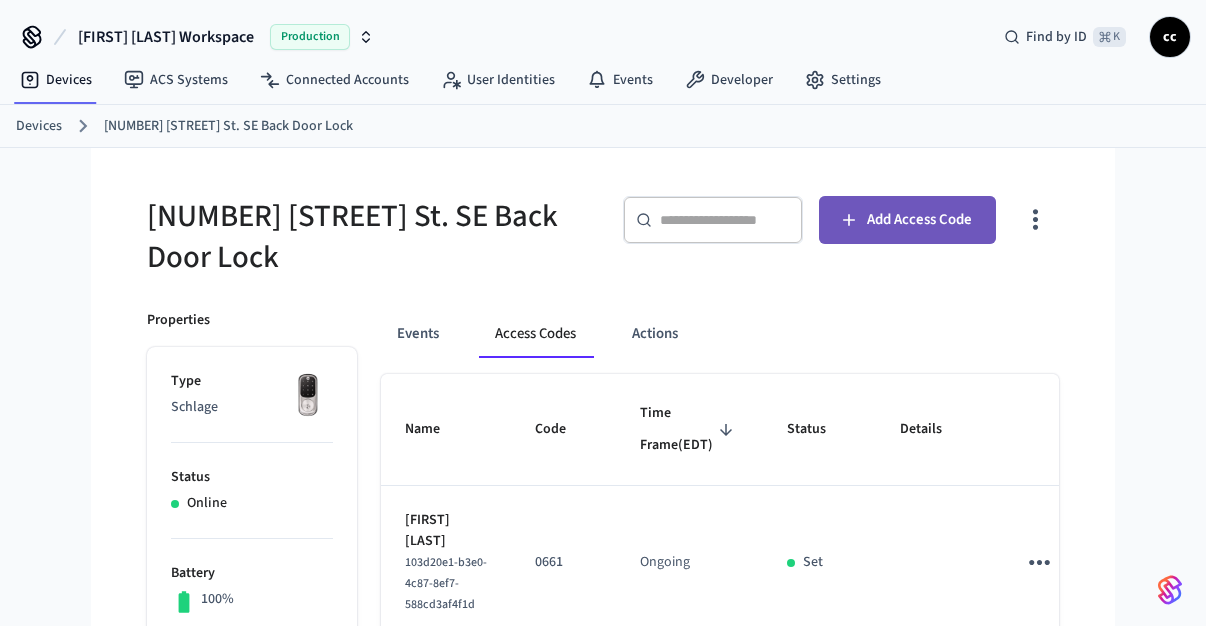click on "Add Access Code" at bounding box center [907, 220] 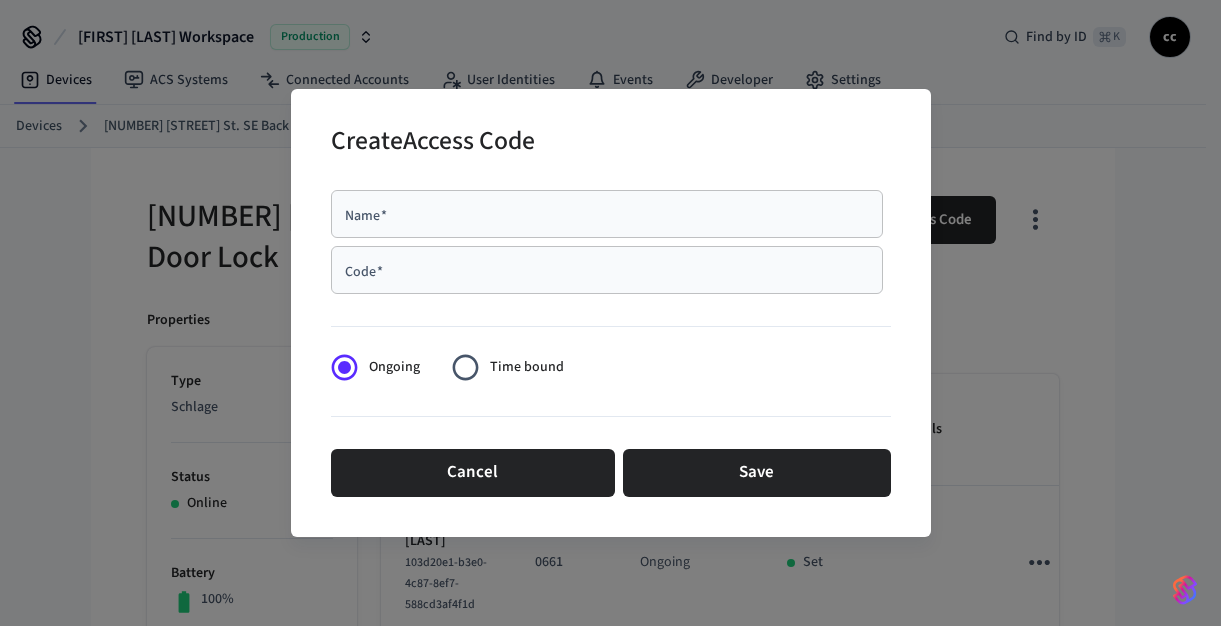 click on "Name   *" at bounding box center (607, 214) 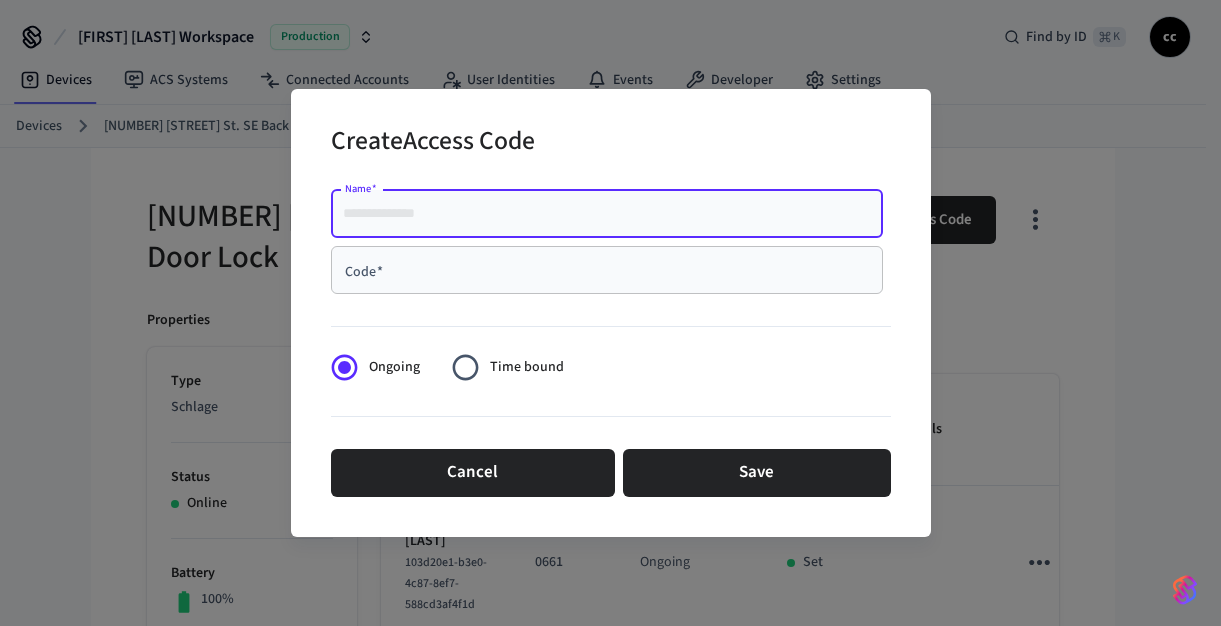 paste on "**********" 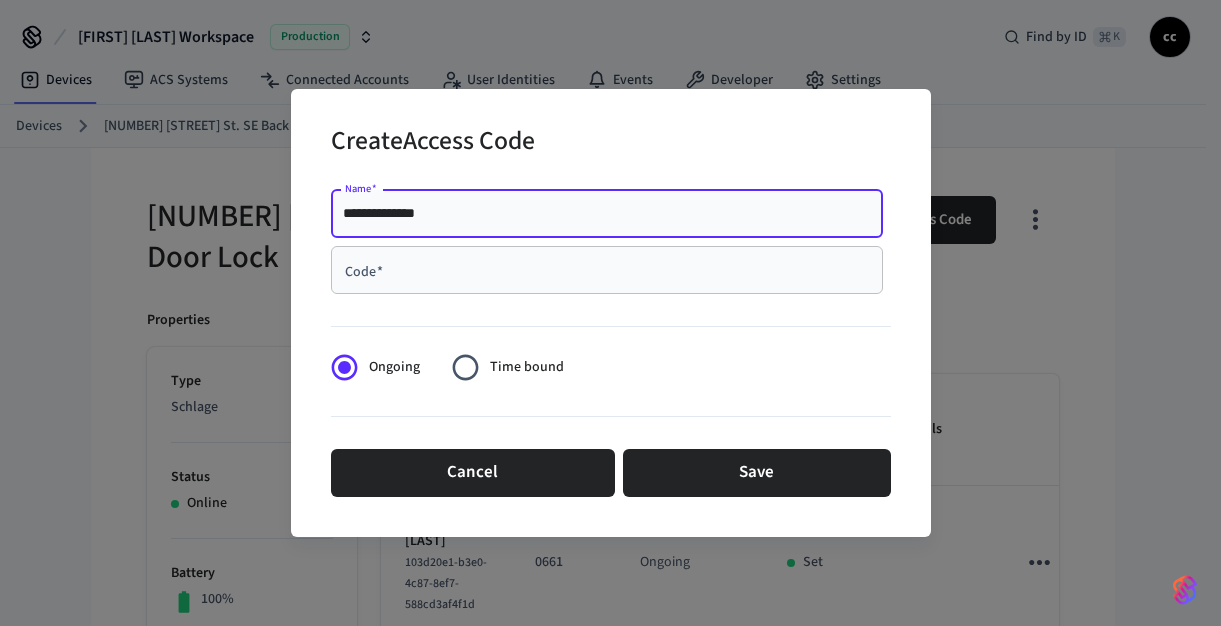 type on "**********" 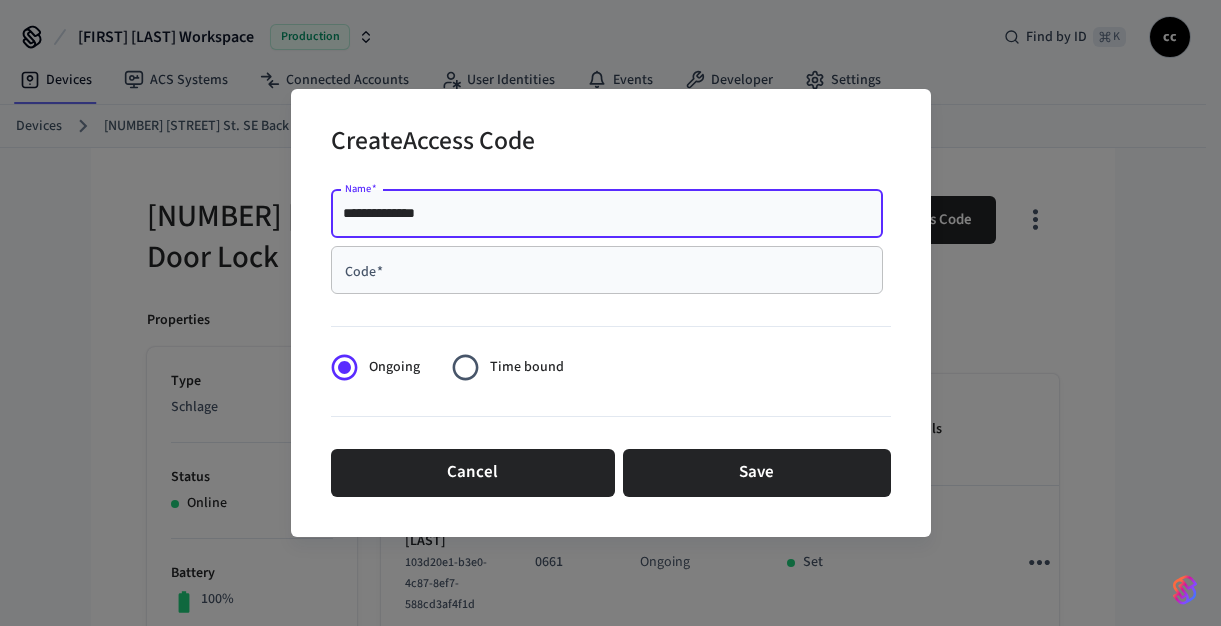click on "Code   *" at bounding box center [607, 270] 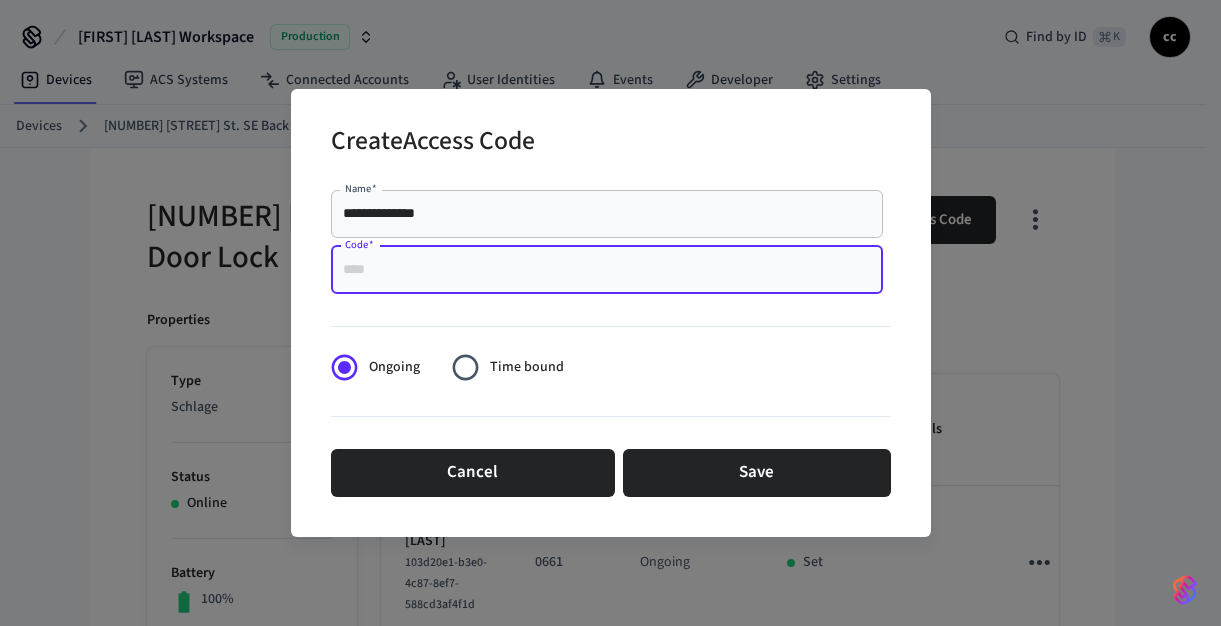paste on "****" 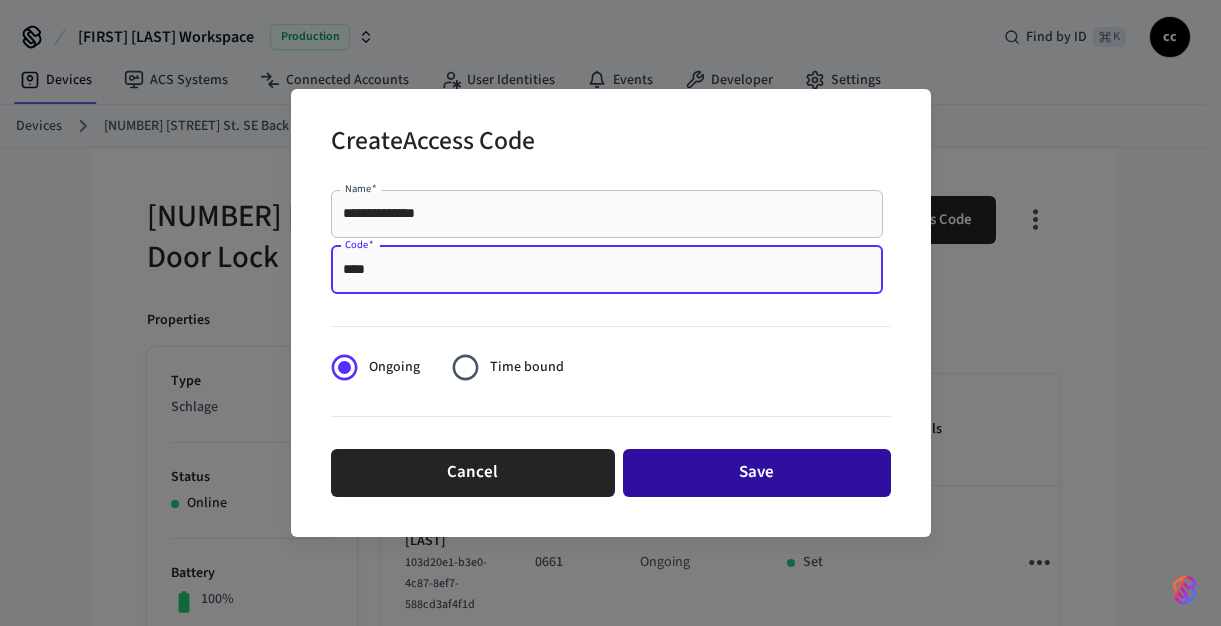 type on "****" 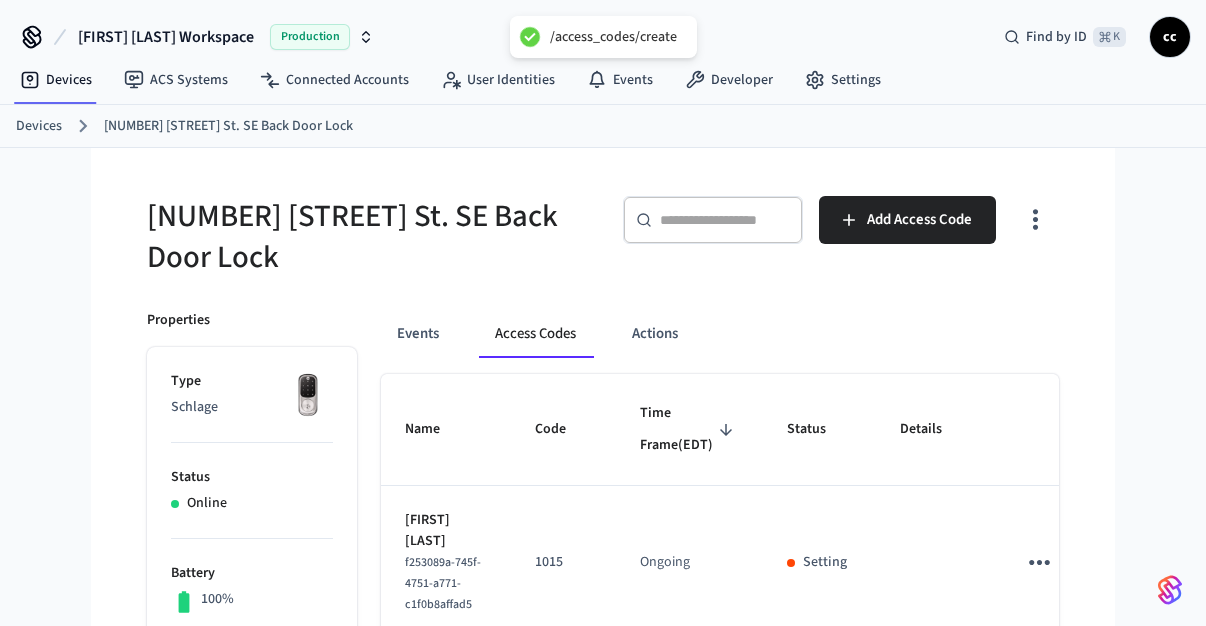 type 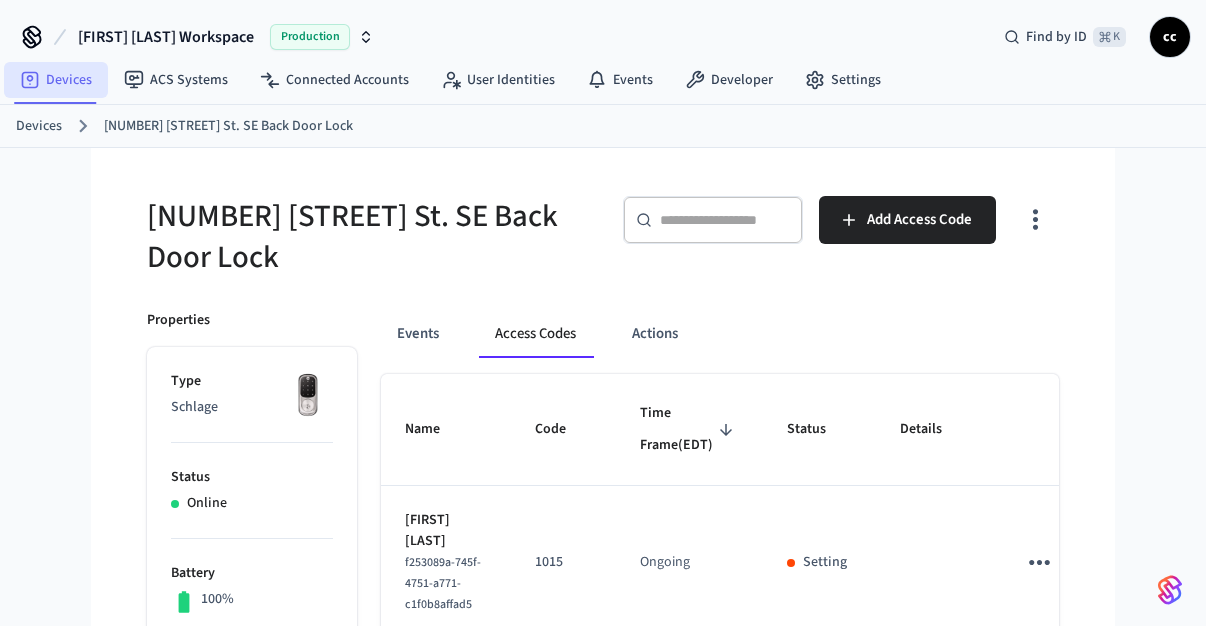 click on "Devices" at bounding box center [56, 80] 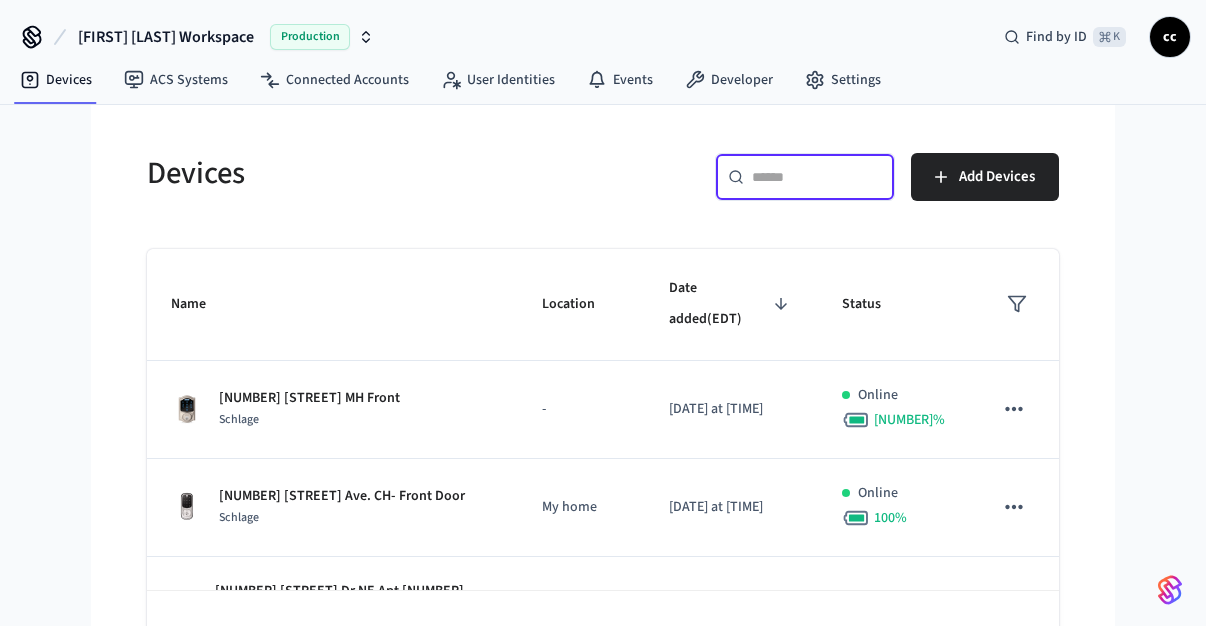 click at bounding box center [817, 177] 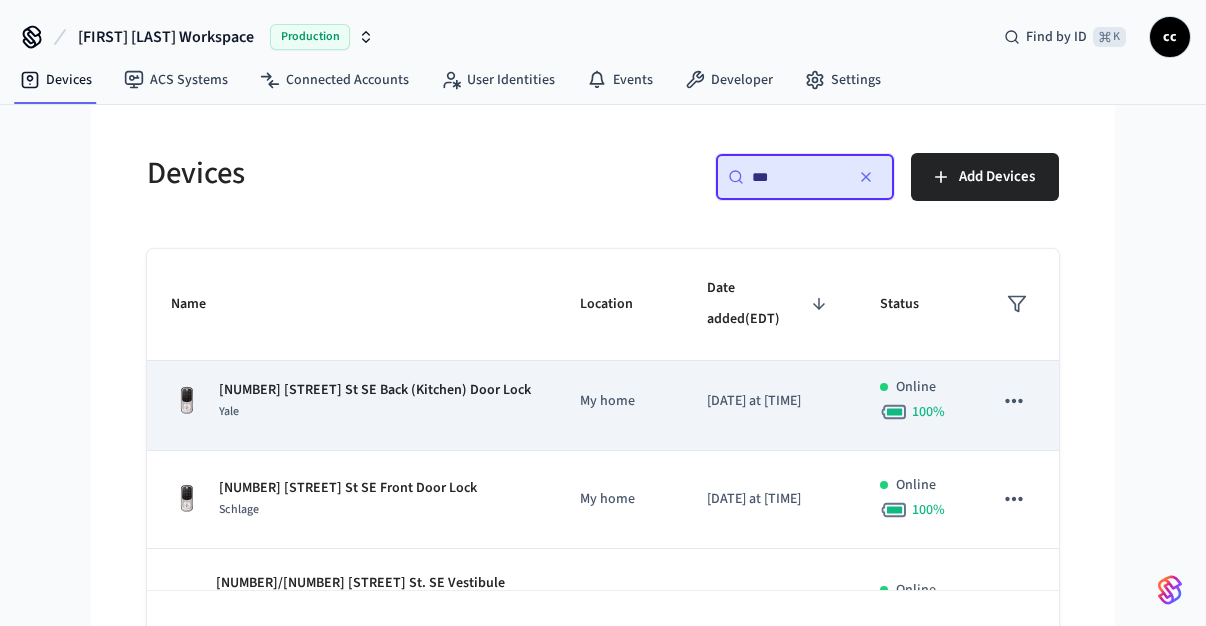 scroll, scrollTop: 136, scrollLeft: 0, axis: vertical 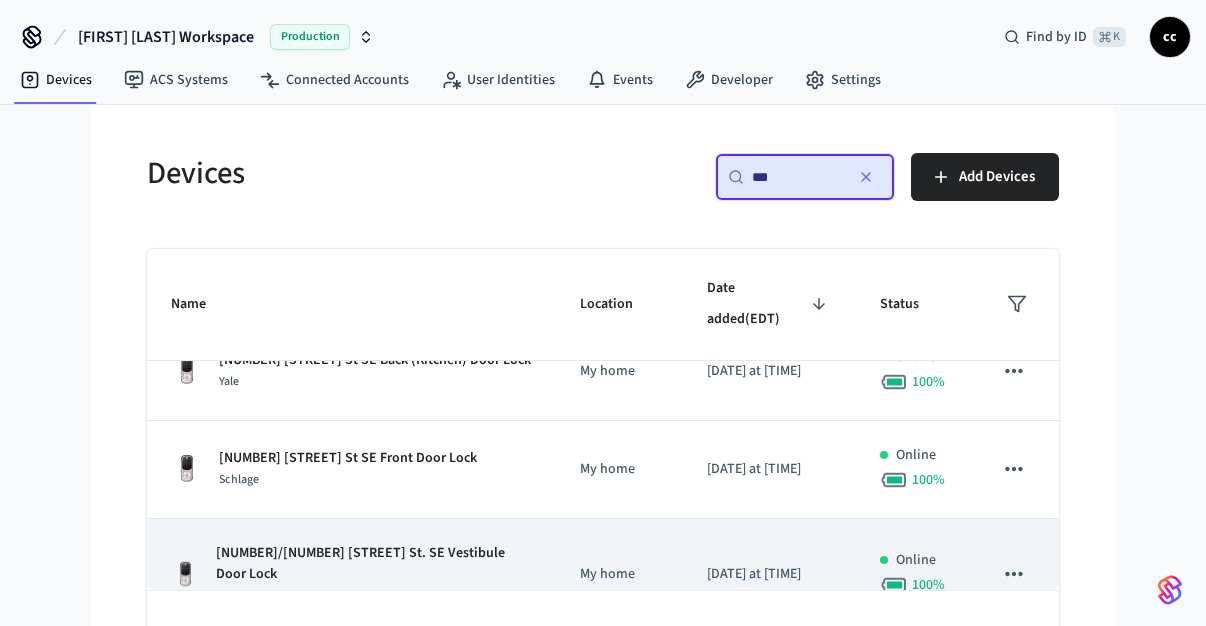 type on "***" 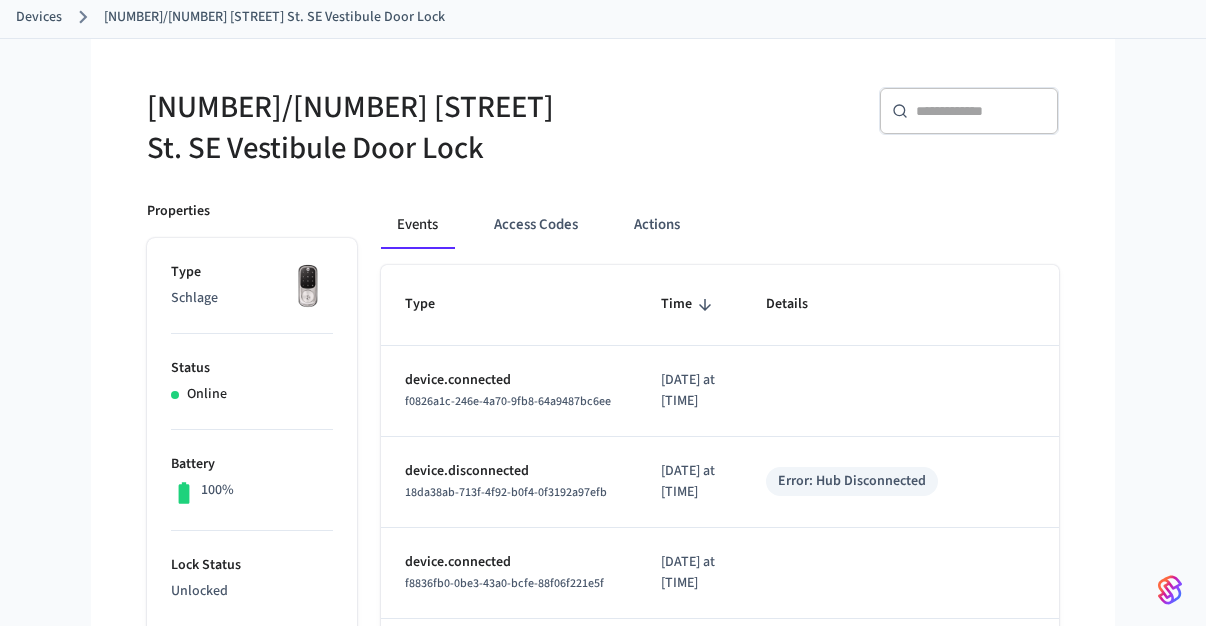 scroll, scrollTop: 113, scrollLeft: 0, axis: vertical 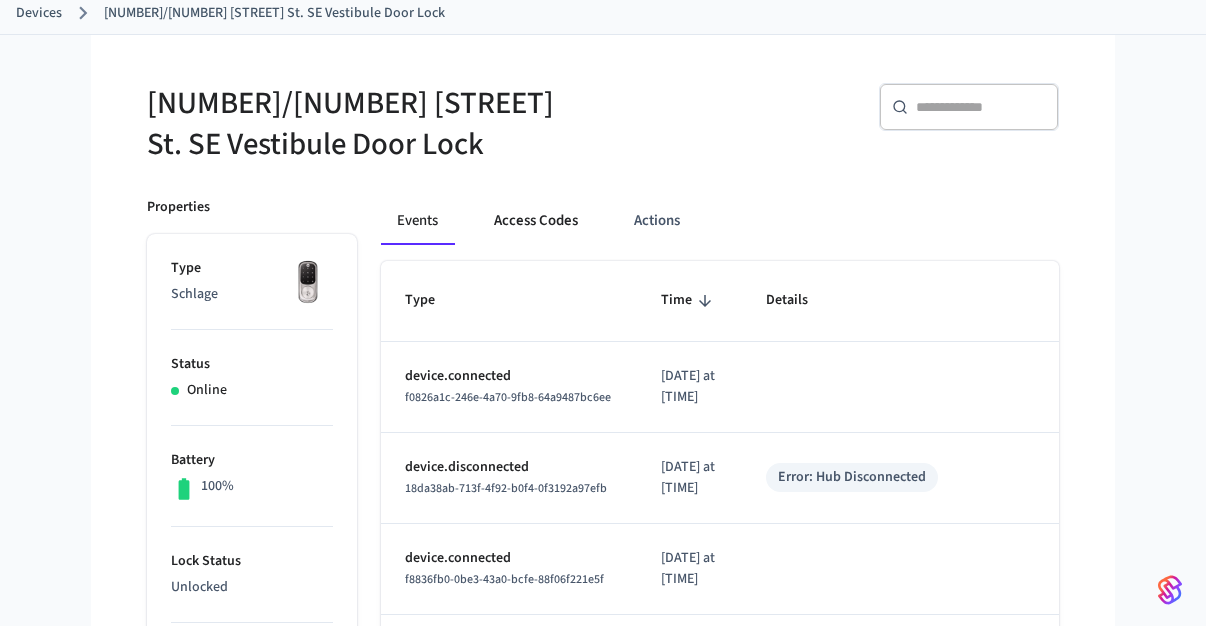 click on "Access Codes" at bounding box center [536, 221] 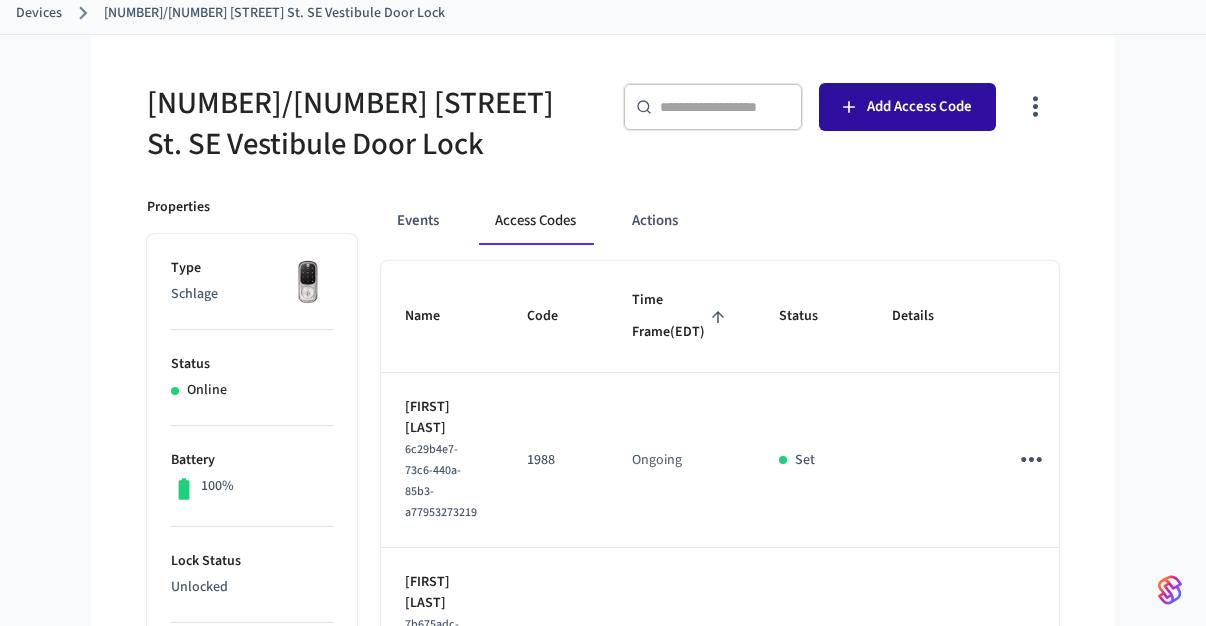 click on "Add Access Code" at bounding box center [919, 107] 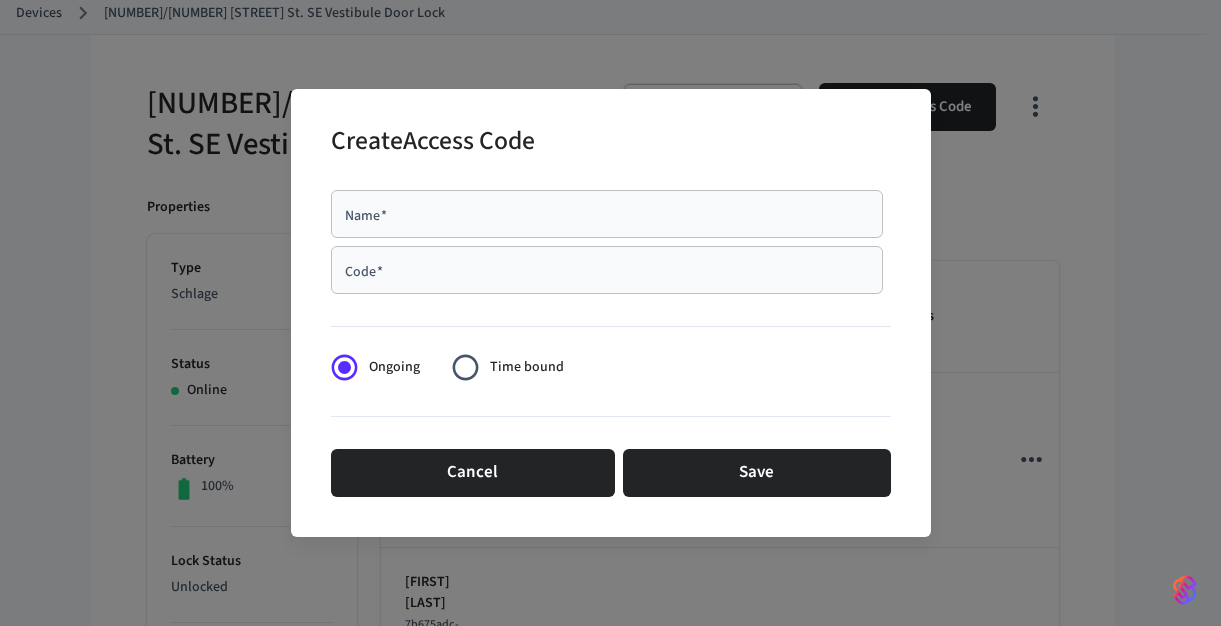 click on "Name   *" at bounding box center [607, 214] 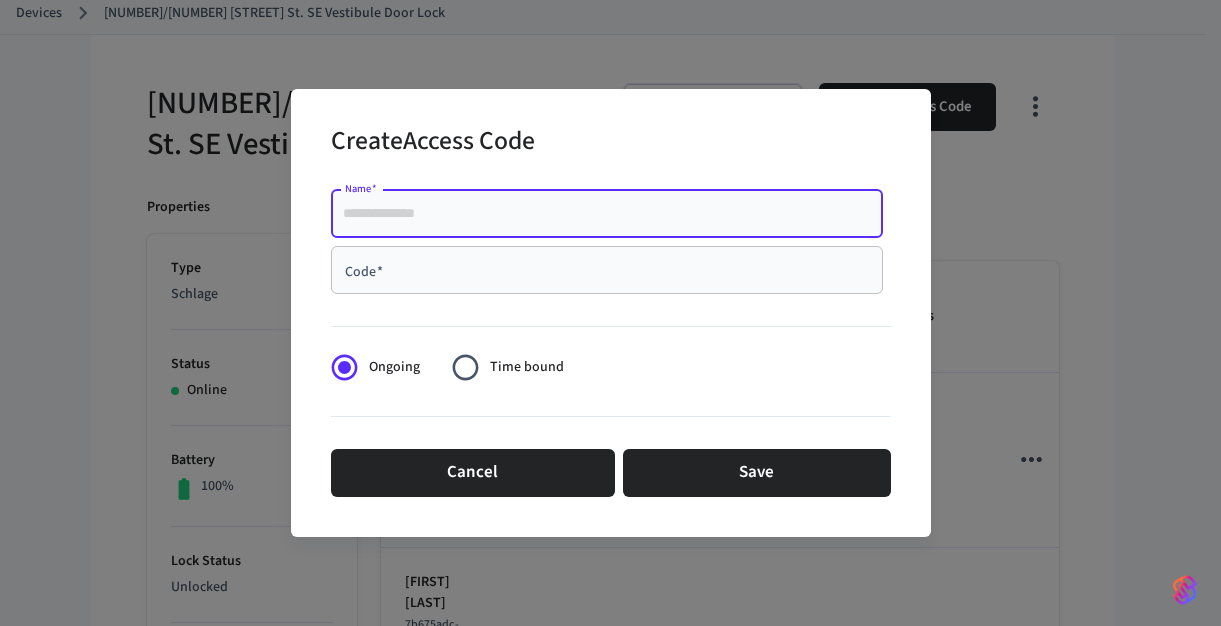 paste on "**********" 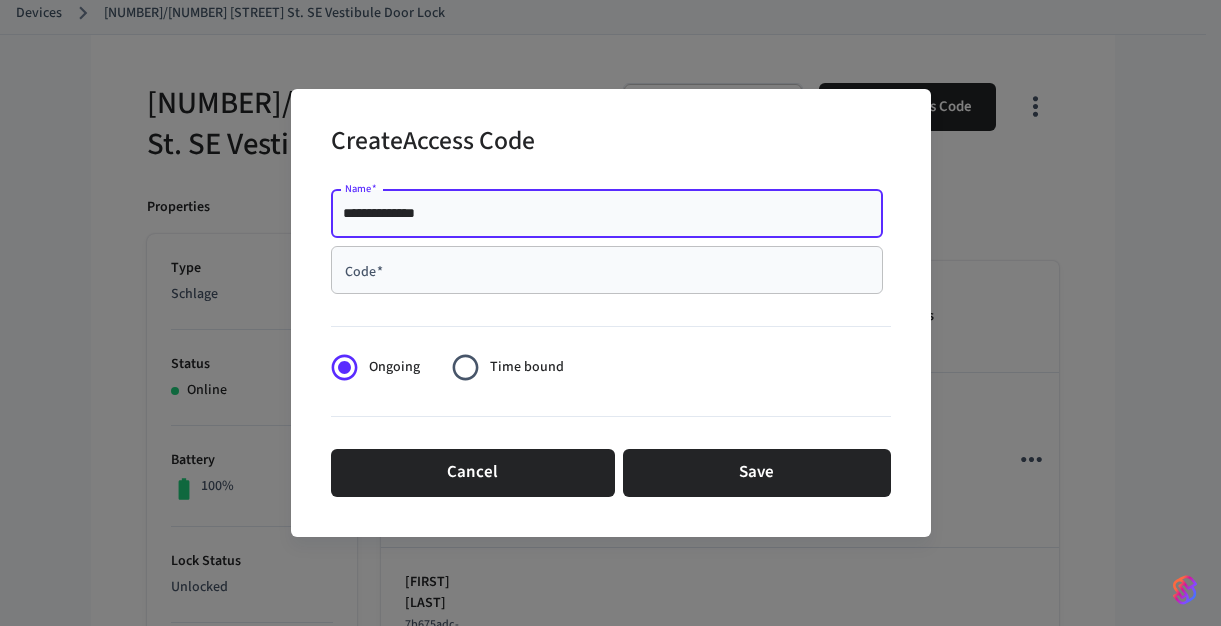 type on "**********" 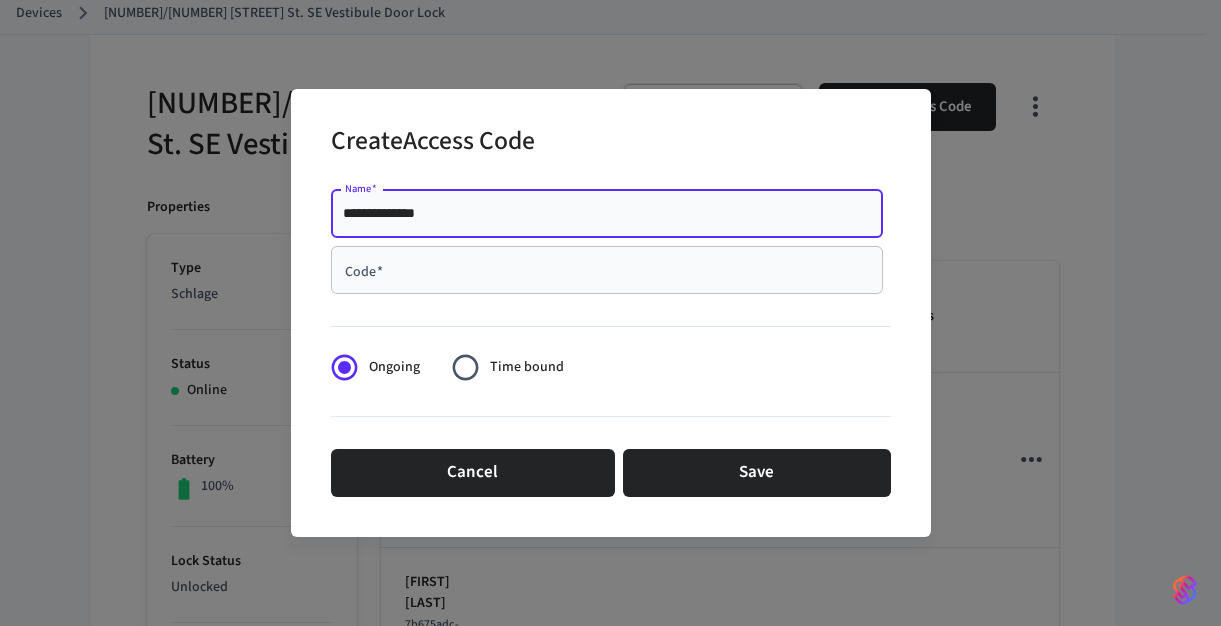 click on "Code   *" at bounding box center (607, 270) 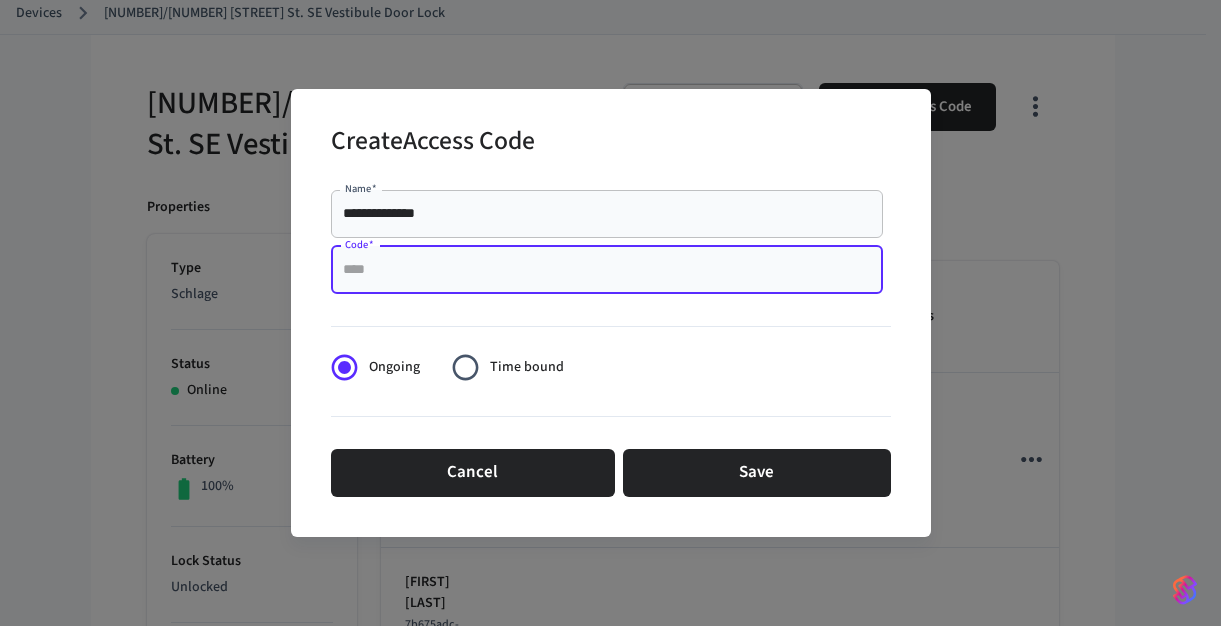 paste on "****" 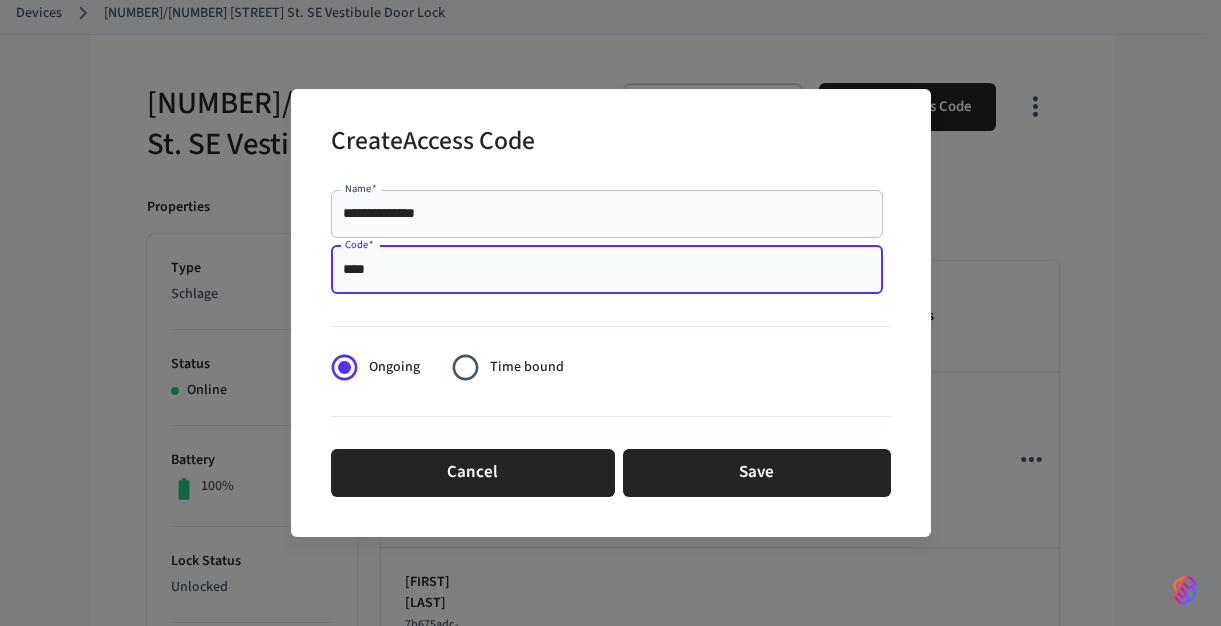 type on "****" 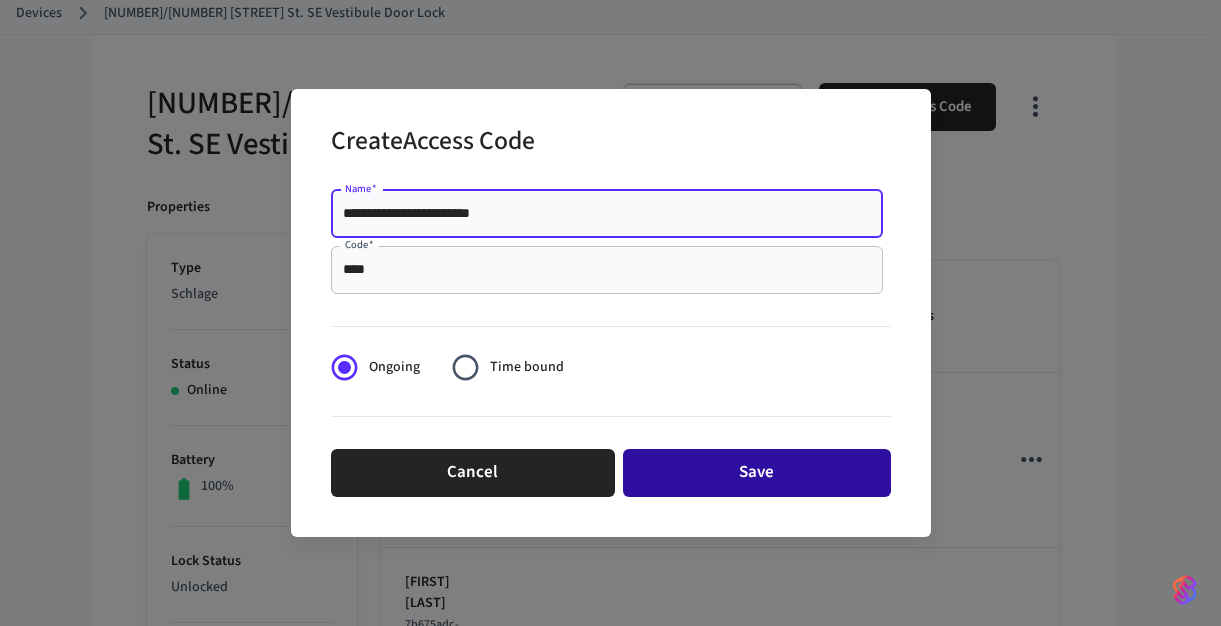 type on "**********" 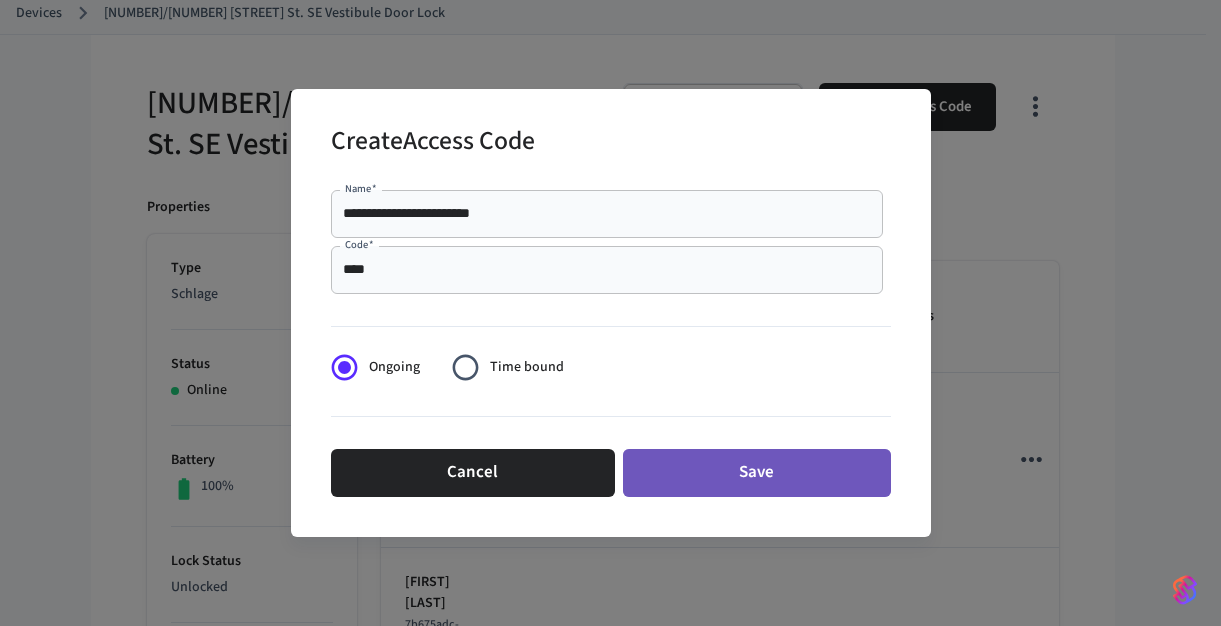 click on "Save" at bounding box center [757, 473] 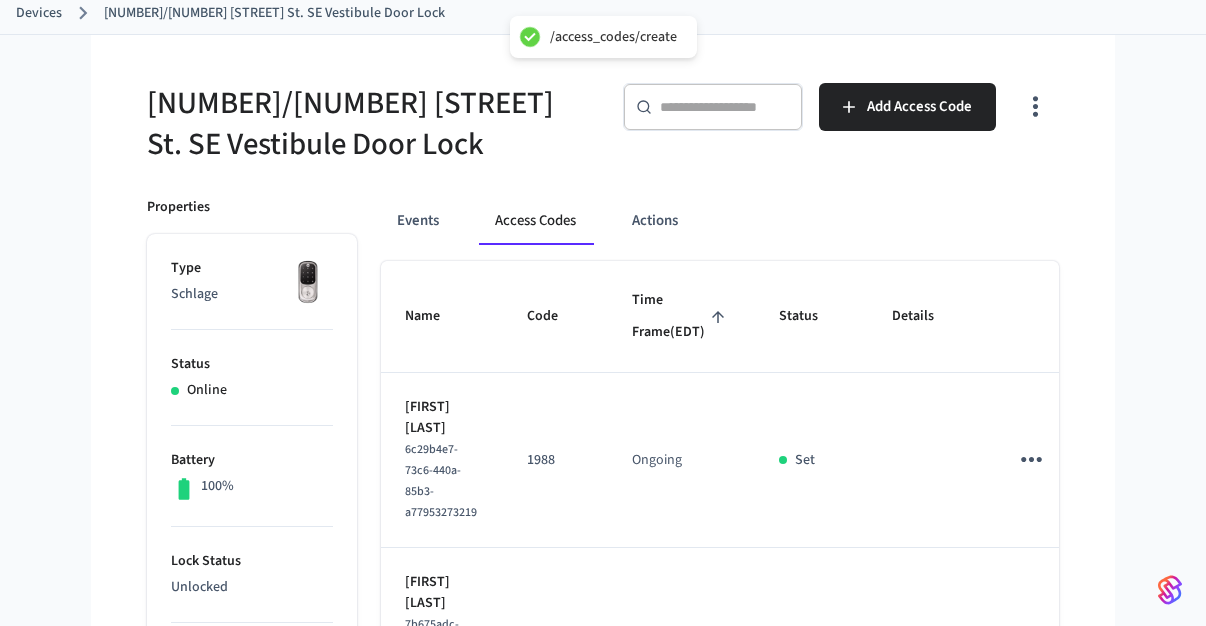 type 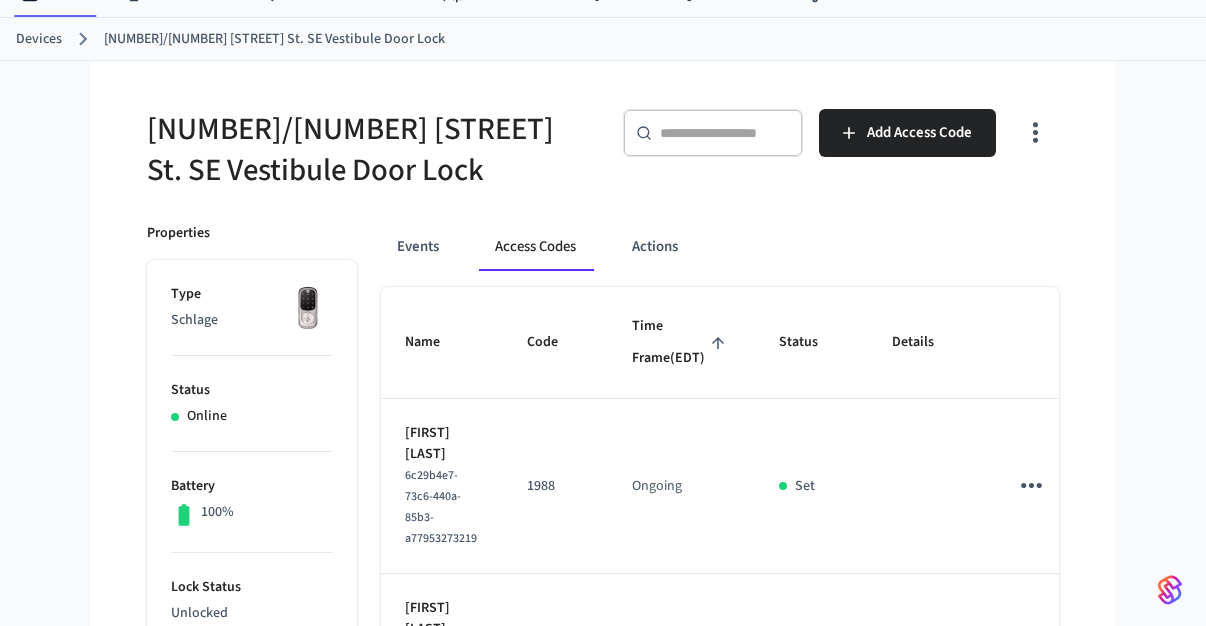 scroll, scrollTop: 80, scrollLeft: 0, axis: vertical 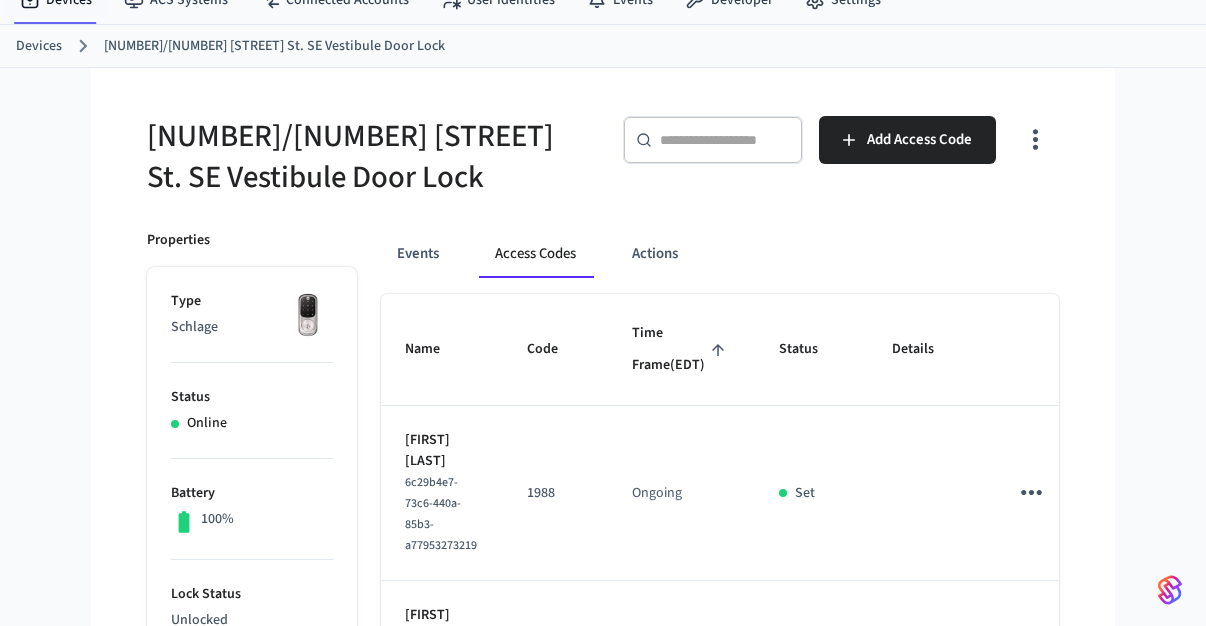 click on "Devices" at bounding box center (39, 46) 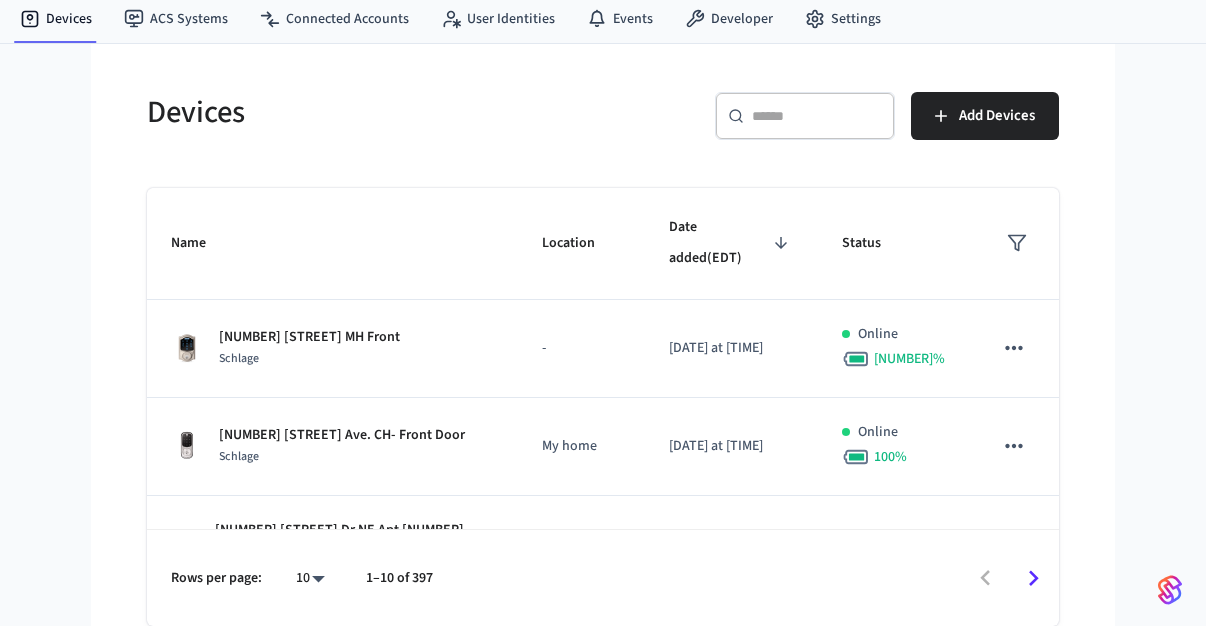 scroll, scrollTop: 0, scrollLeft: 0, axis: both 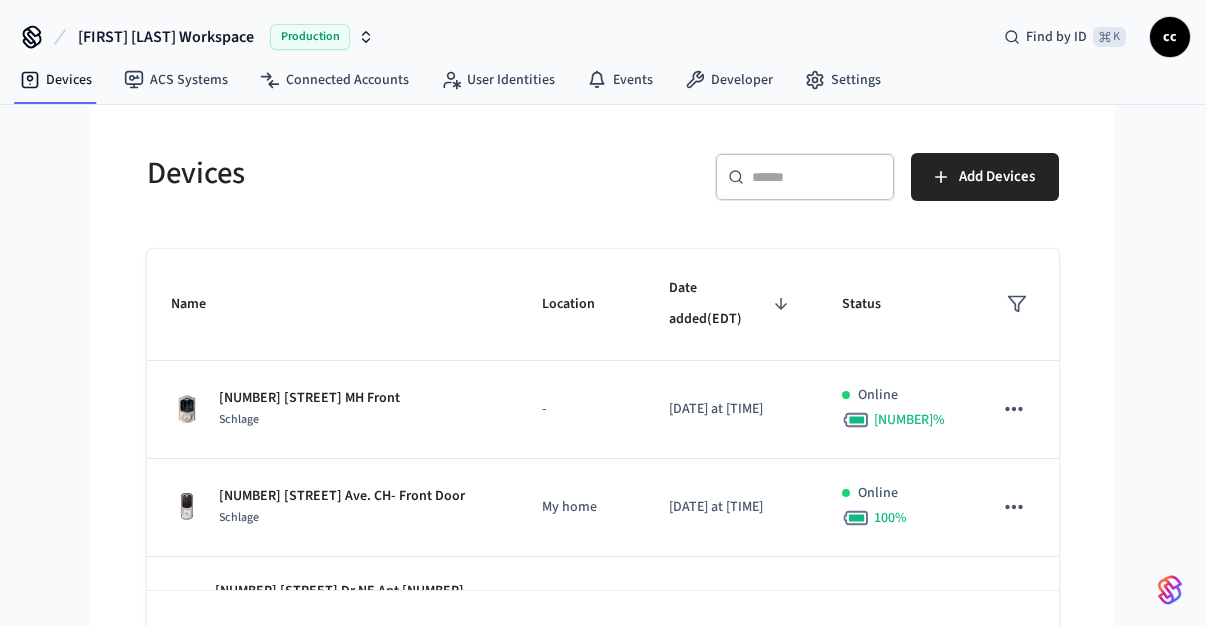 click 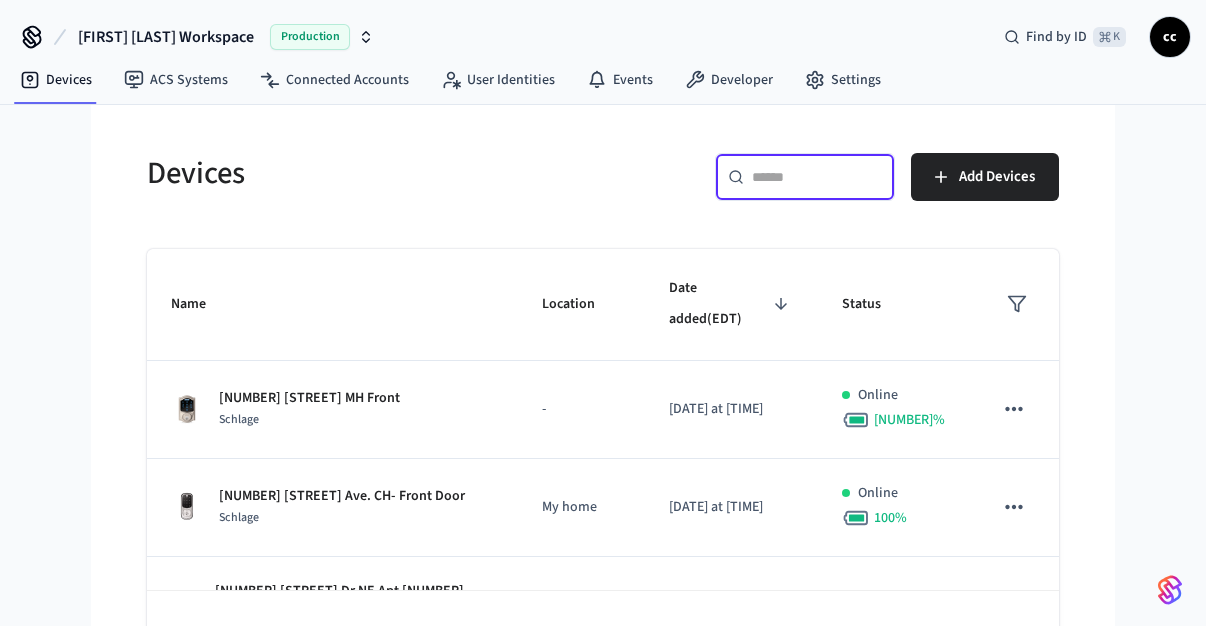 paste on "**********" 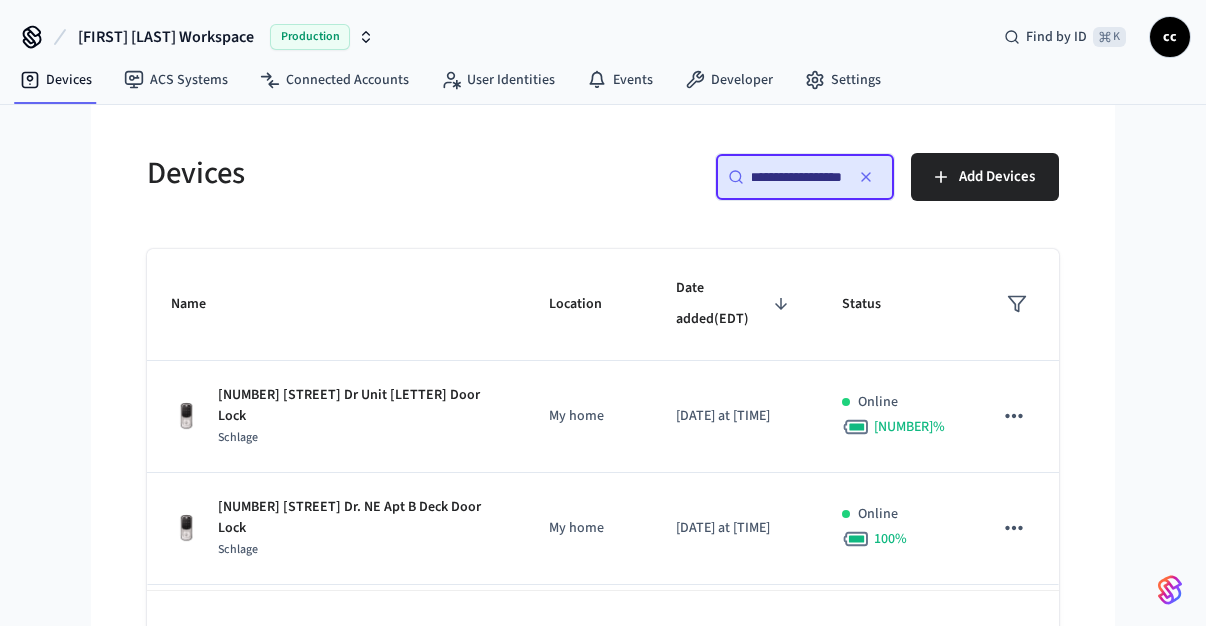 scroll, scrollTop: 0, scrollLeft: 14, axis: horizontal 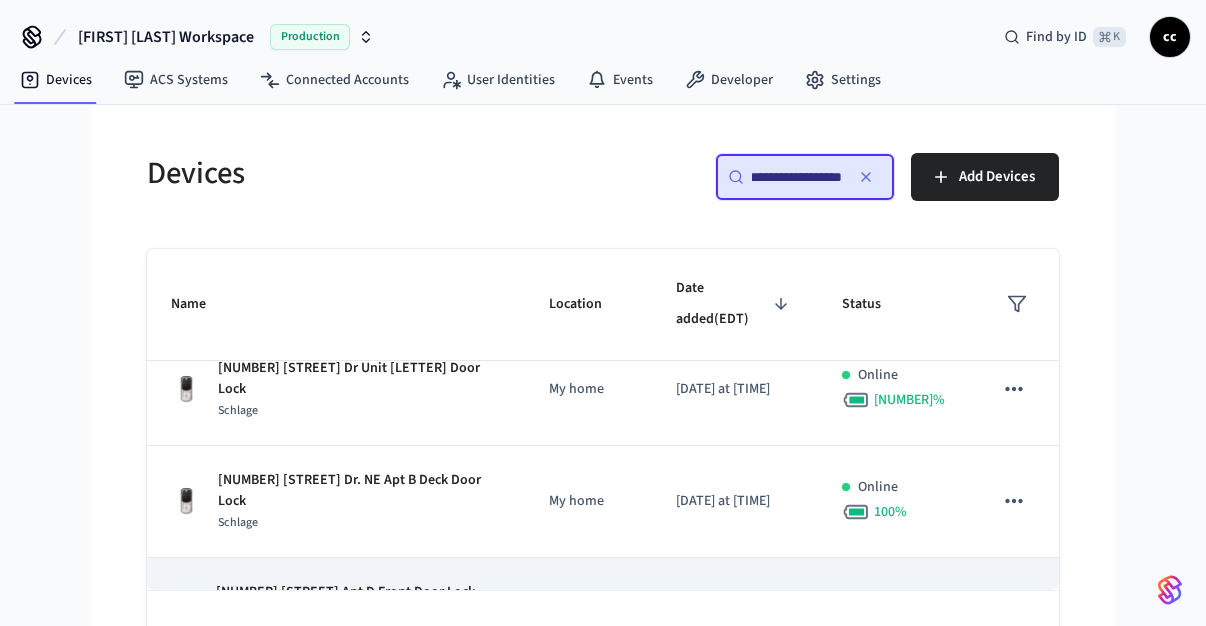 type on "**********" 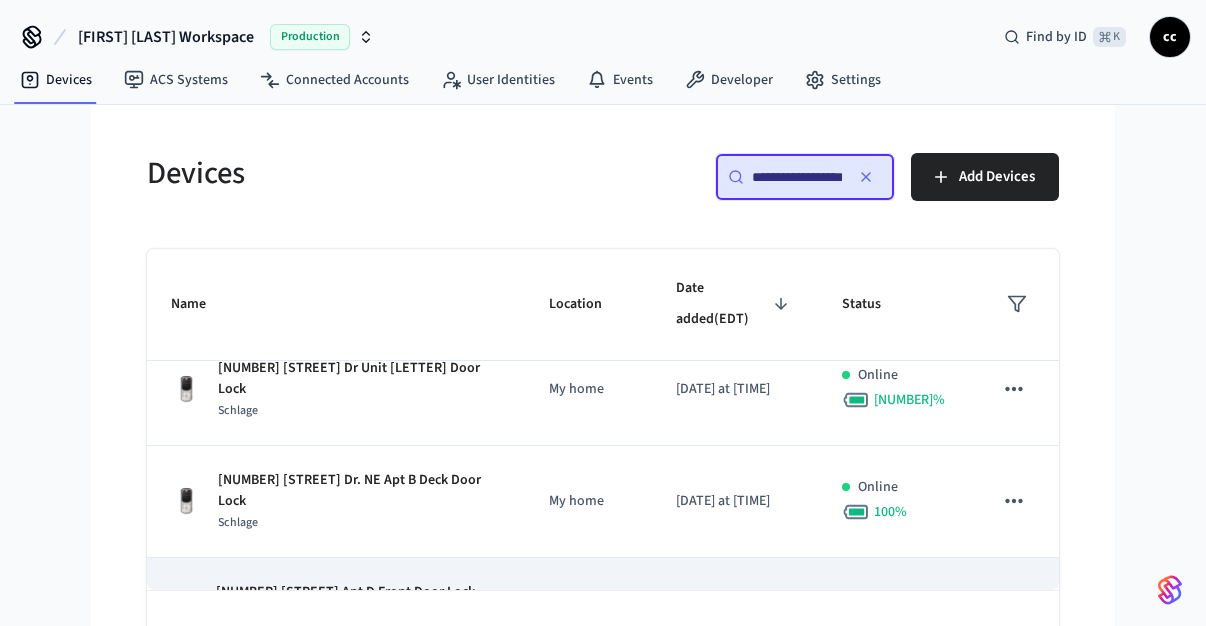 click on "[NUMBER] [STREET] Apt D Front Door Lock (Schlage)" at bounding box center [358, 603] 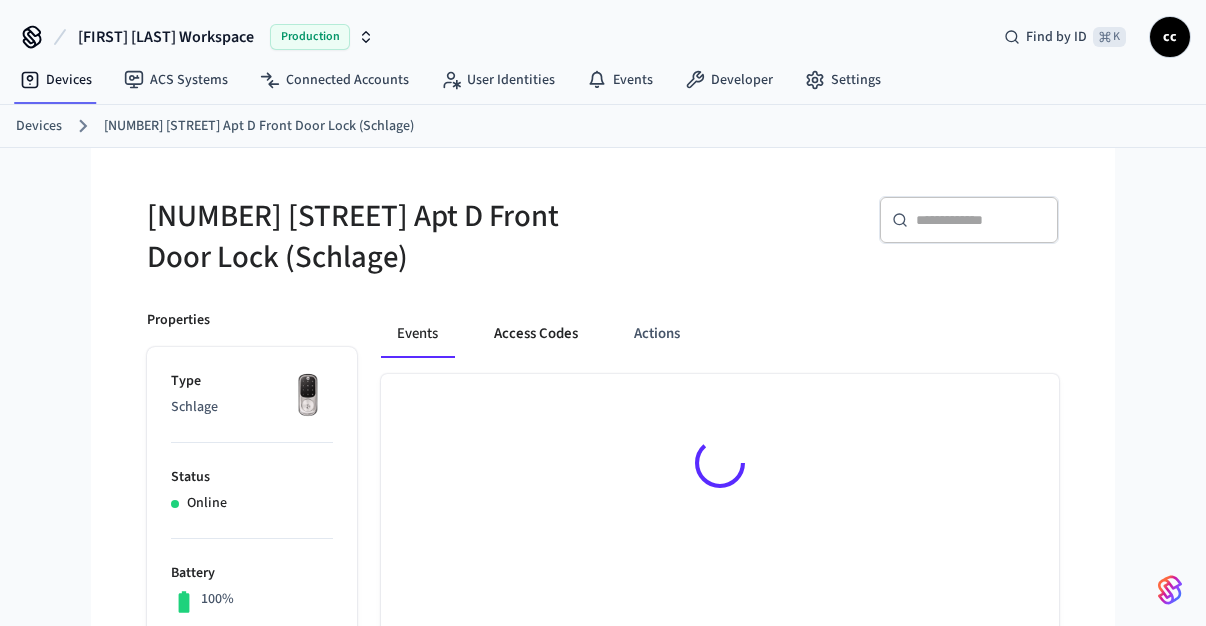 click on "Access Codes" at bounding box center [536, 334] 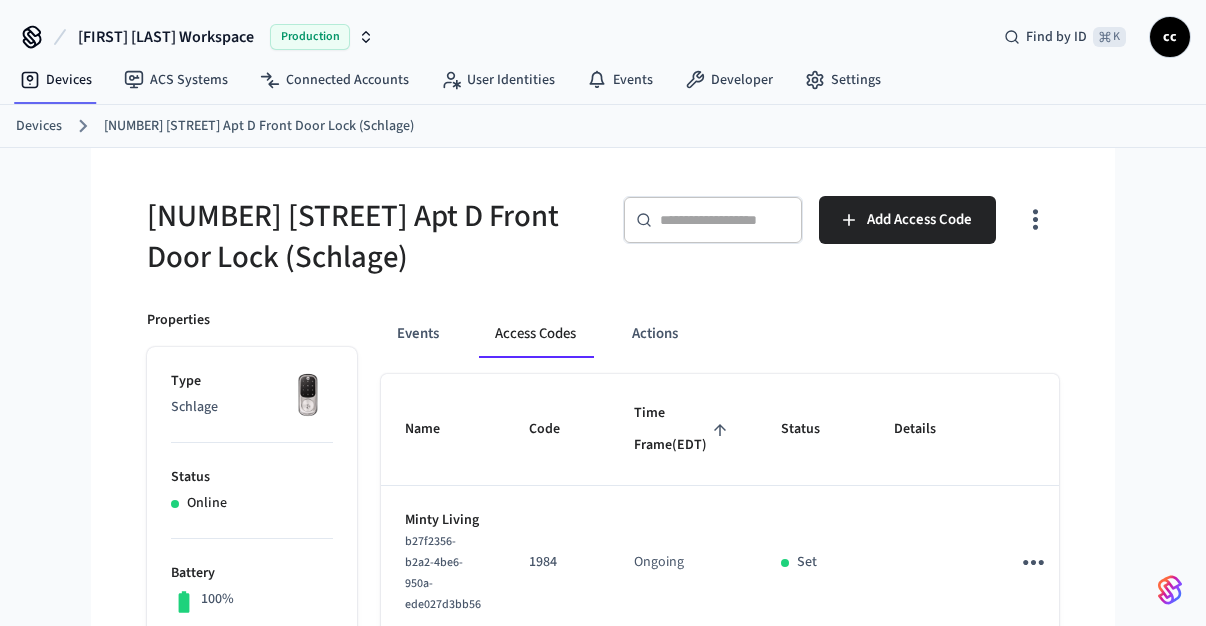 click on "Time Frame  (EDT)" at bounding box center [683, 429] 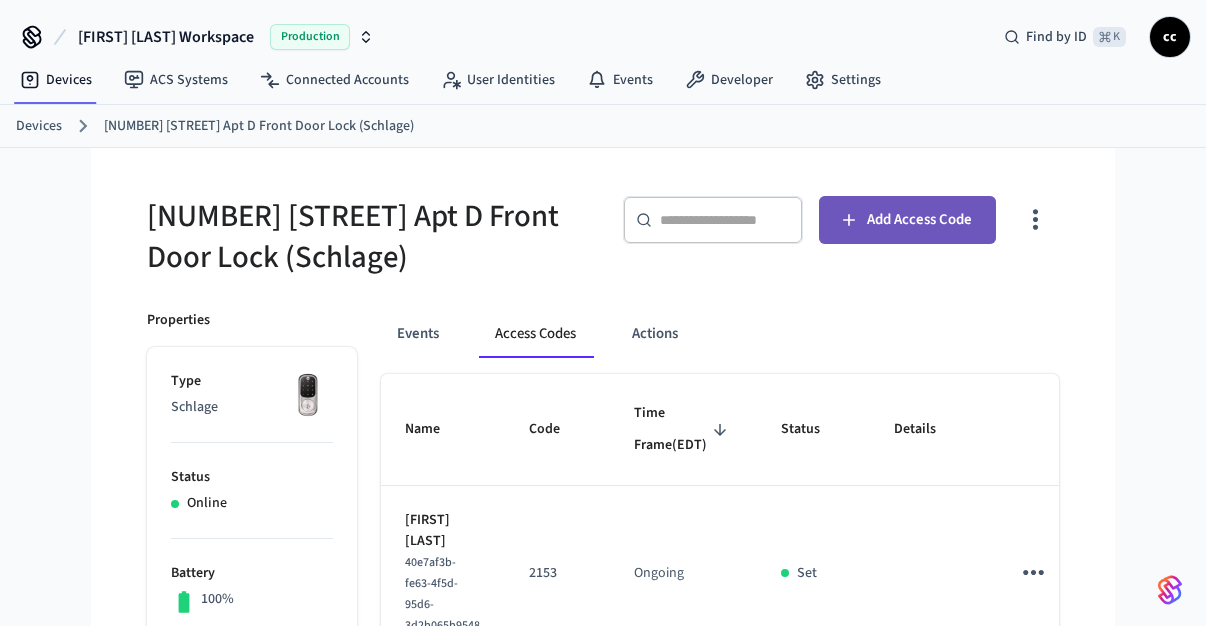 click 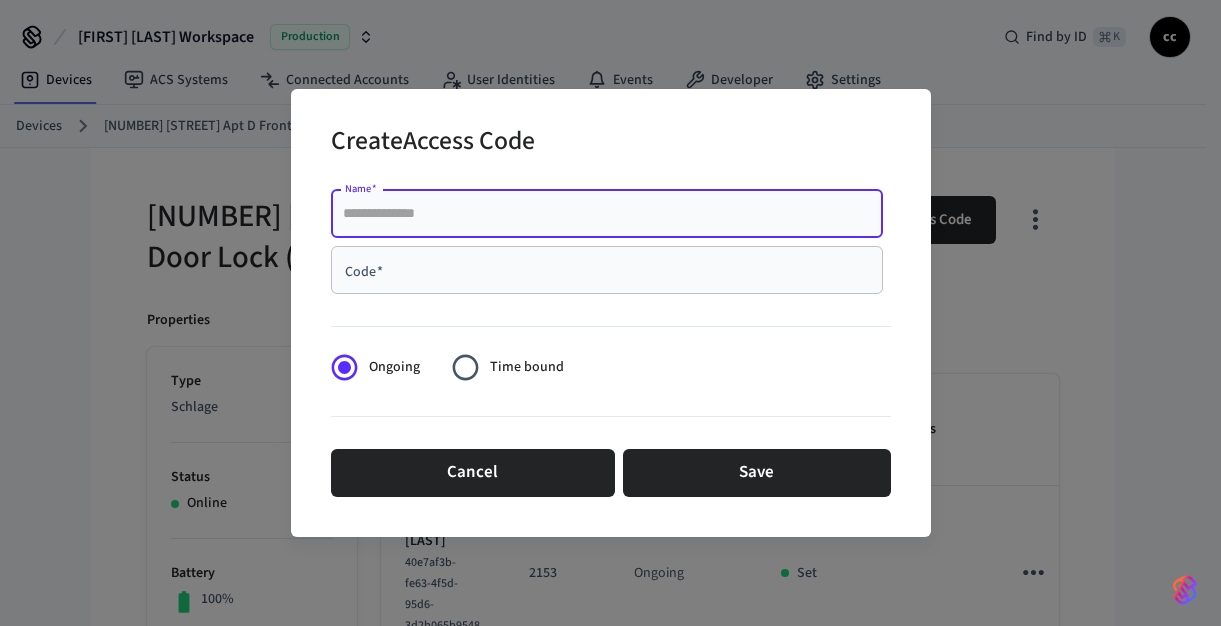 click on "Name   *" at bounding box center (607, 214) 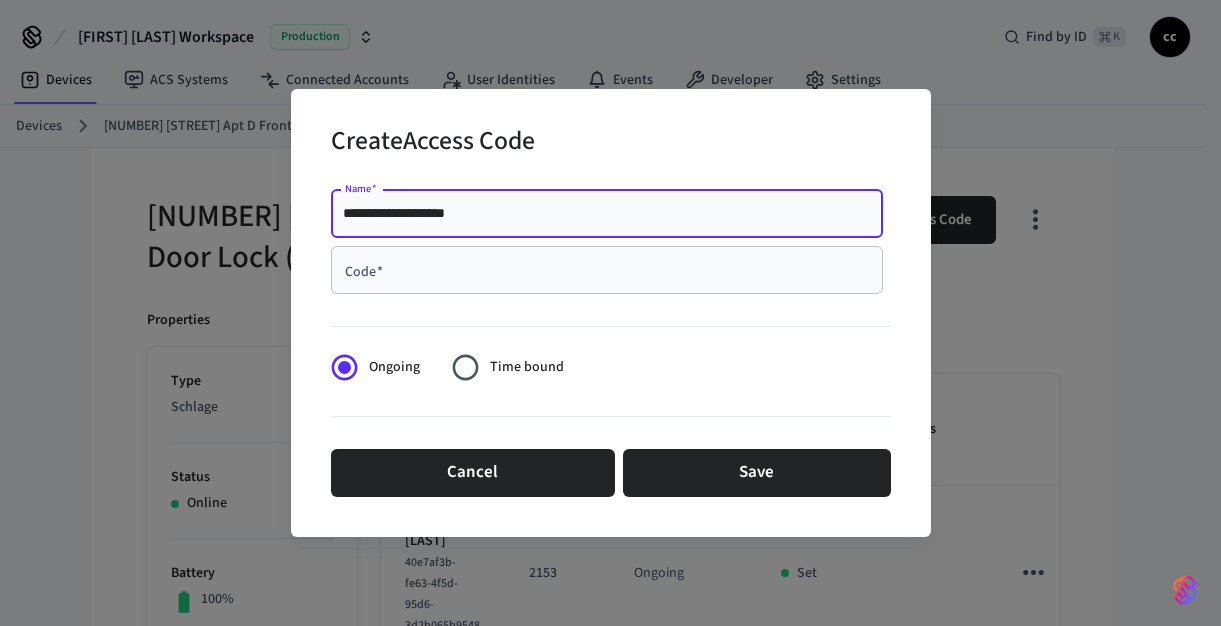 type on "**********" 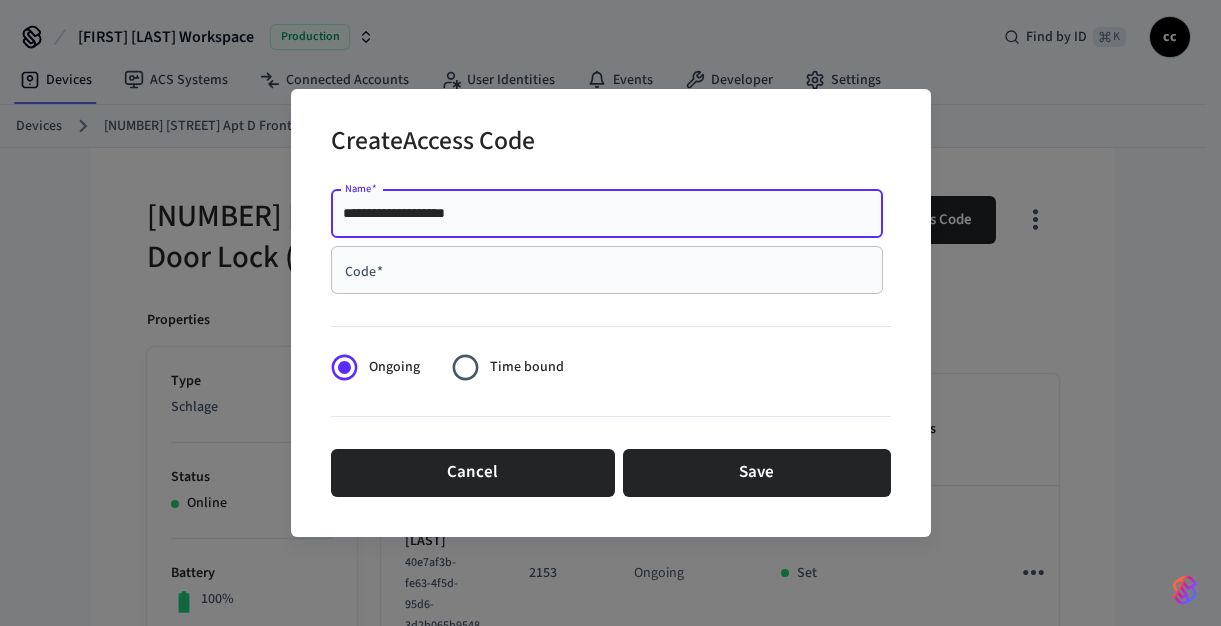 click on "Code   *" at bounding box center [607, 270] 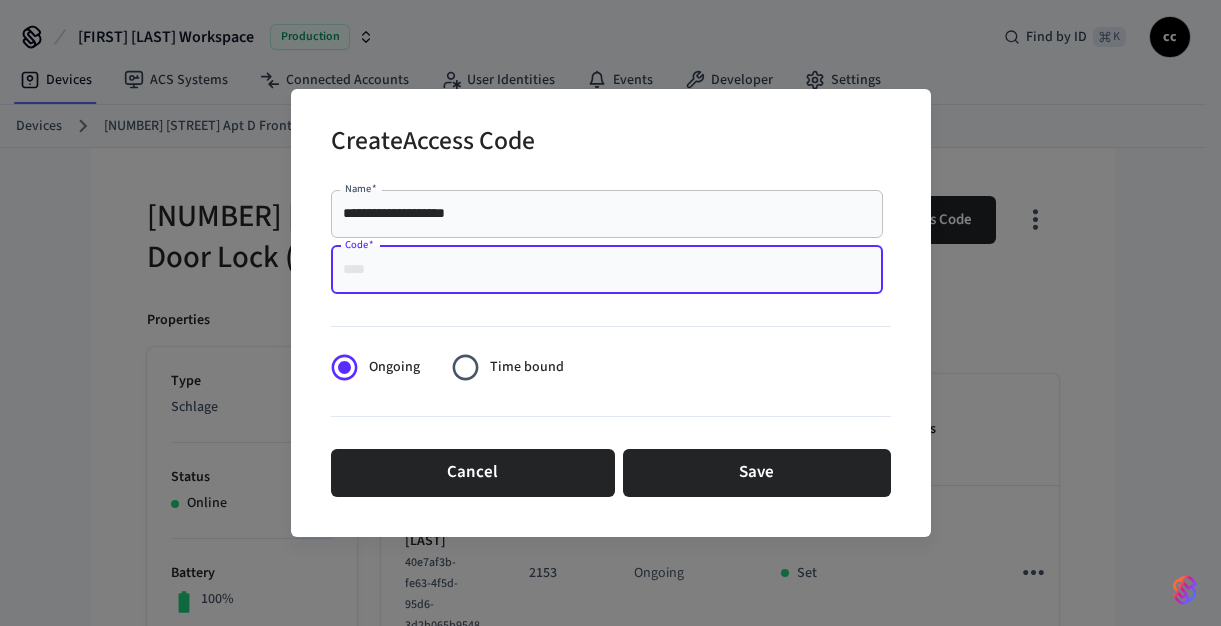paste on "****" 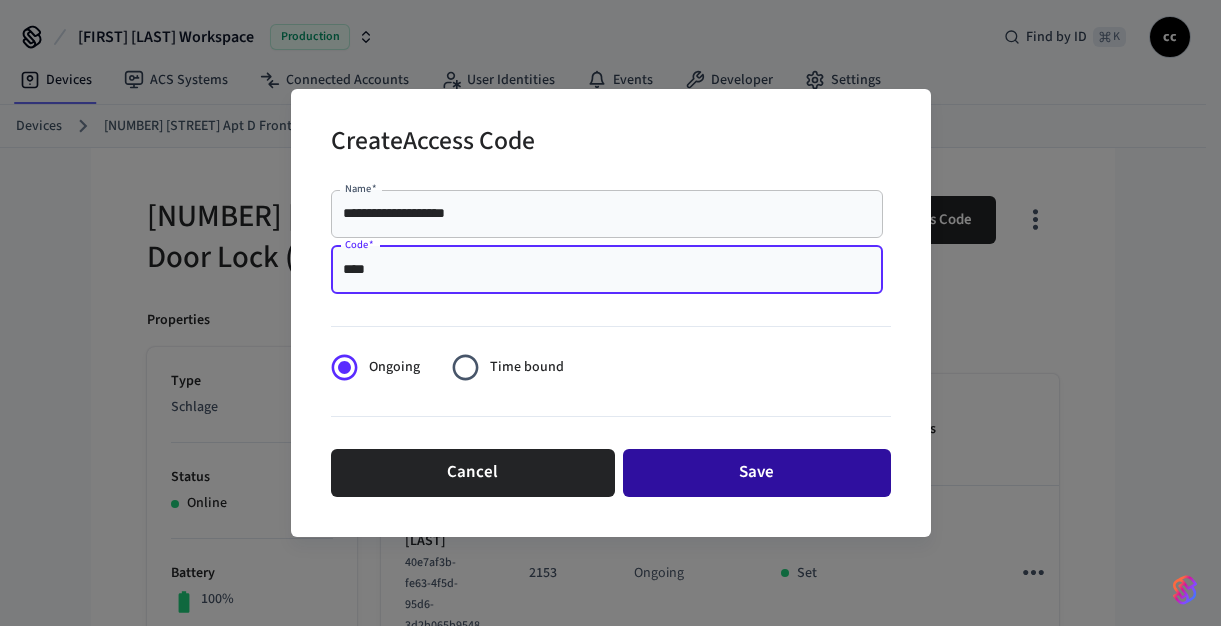 type on "****" 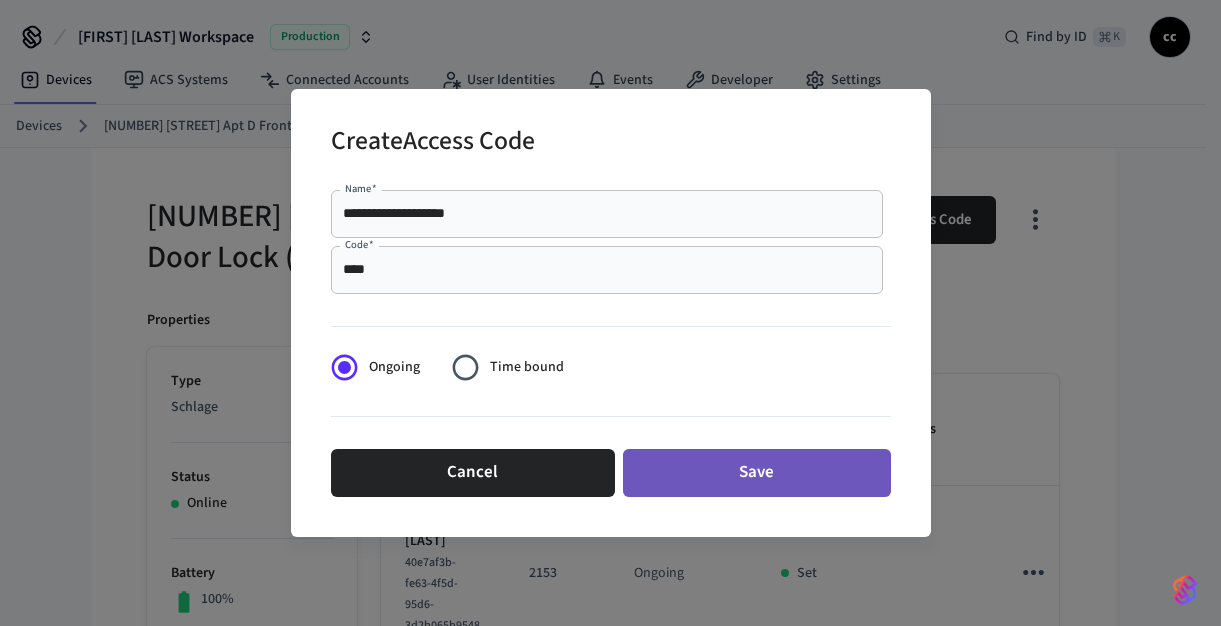 click on "Save" at bounding box center (757, 473) 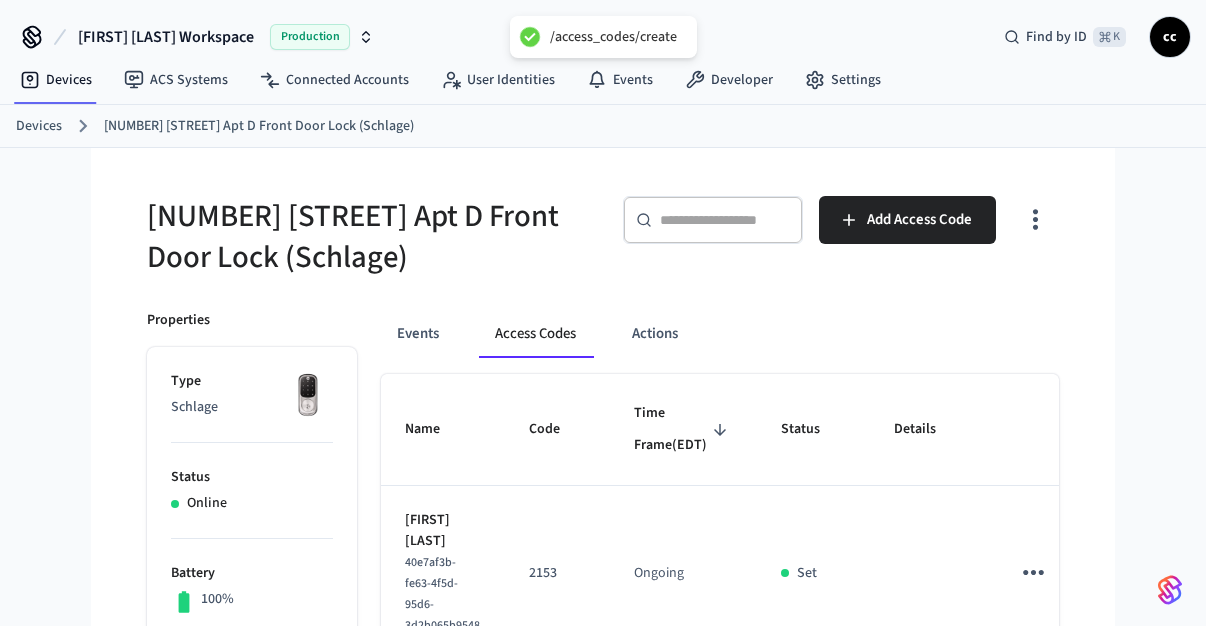 click on "[NUMBER] [STREET] Apt D Front Door Lock (Schlage)" at bounding box center (369, 237) 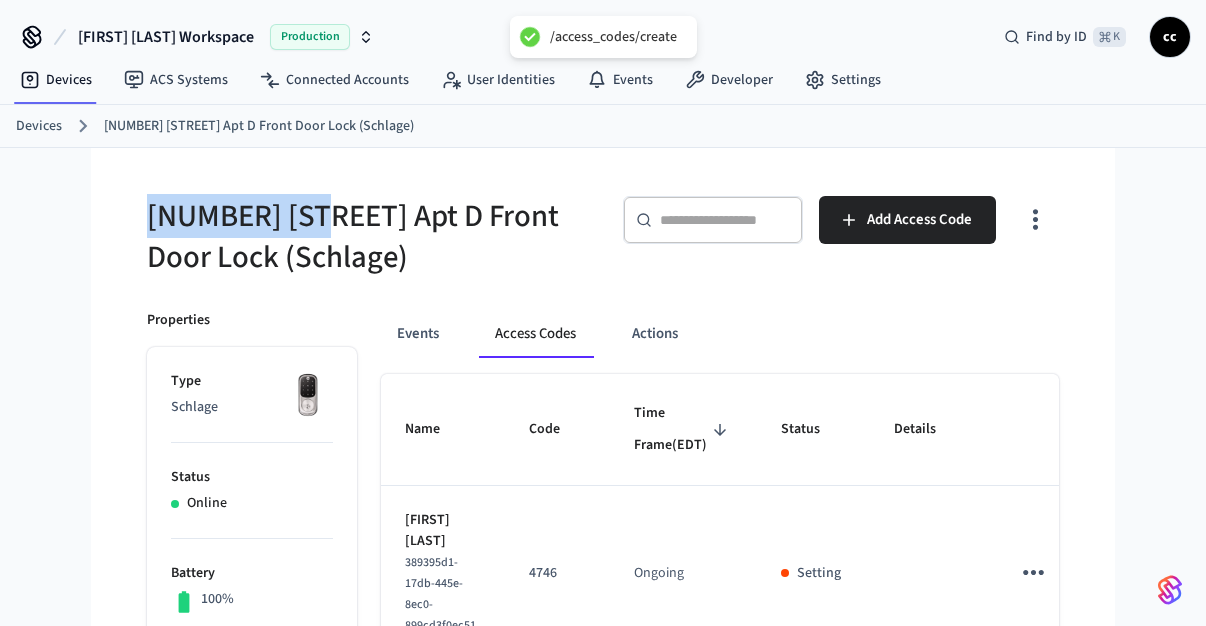 drag, startPoint x: 308, startPoint y: 228, endPoint x: 107, endPoint y: 203, distance: 202.54877 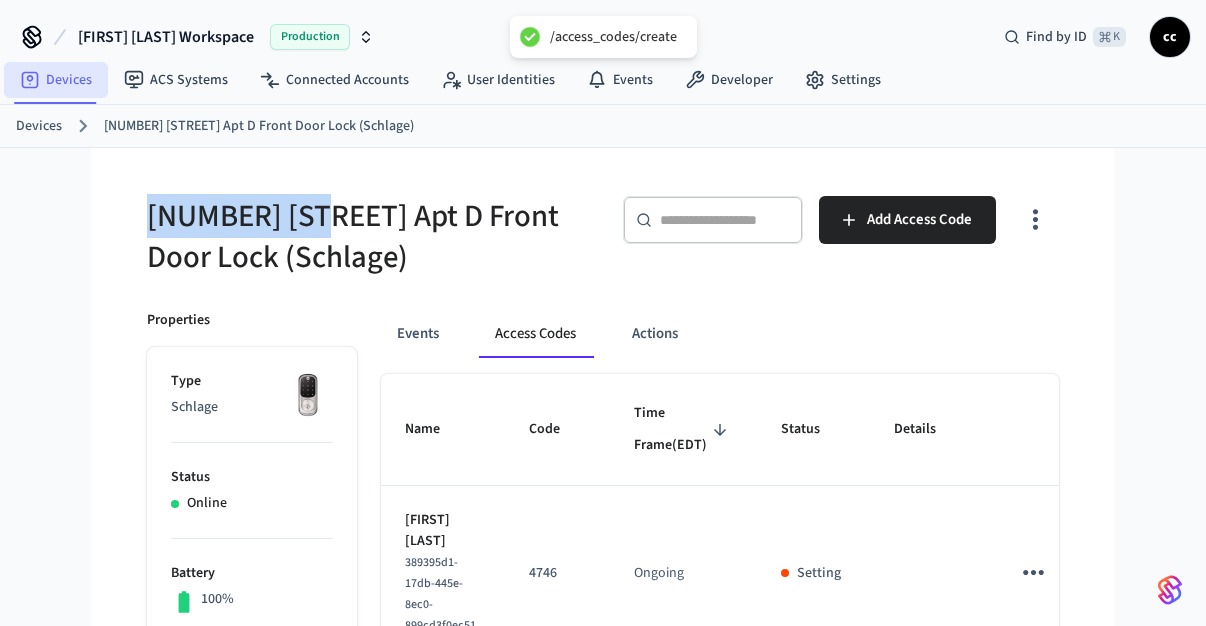 copy on "[NUMBER] [STREET]" 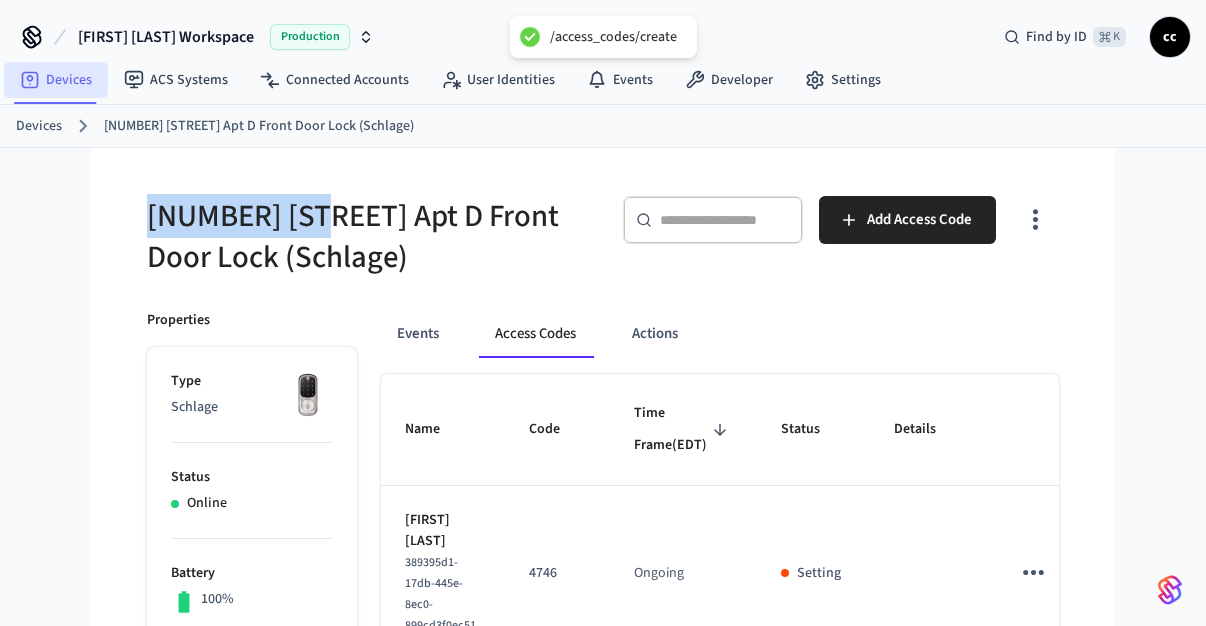 click on "Devices" at bounding box center [56, 80] 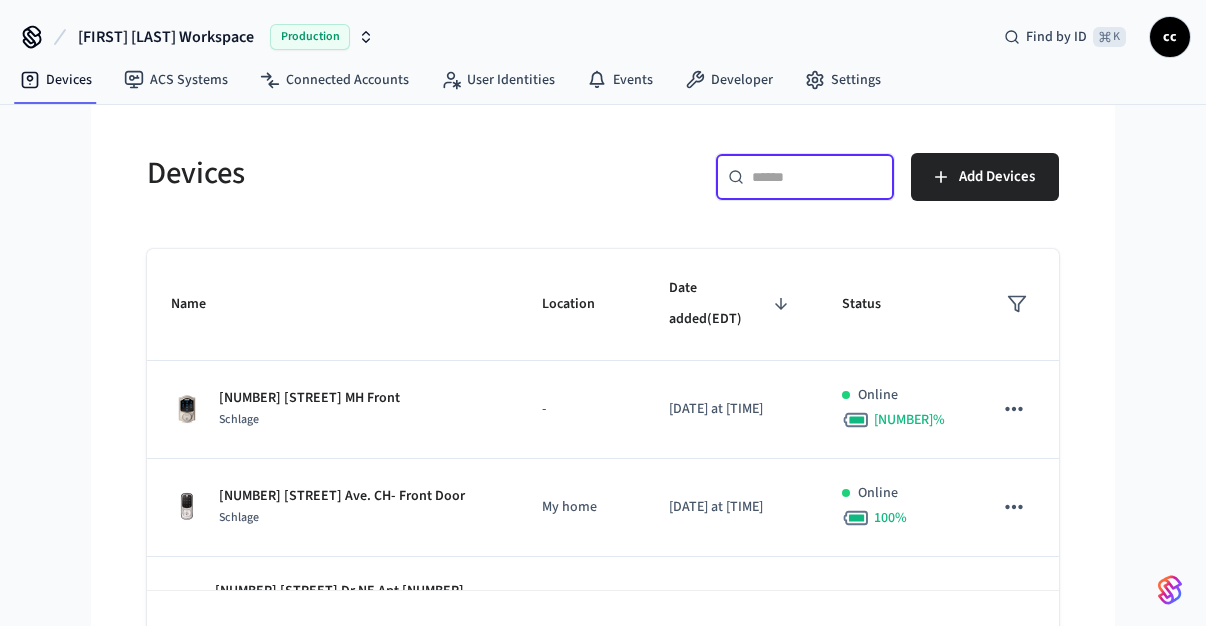 click at bounding box center [817, 177] 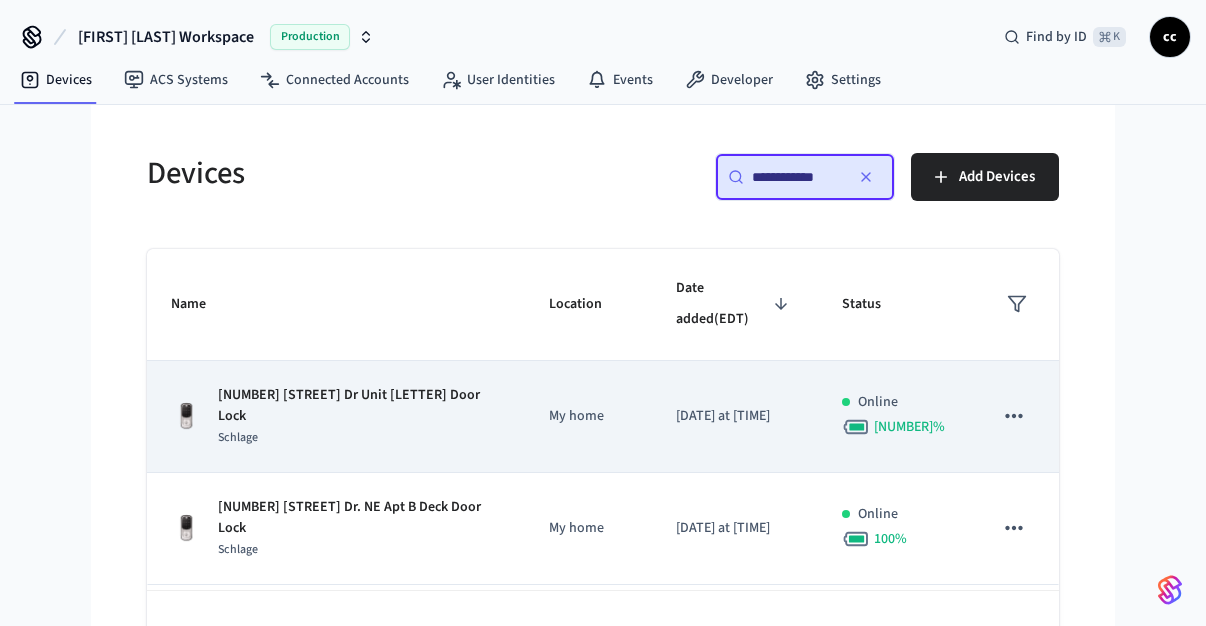 type on "**********" 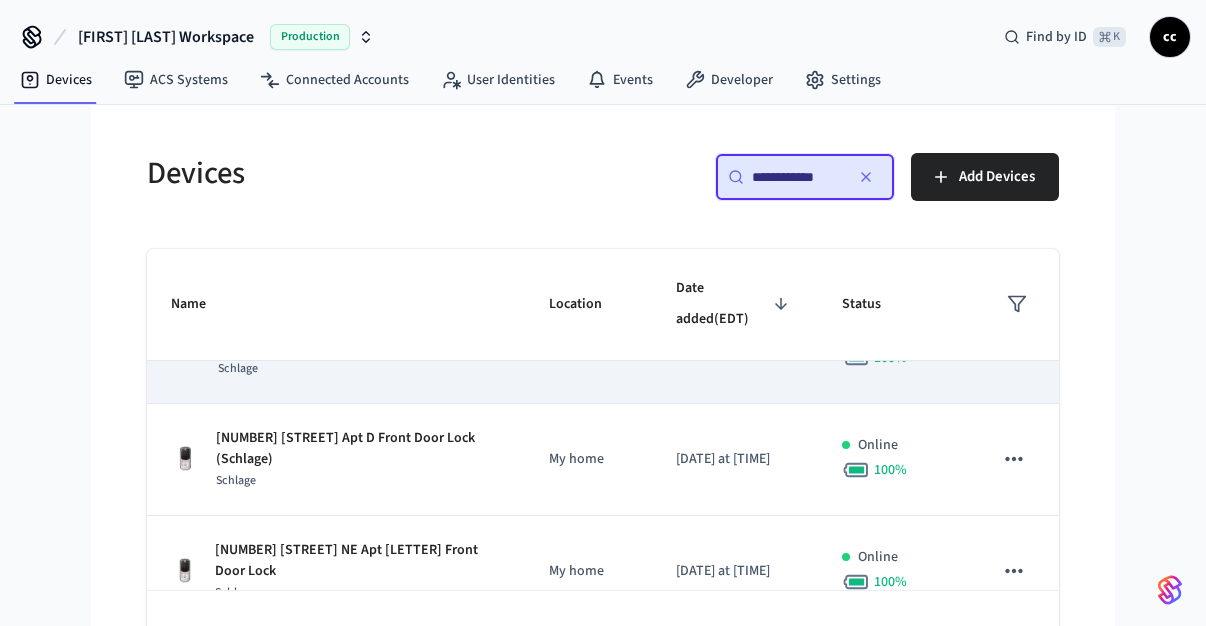scroll, scrollTop: 312, scrollLeft: 0, axis: vertical 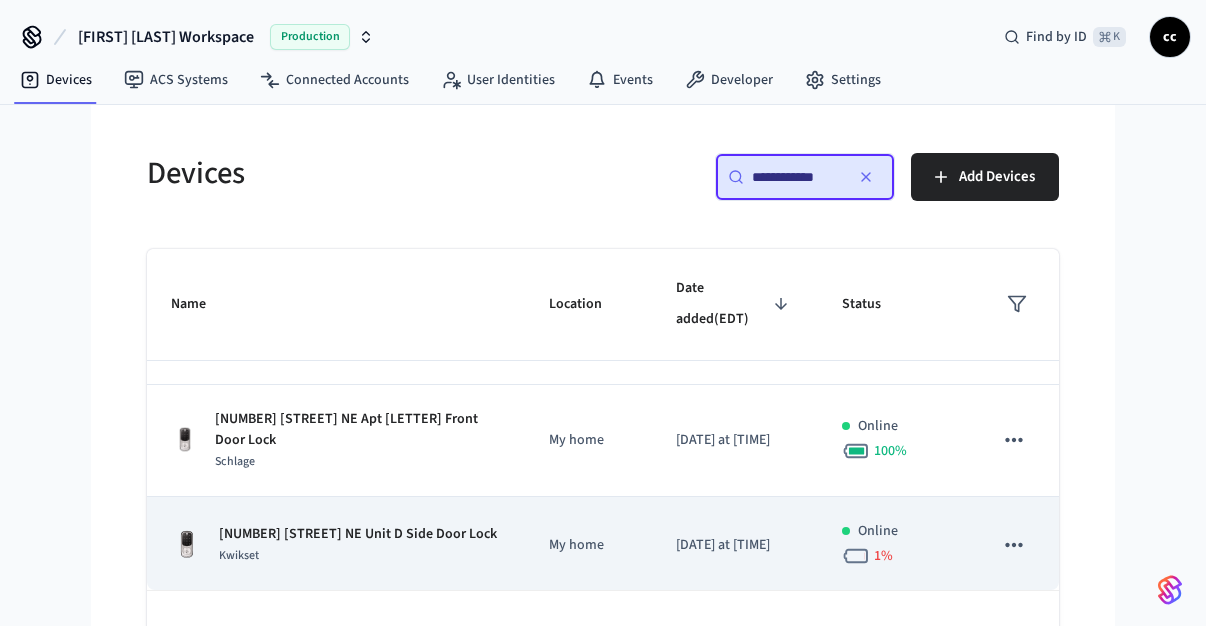 click on "[NUMBER] [STREET] NE Unit D Side Door Lock" at bounding box center [358, 534] 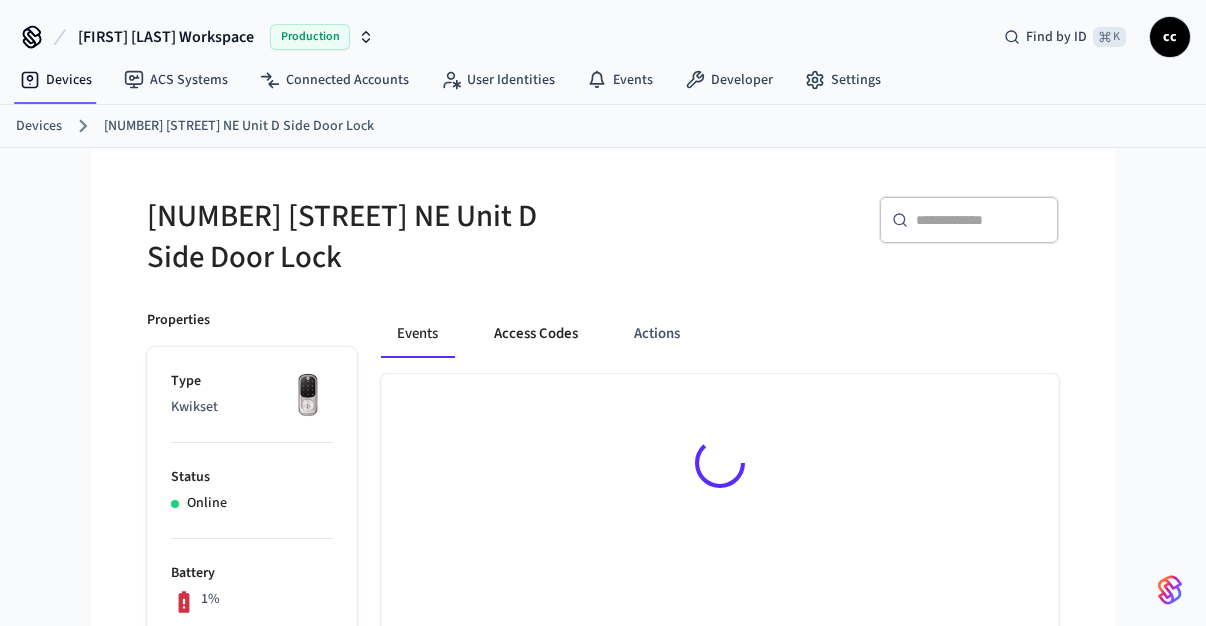 click on "Access Codes" at bounding box center [536, 334] 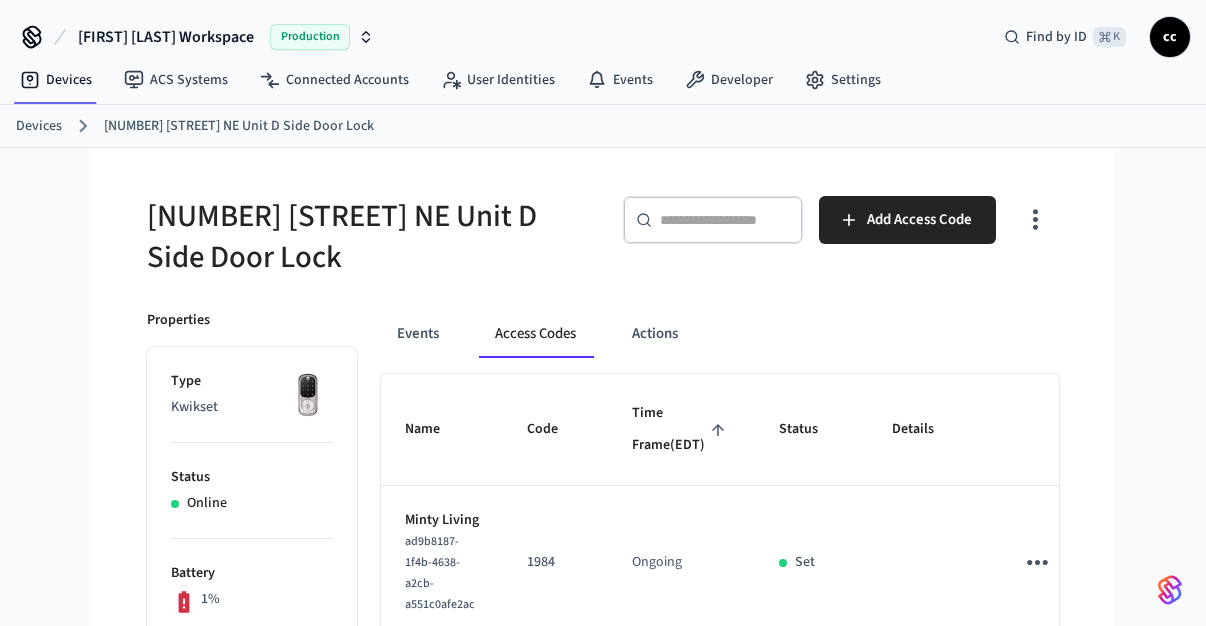click on "Time Frame  (EDT)" at bounding box center [681, 429] 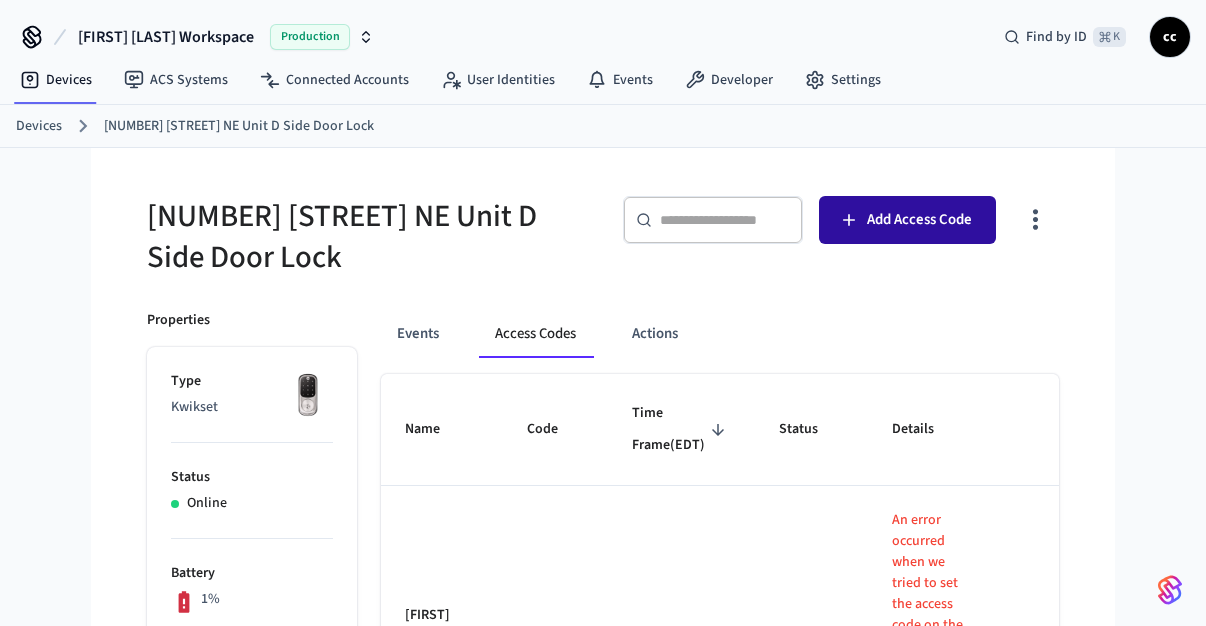 click on "Add Access Code" at bounding box center (919, 220) 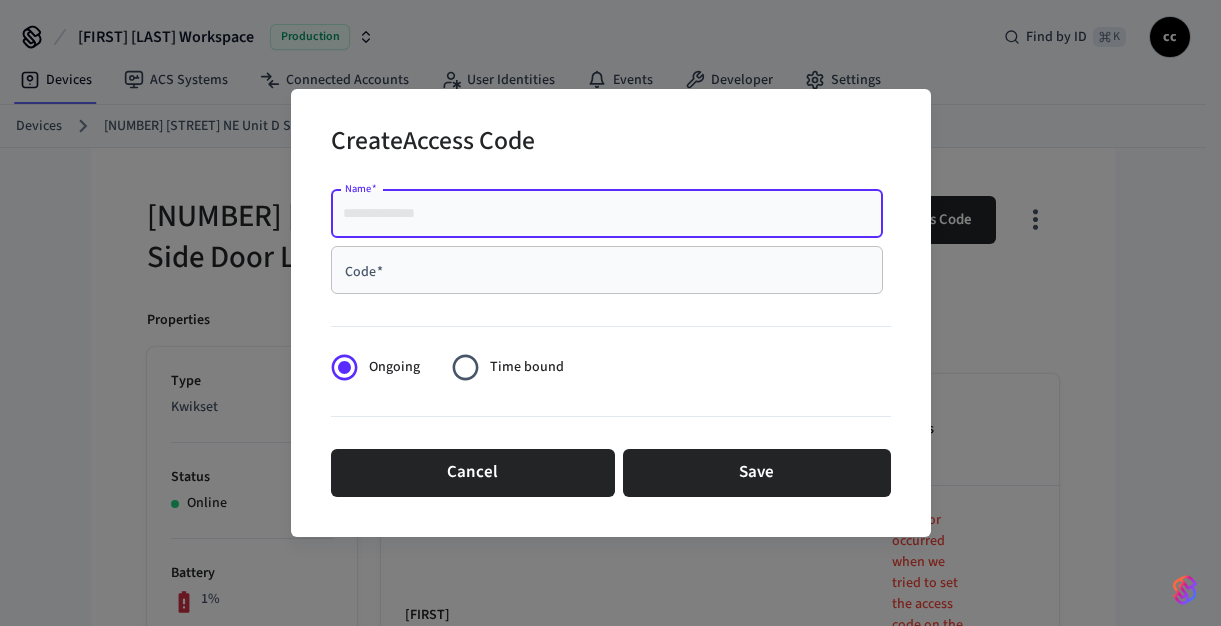 click on "Name   *" at bounding box center (607, 214) 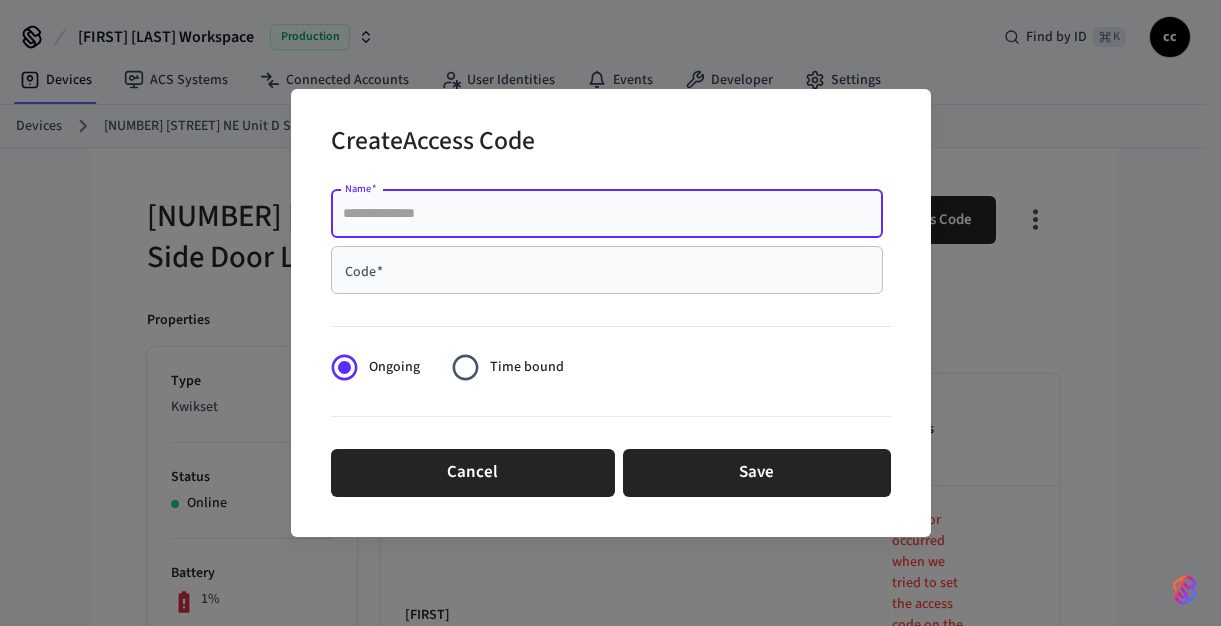 paste on "**********" 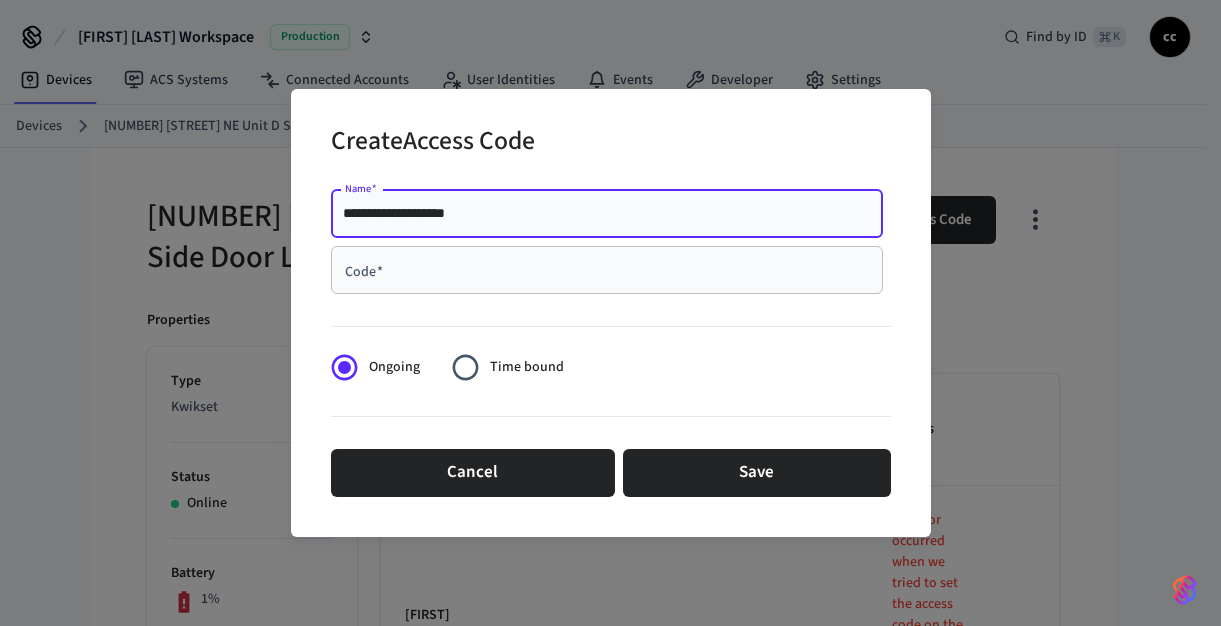 type on "**********" 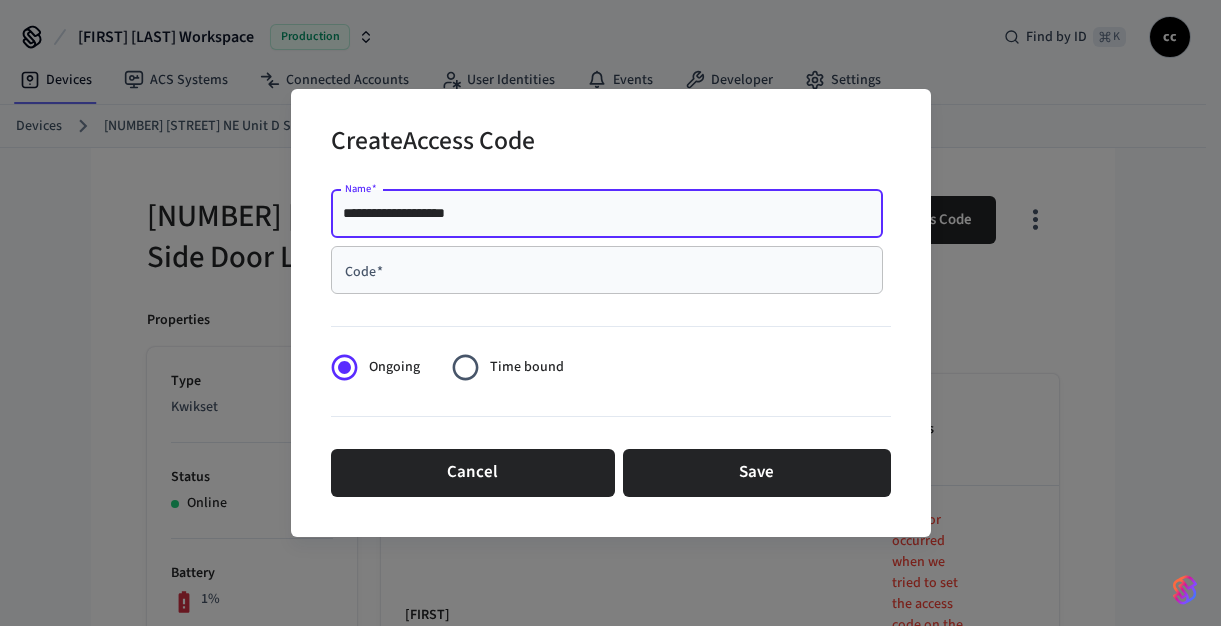 click on "Code   *" at bounding box center [607, 270] 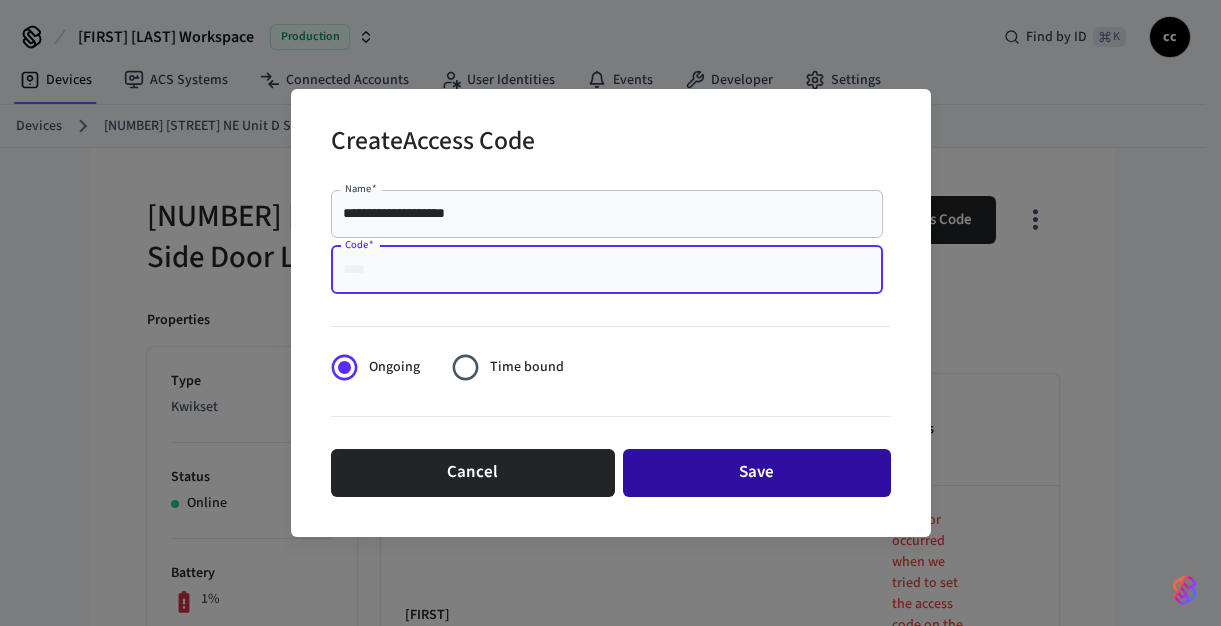 paste on "****" 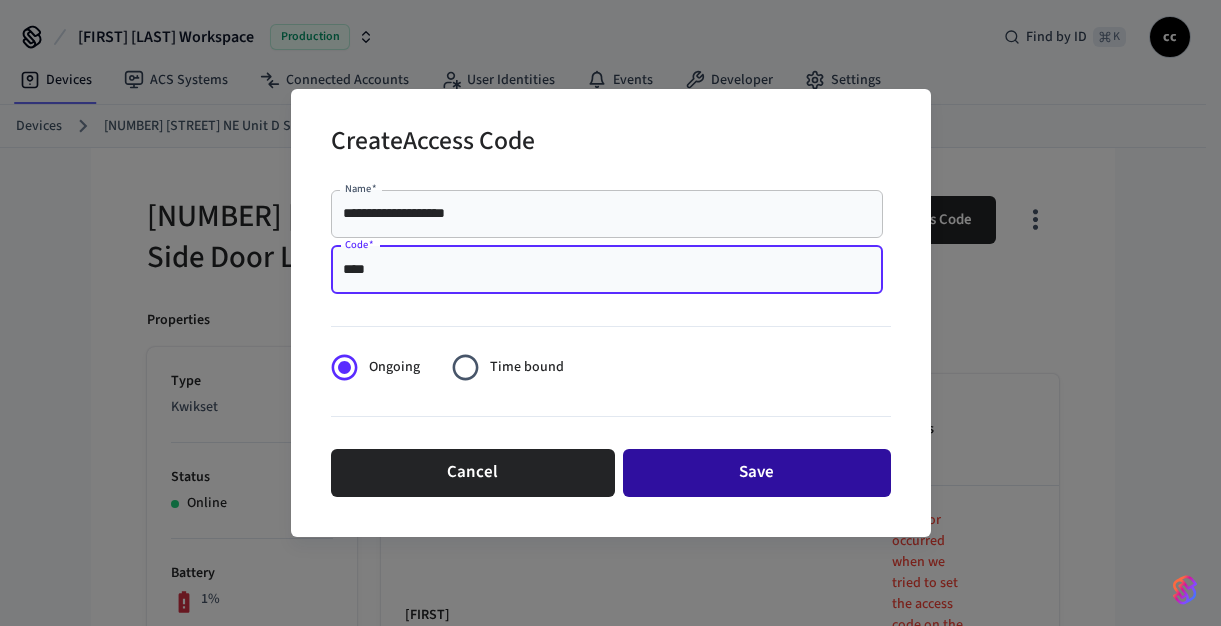 type on "****" 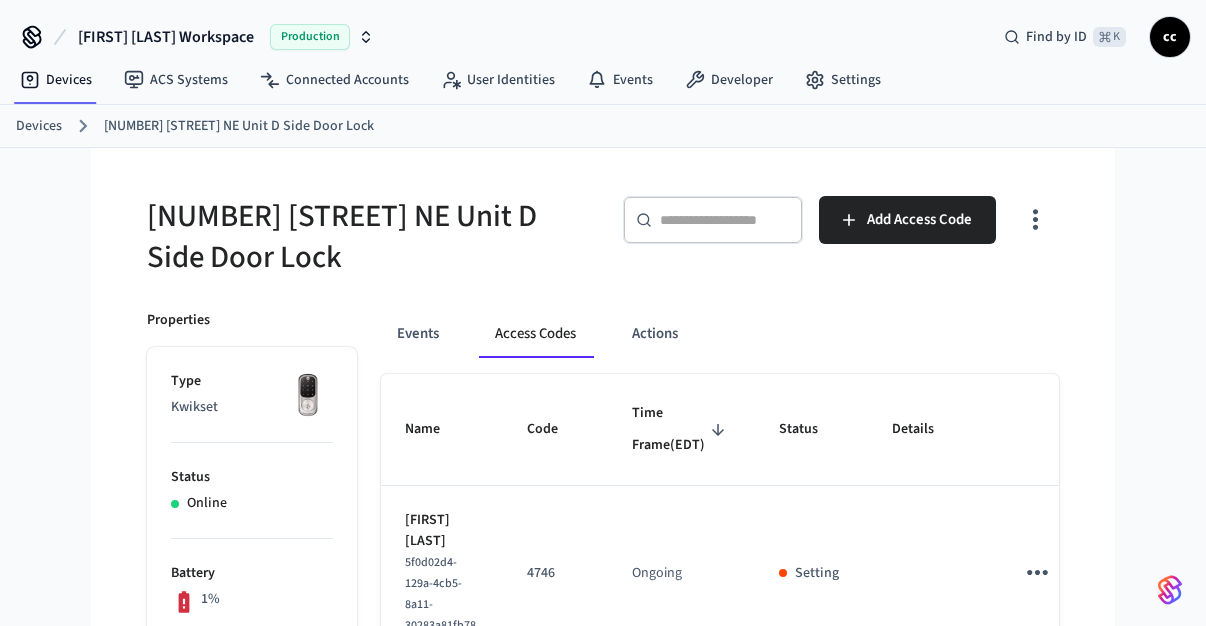 click at bounding box center (725, 220) 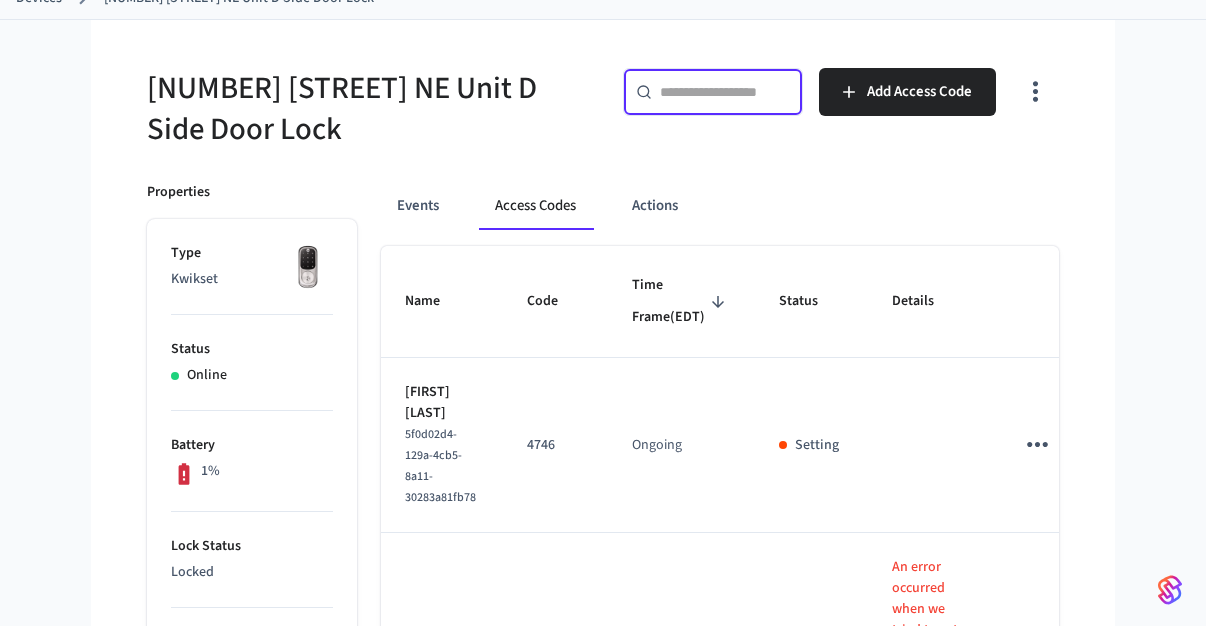 scroll, scrollTop: 183, scrollLeft: 0, axis: vertical 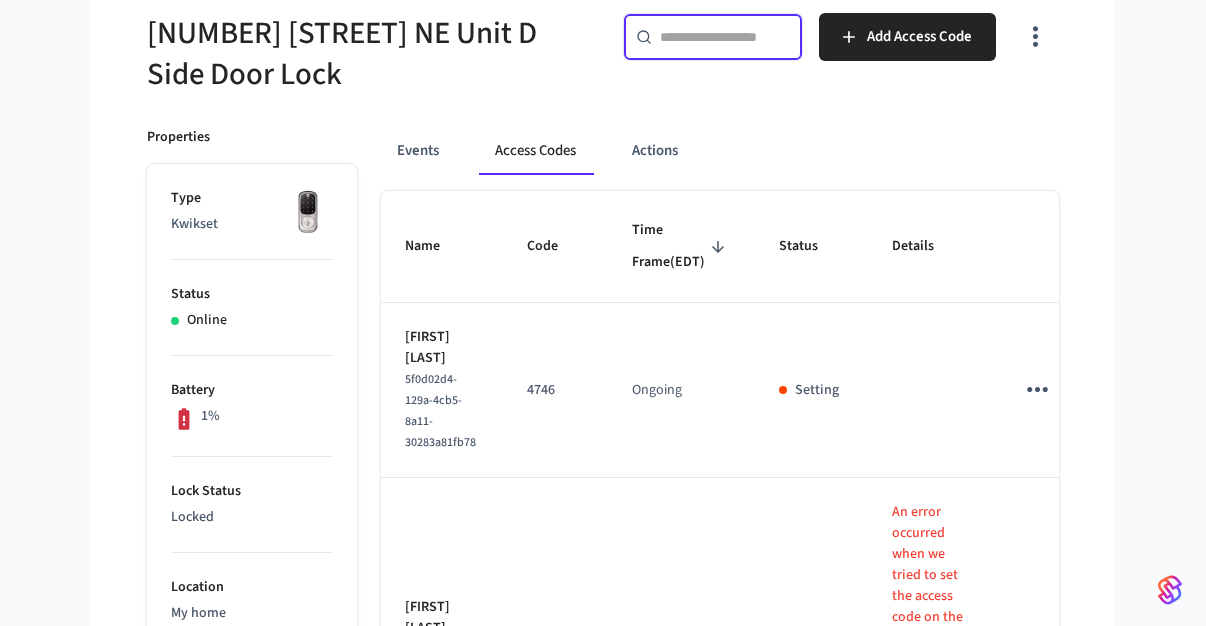 click on "Ongoing" at bounding box center [681, 390] 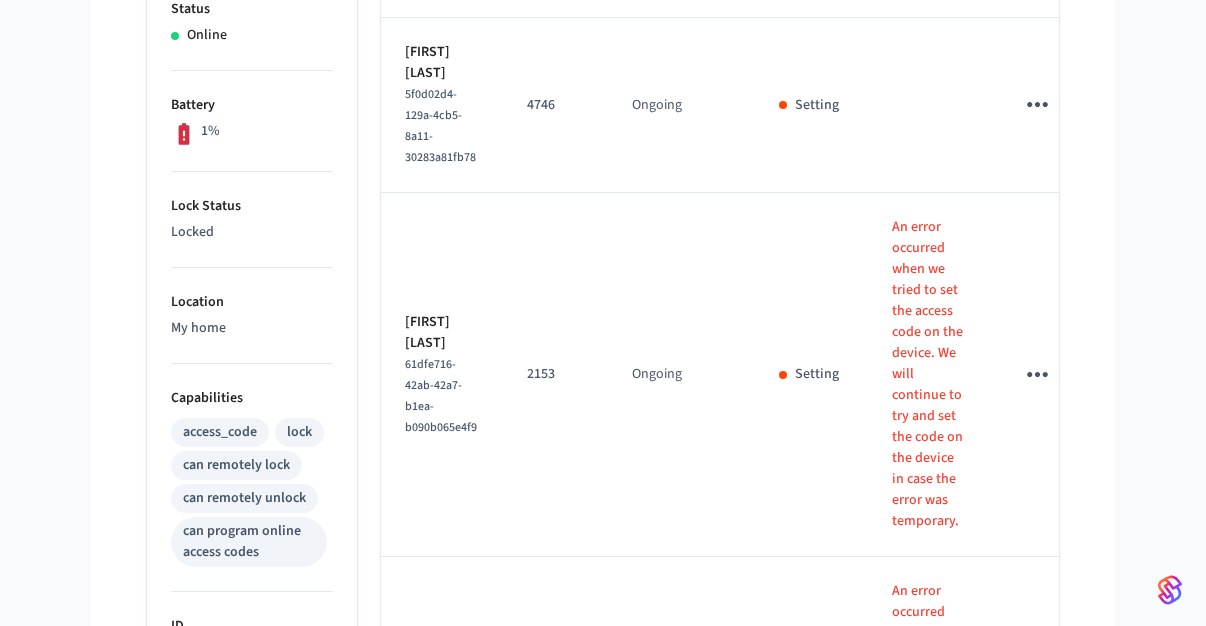 scroll, scrollTop: 60, scrollLeft: 0, axis: vertical 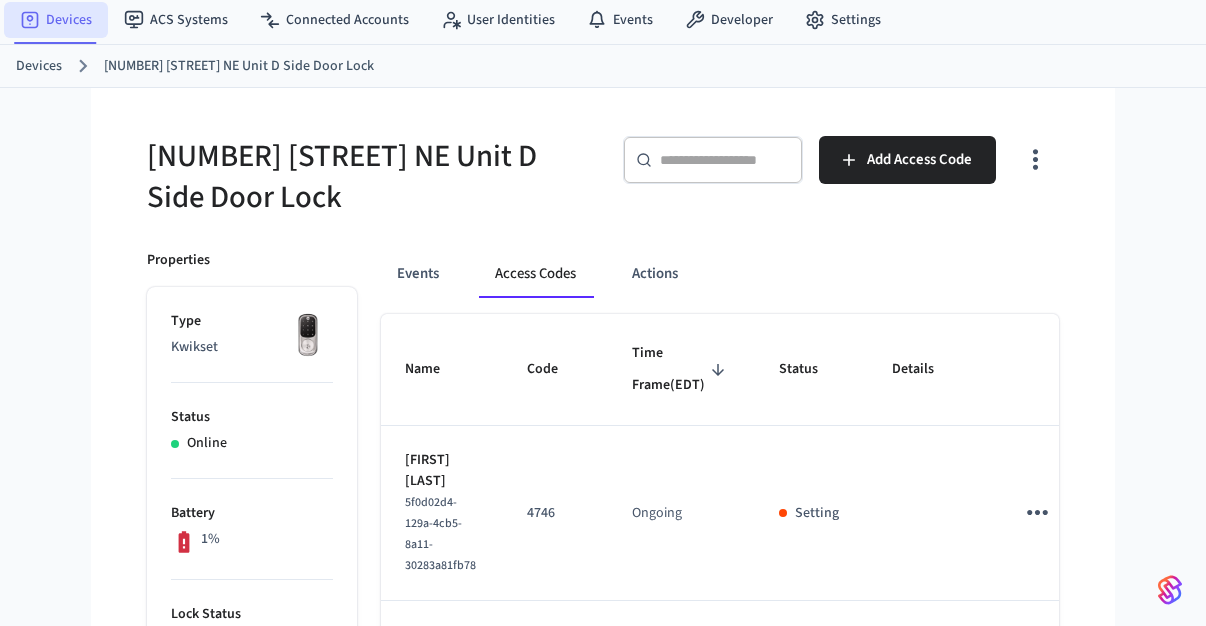 click on "Devices" at bounding box center (56, 20) 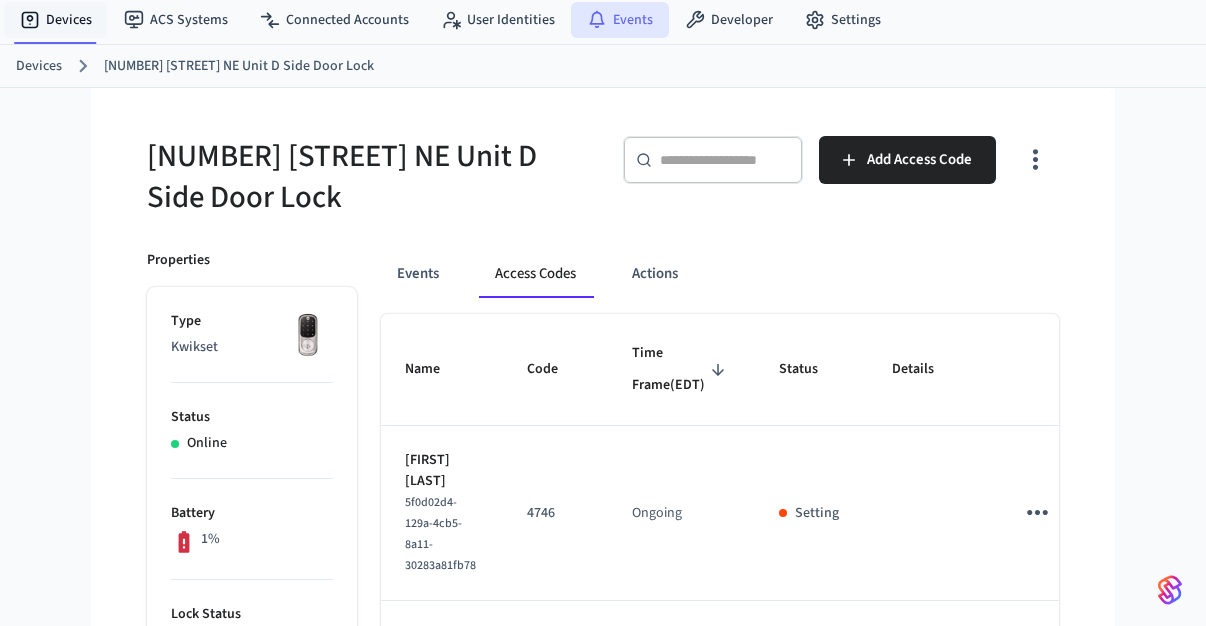 scroll, scrollTop: 0, scrollLeft: 0, axis: both 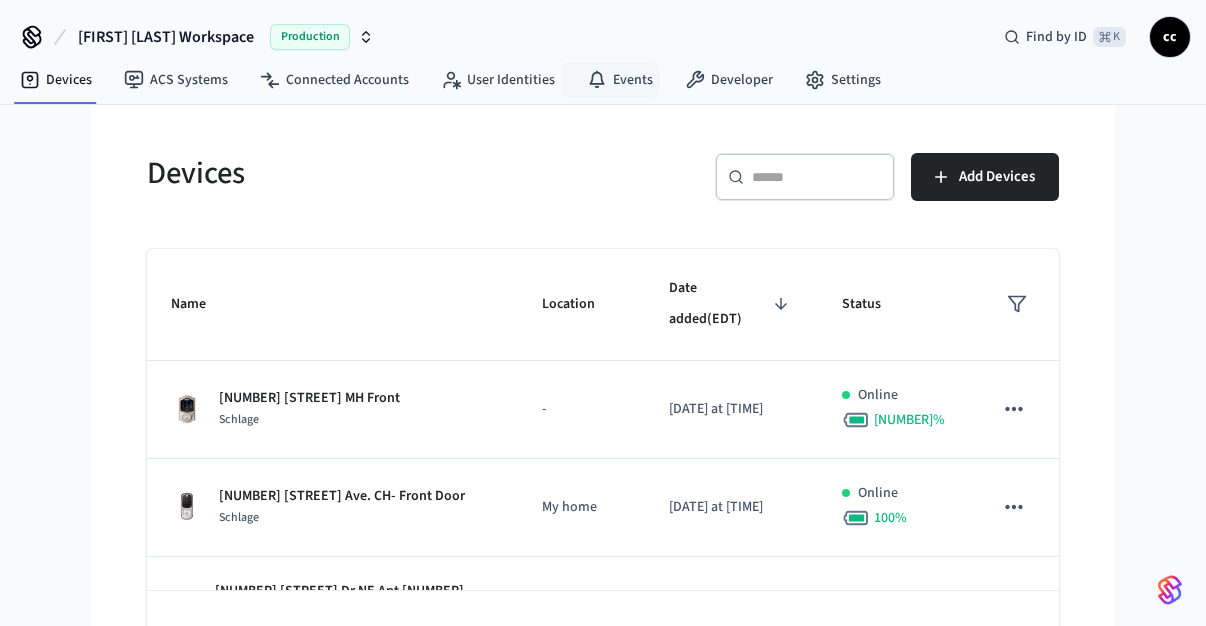 click on "​ ​ Add Devices" at bounding box center [825, 173] 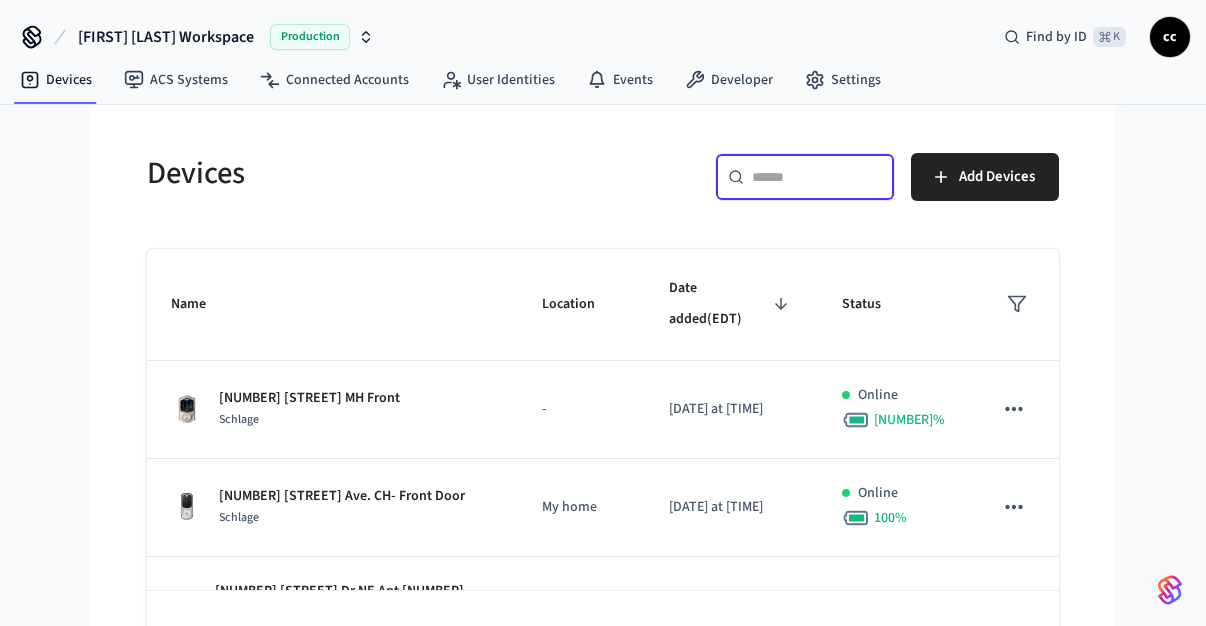 click at bounding box center (817, 177) 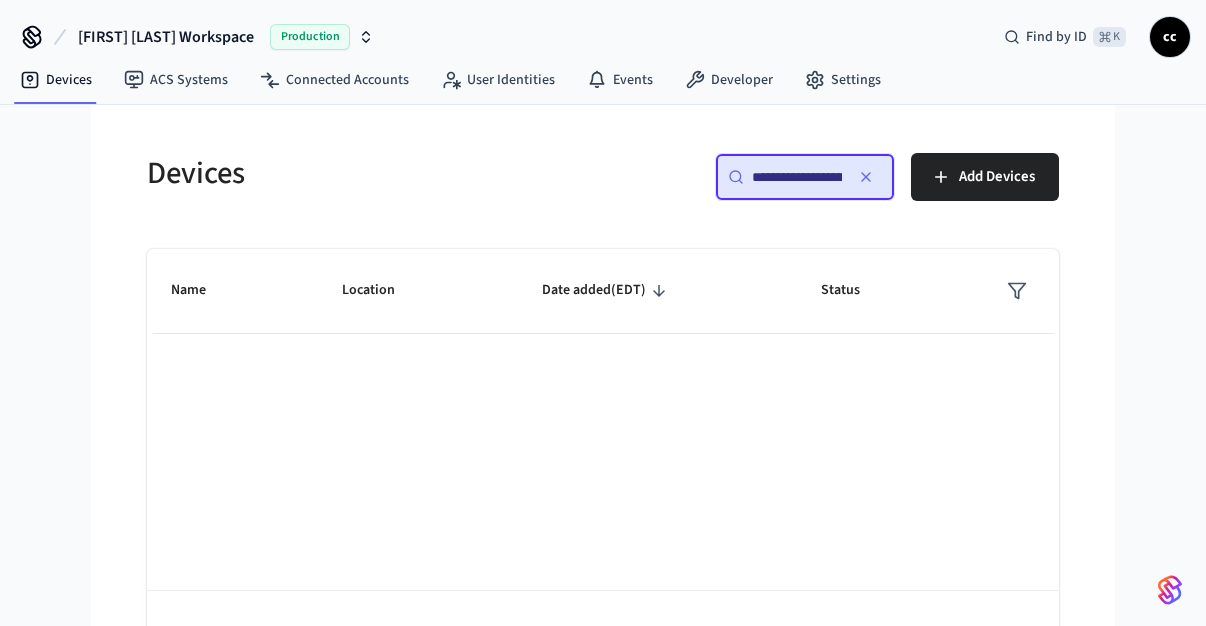 scroll, scrollTop: 0, scrollLeft: 79, axis: horizontal 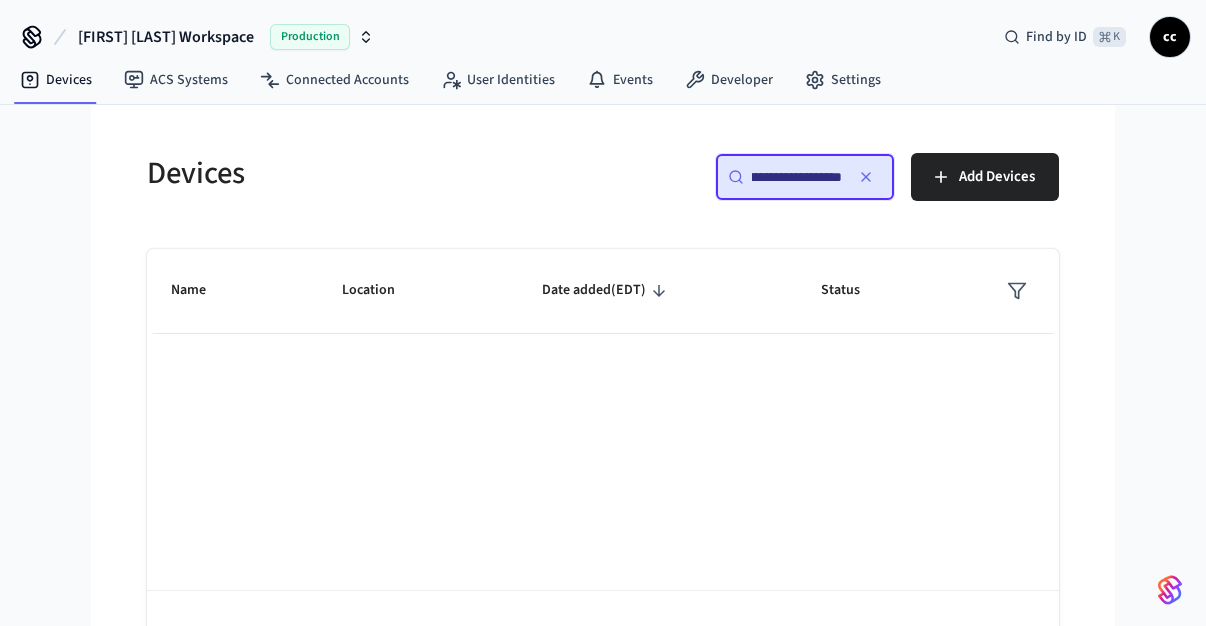 drag, startPoint x: 770, startPoint y: 180, endPoint x: 854, endPoint y: 194, distance: 85.158676 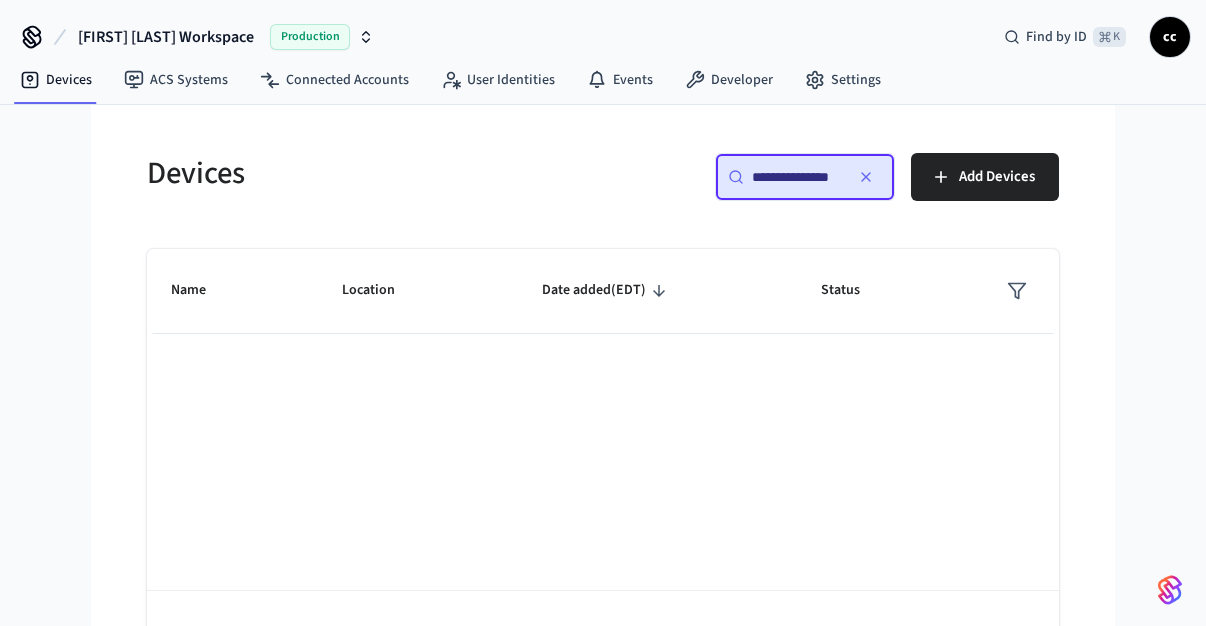 scroll, scrollTop: 0, scrollLeft: 10, axis: horizontal 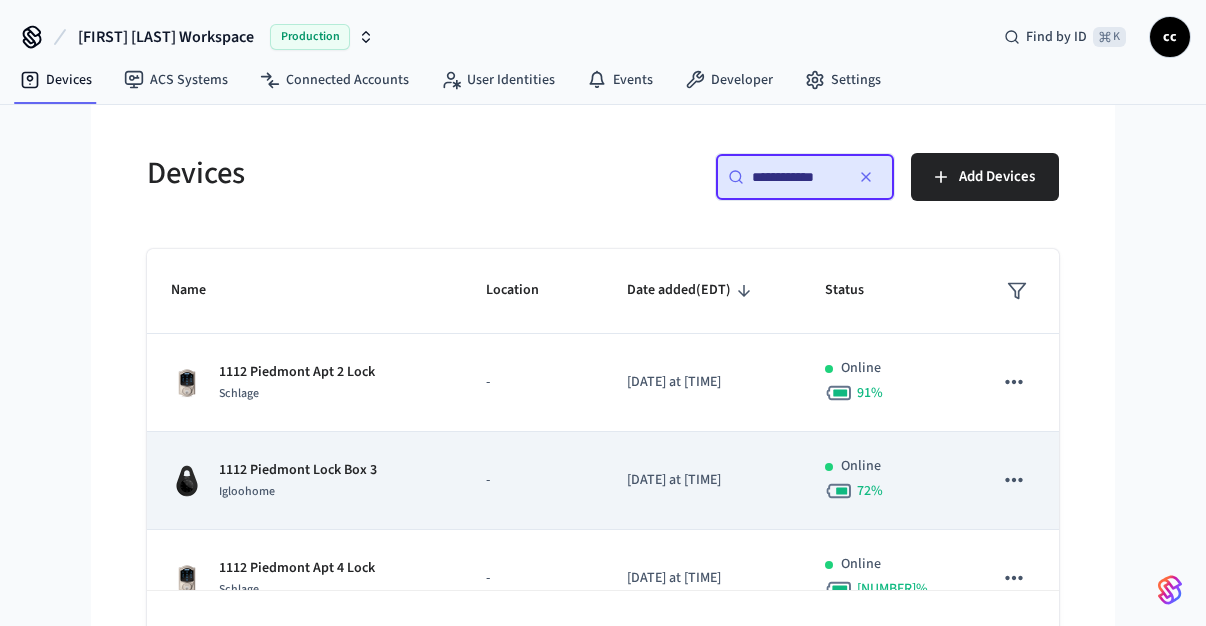 type on "**********" 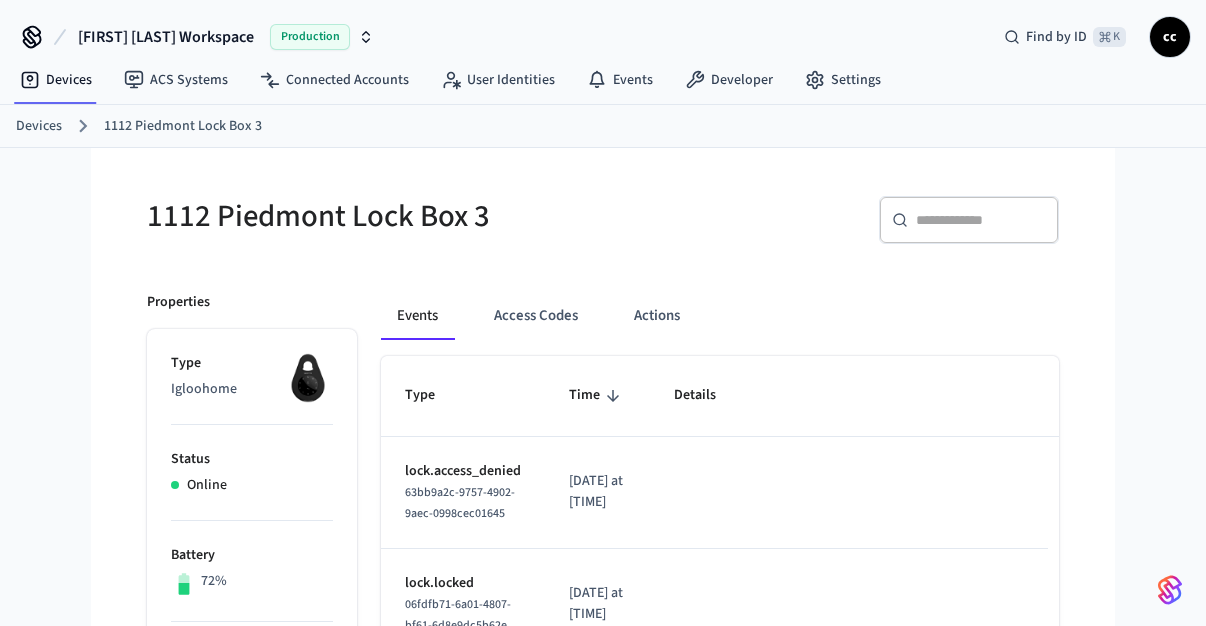 drag, startPoint x: 520, startPoint y: 324, endPoint x: 515, endPoint y: 340, distance: 16.763054 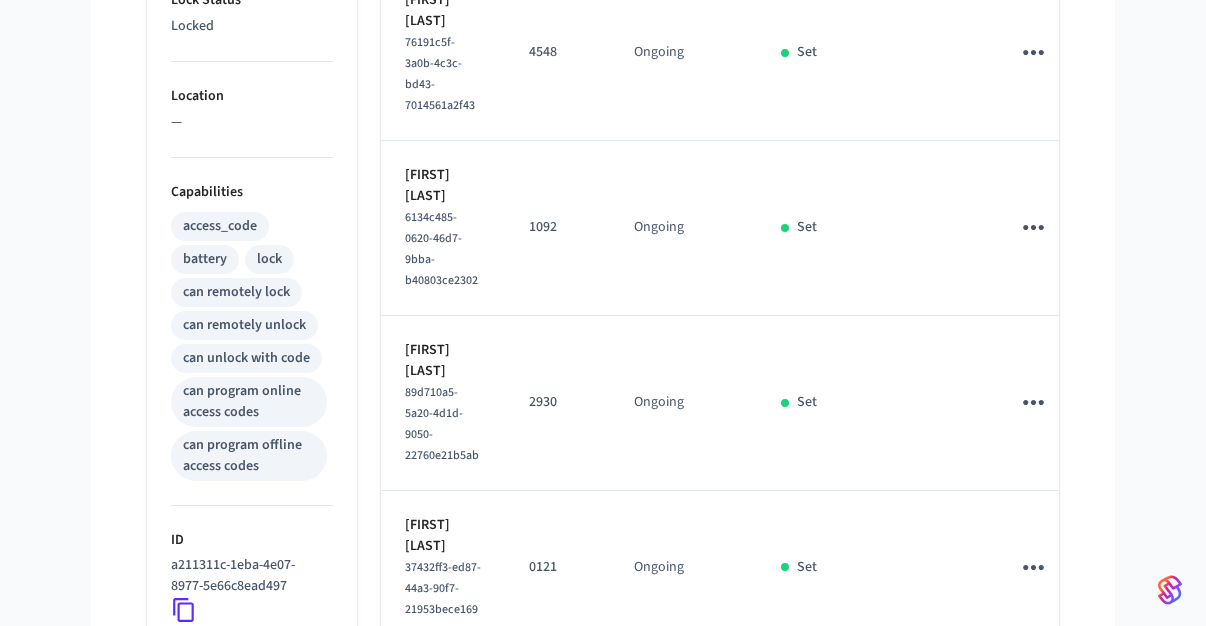 scroll, scrollTop: 0, scrollLeft: 0, axis: both 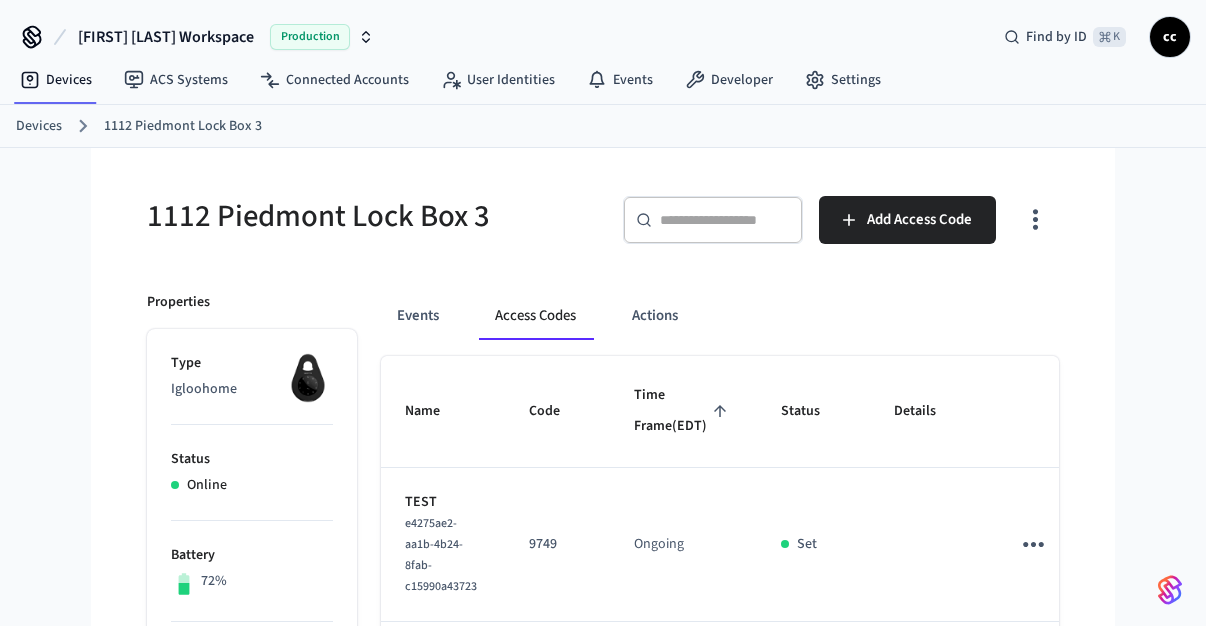 click on "Time Frame  (EDT)" at bounding box center [683, 411] 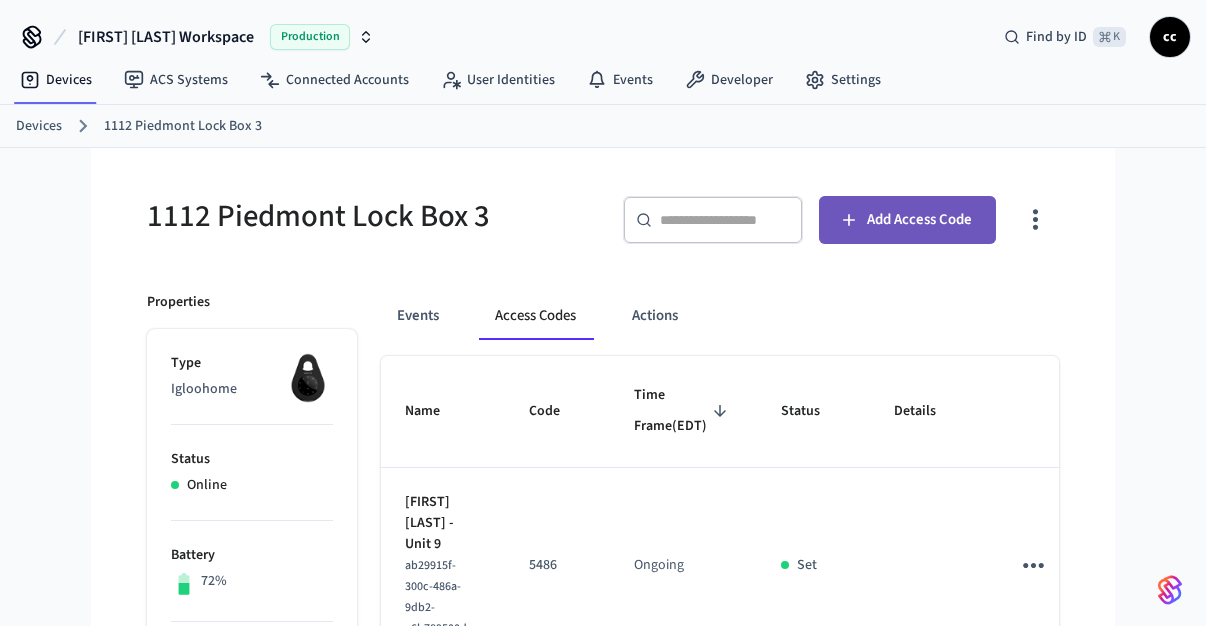 click on "Add Access Code" at bounding box center (907, 220) 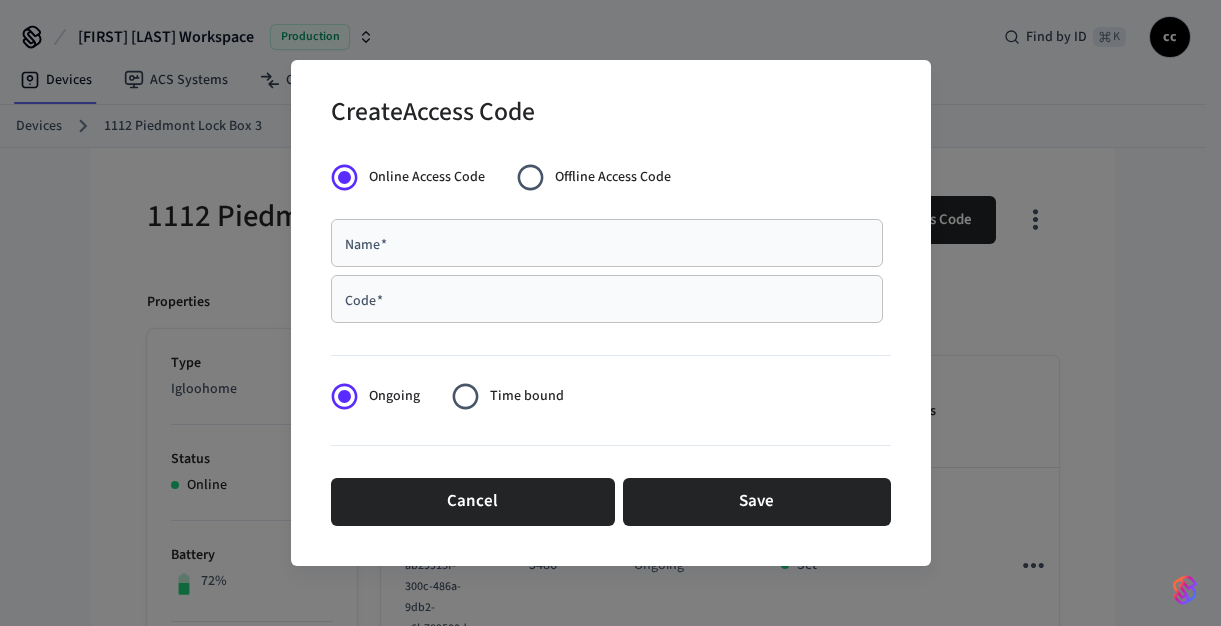 click on "Name   *" at bounding box center (607, 243) 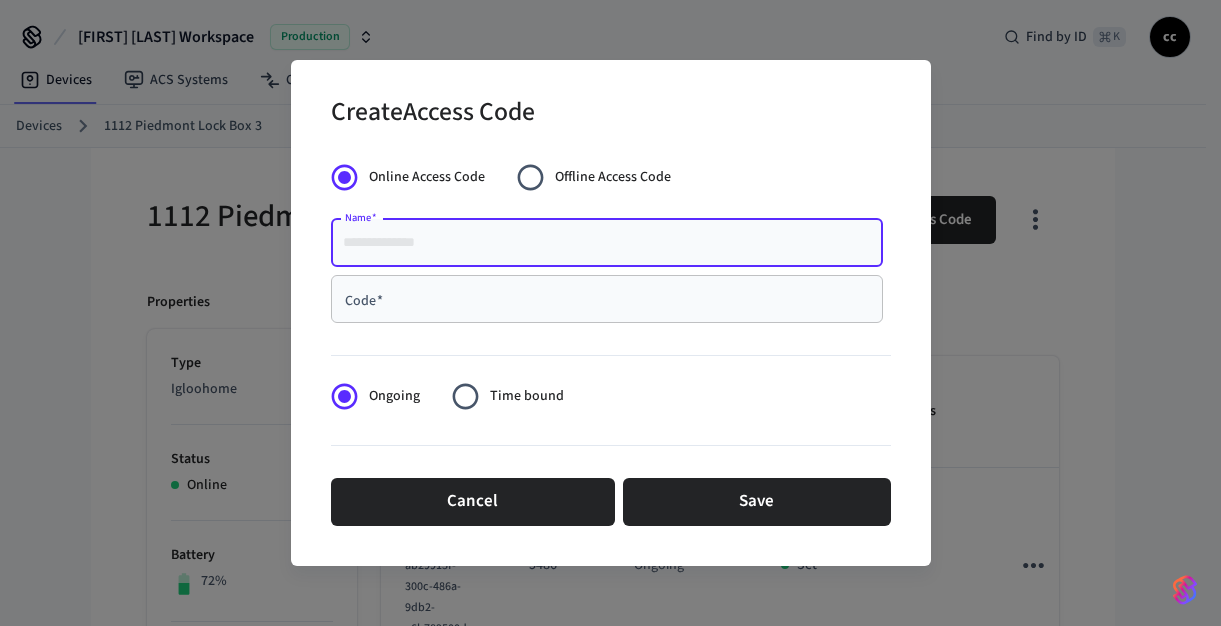 paste on "**********" 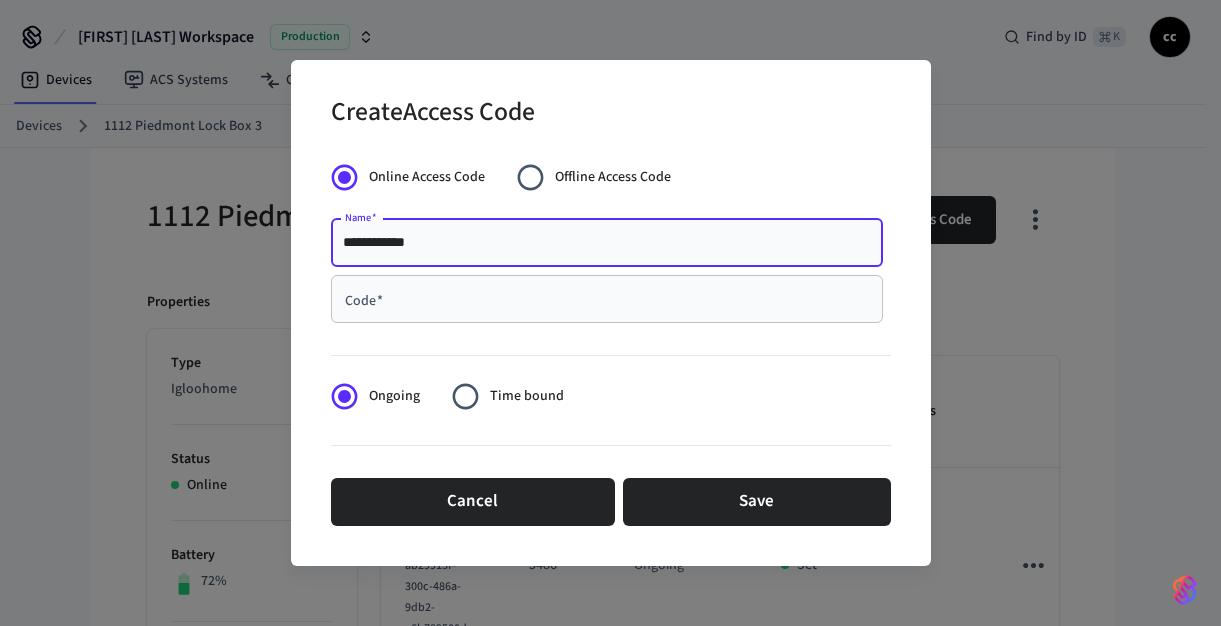 type on "**********" 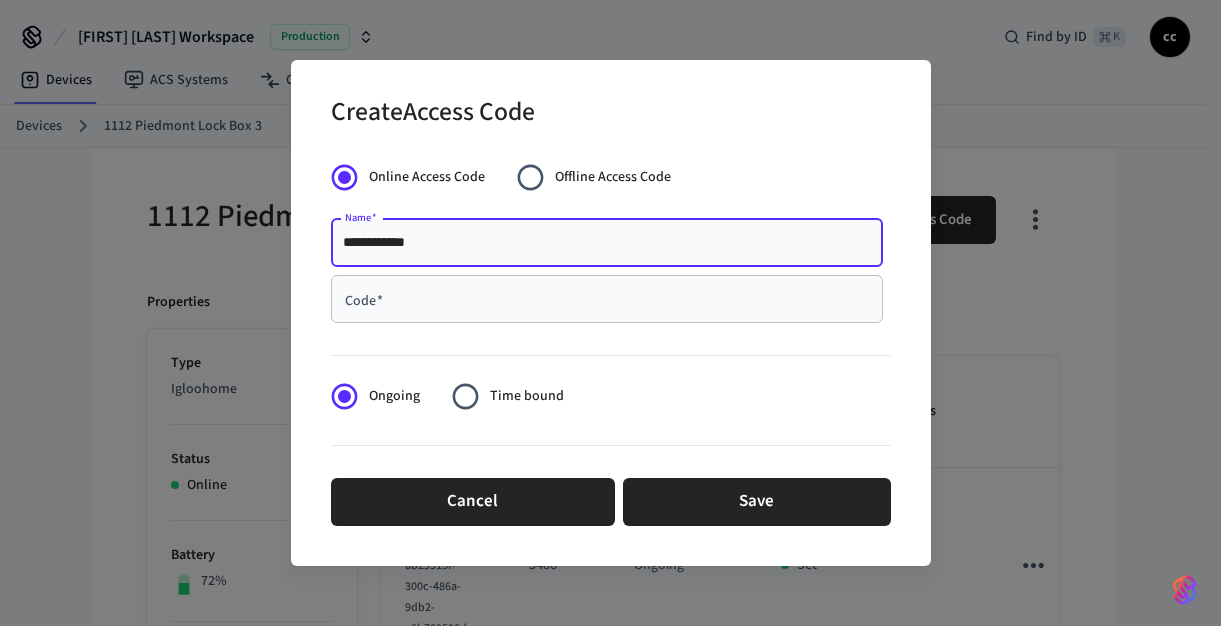 click on "Code   *" at bounding box center [607, 299] 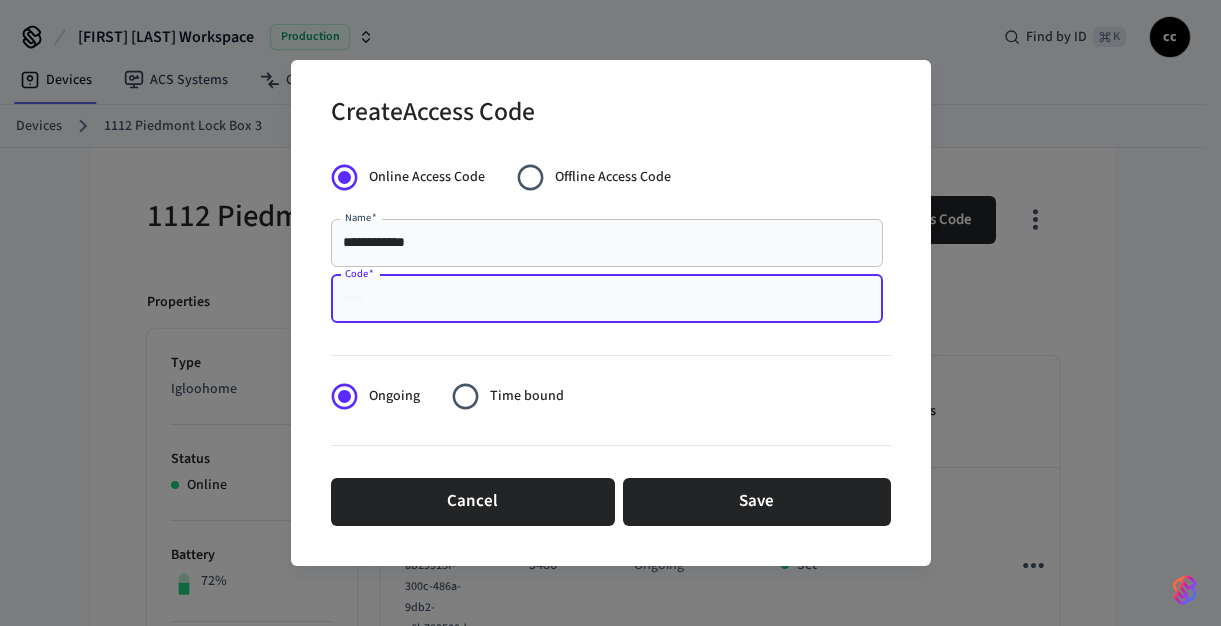 paste on "****" 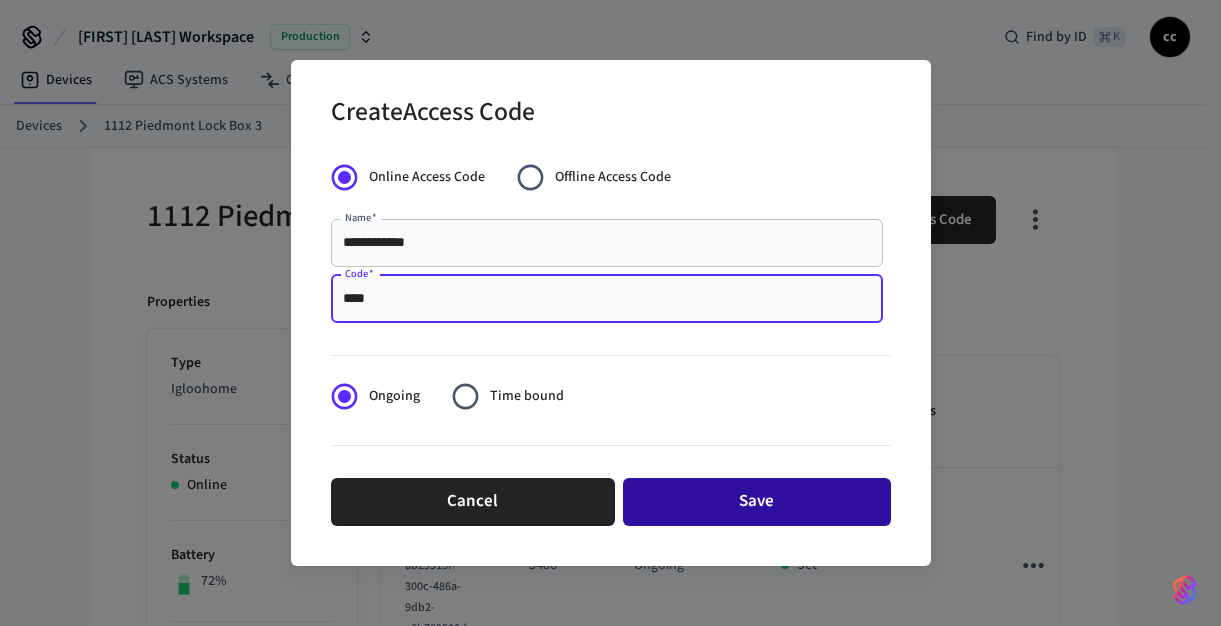 type on "****" 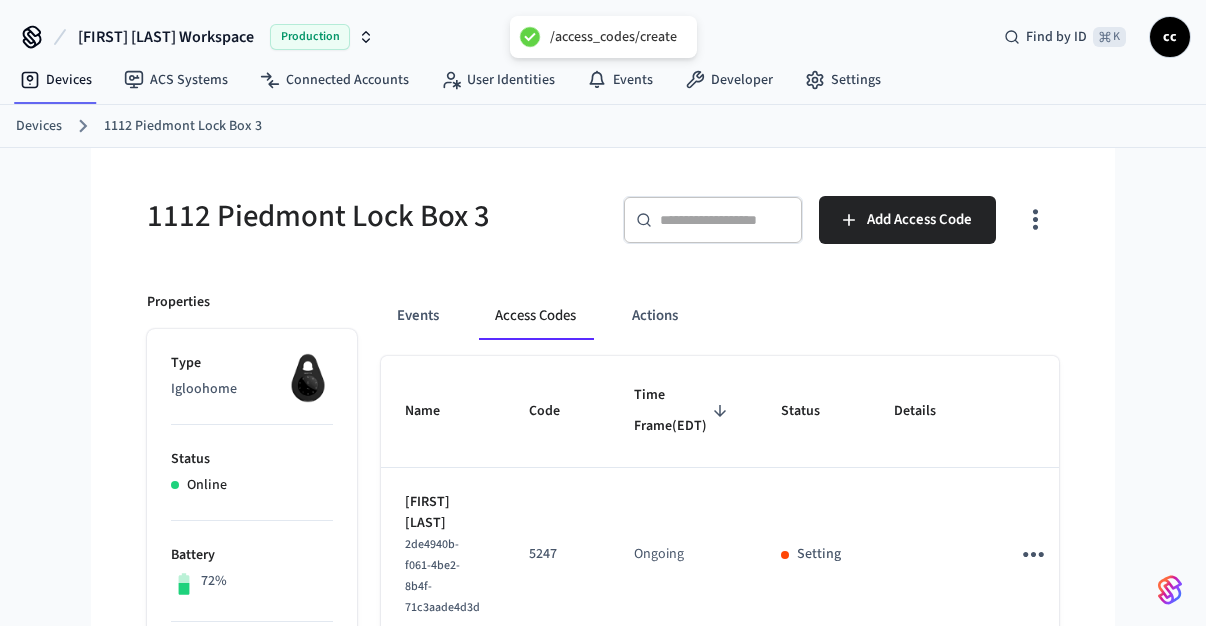 click on "1112 Piedmont Lock Box 3" at bounding box center (369, 216) 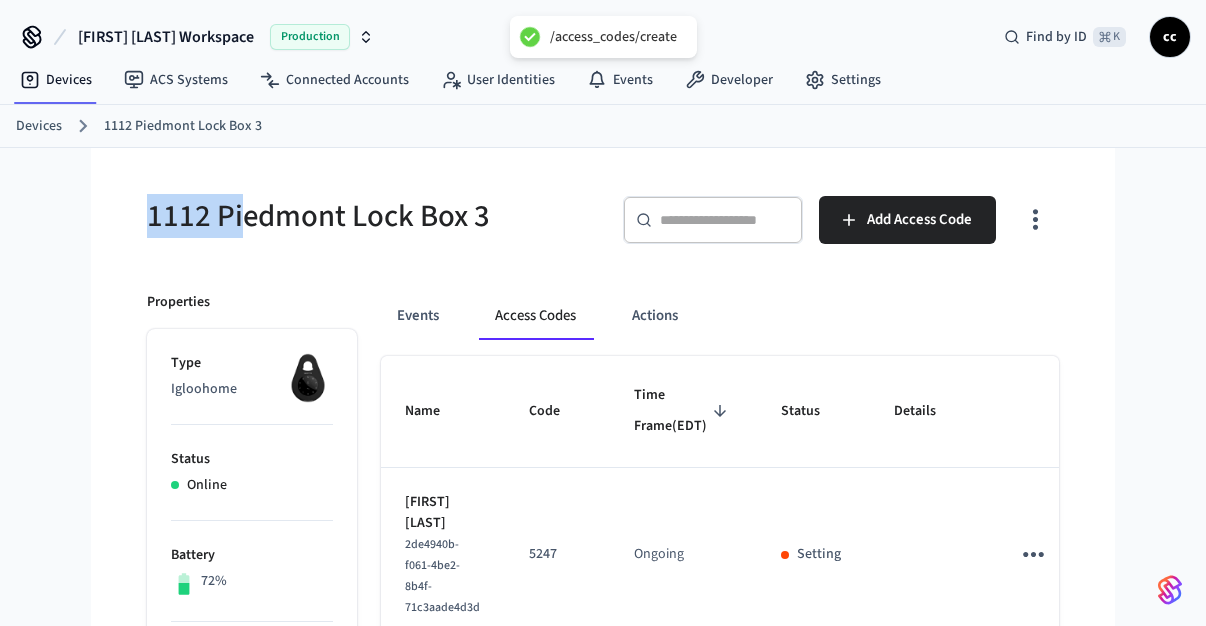 drag, startPoint x: 234, startPoint y: 215, endPoint x: 125, endPoint y: 209, distance: 109.165016 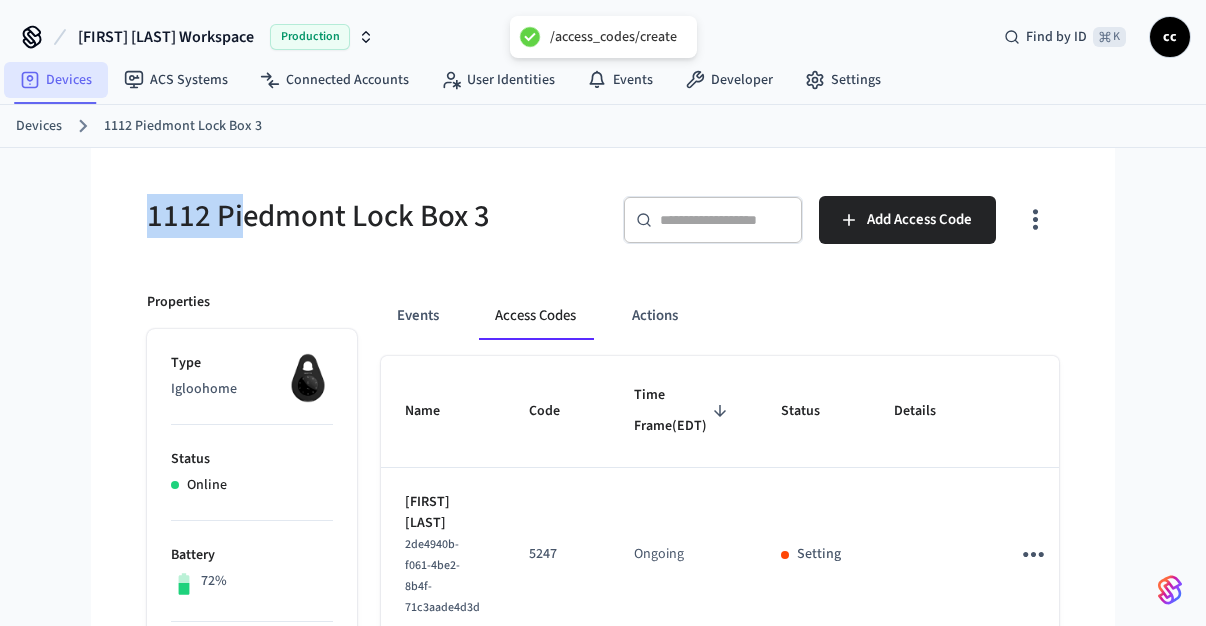 copy on "[NUMBER] [STREET]" 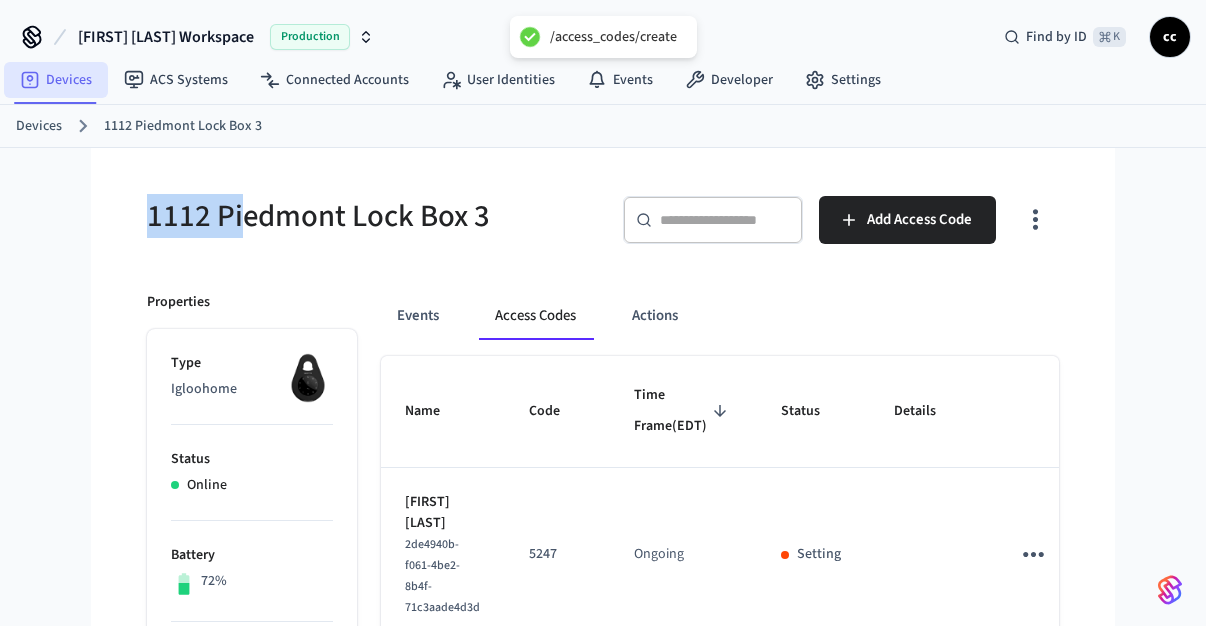 click 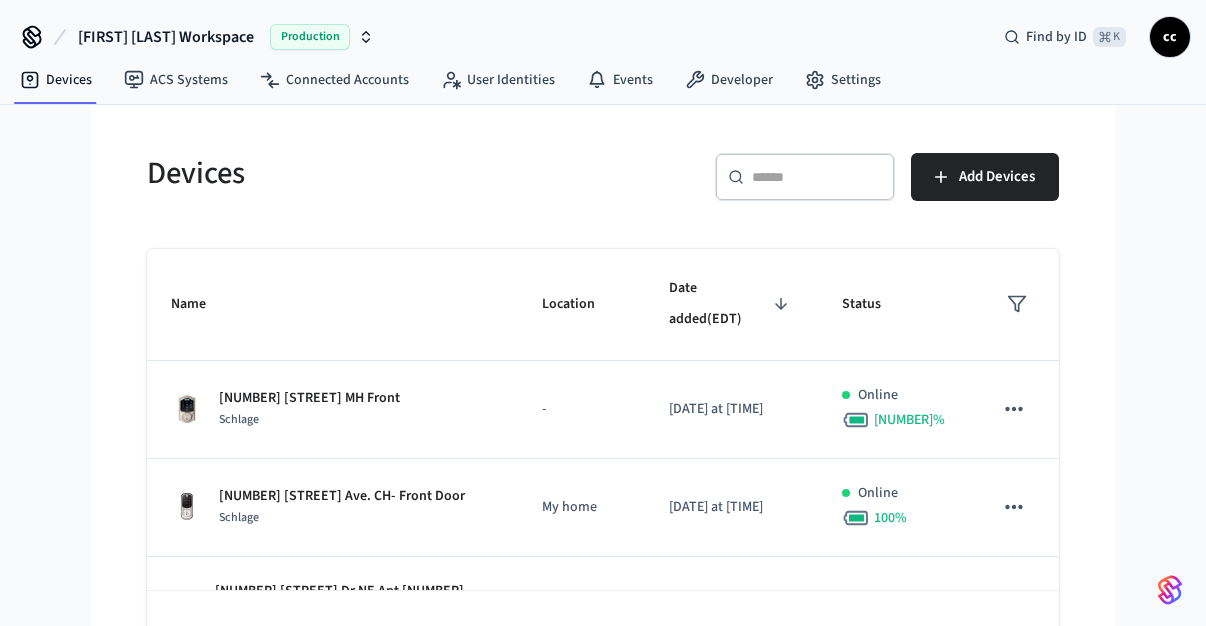 click on "​ ​" at bounding box center [805, 177] 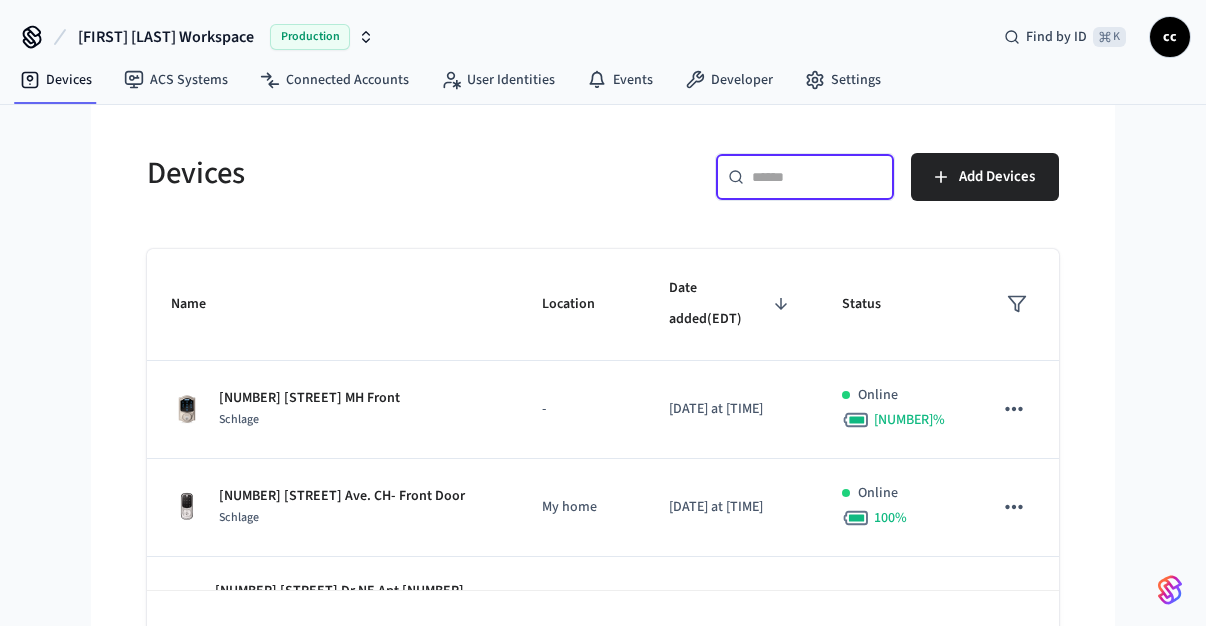 paste on "*******" 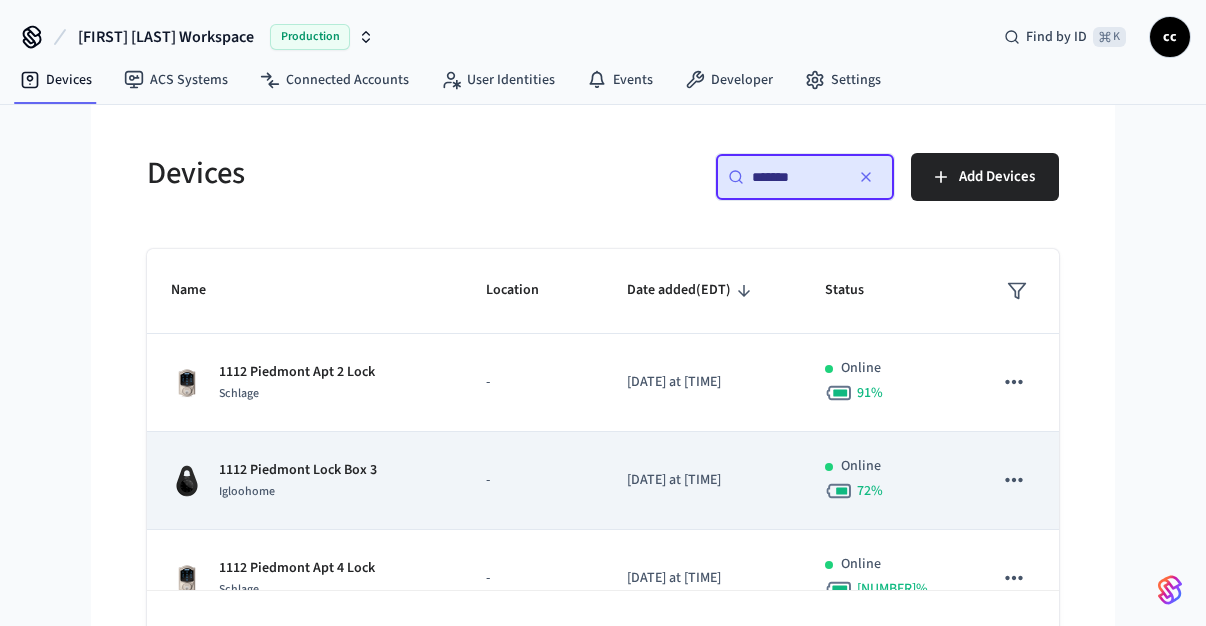 type on "*******" 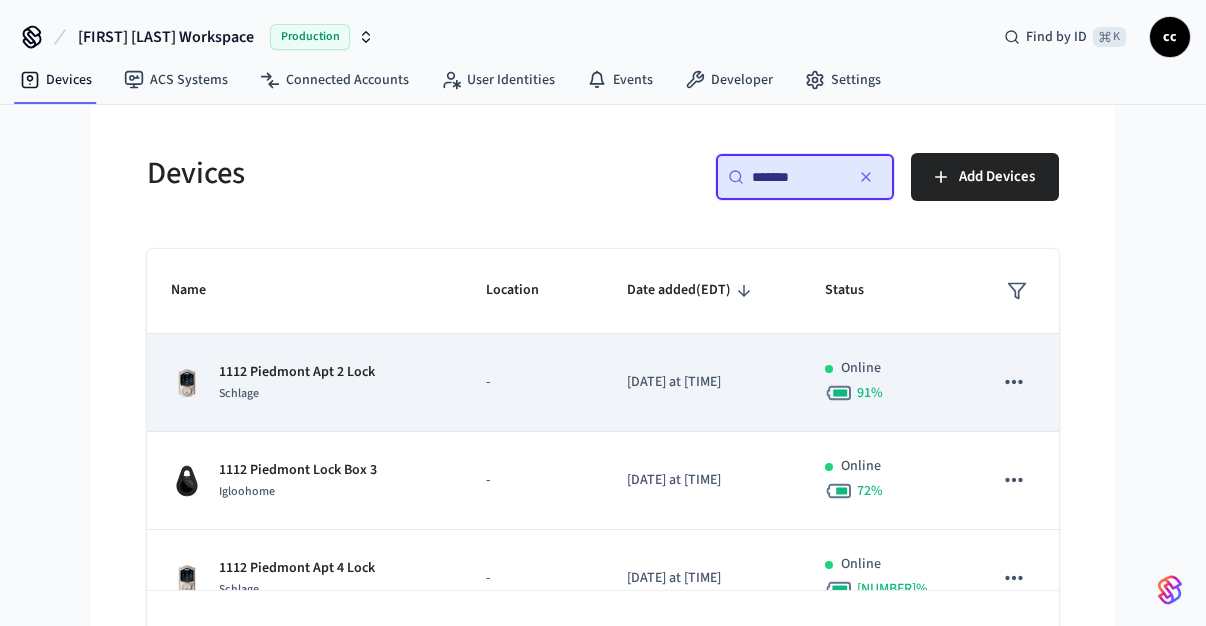 drag, startPoint x: 349, startPoint y: 375, endPoint x: 365, endPoint y: 391, distance: 22.627417 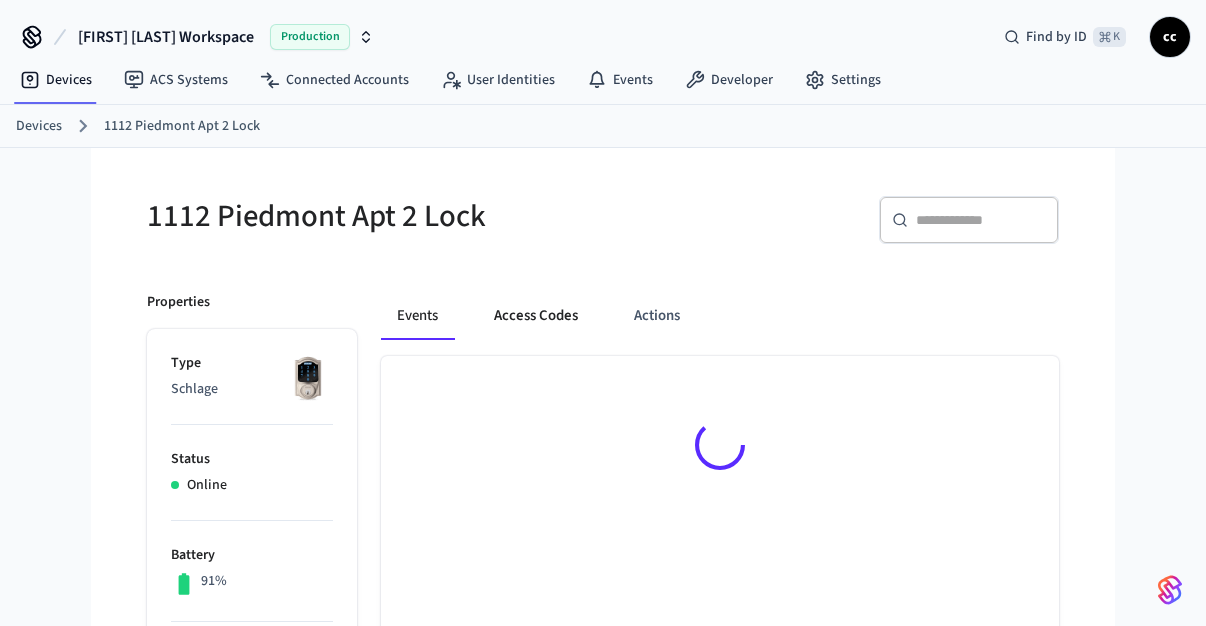 click on "Access Codes" at bounding box center (536, 316) 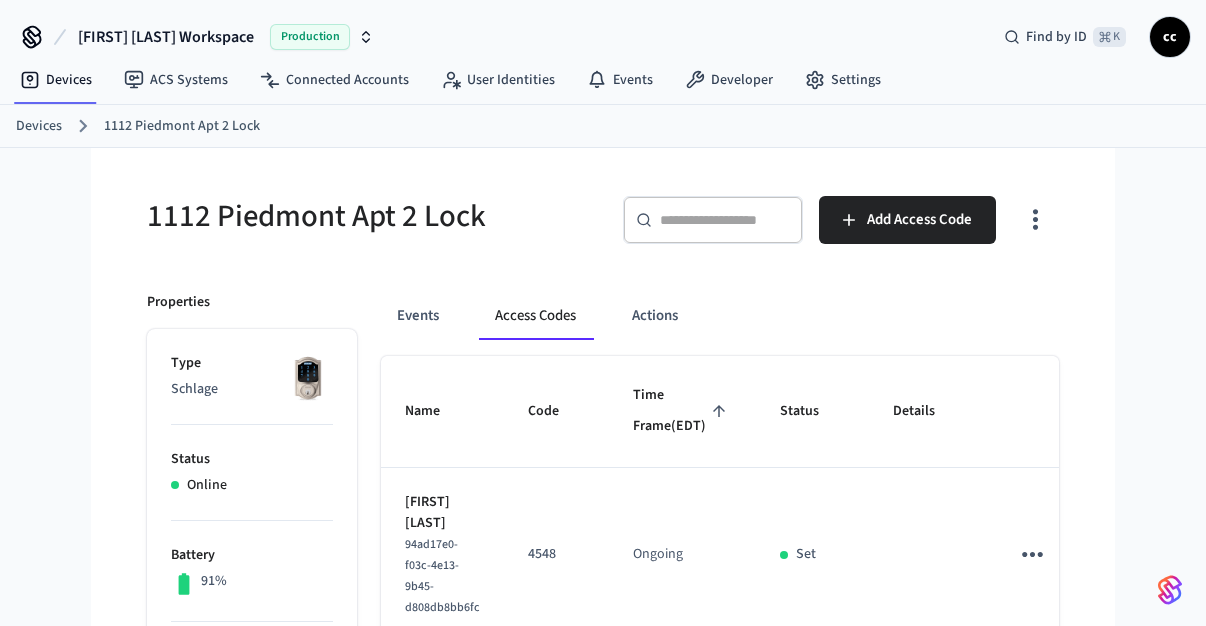 click on "Time Frame  (EDT)" at bounding box center [682, 412] 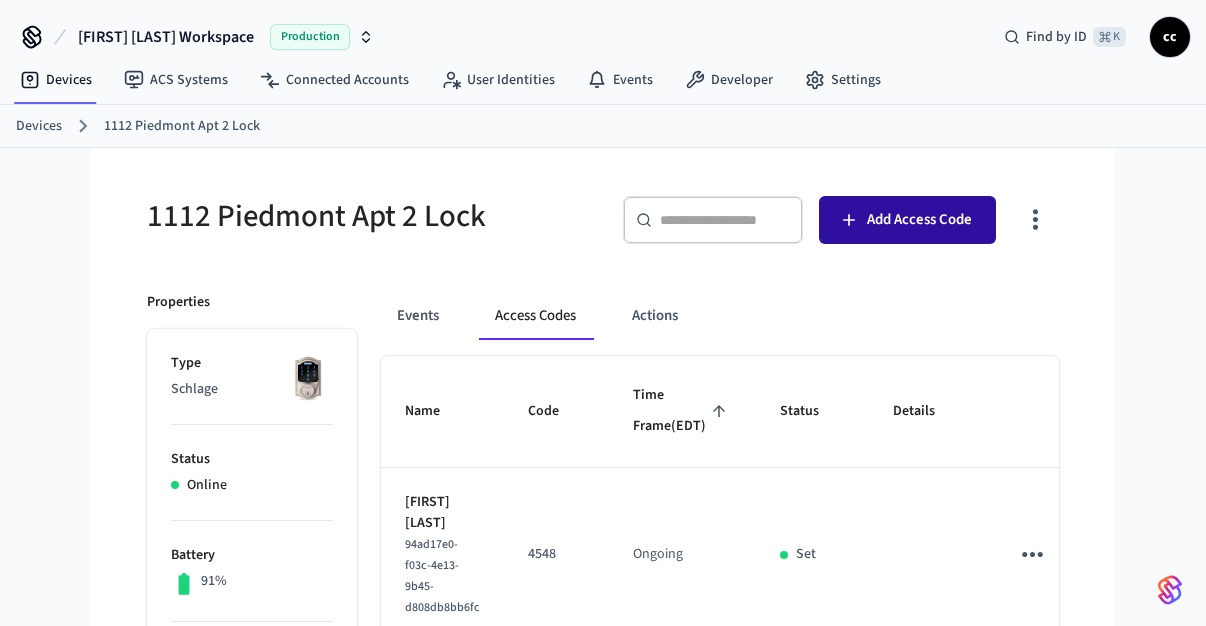 click 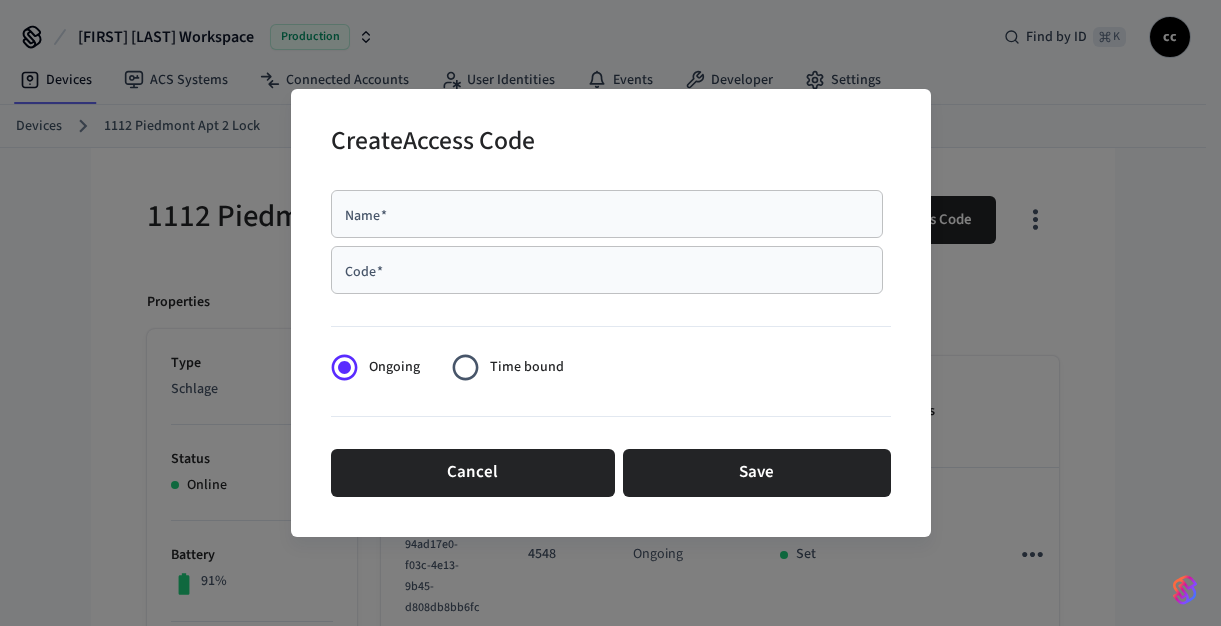 click on "Name   *" at bounding box center (607, 214) 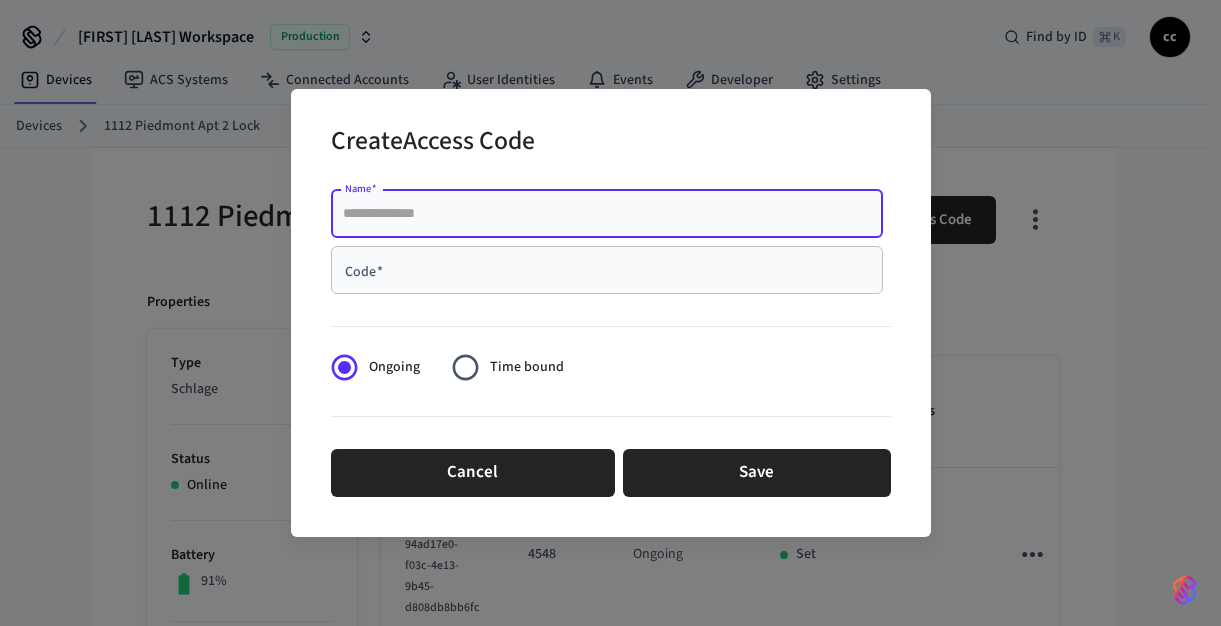 paste on "**********" 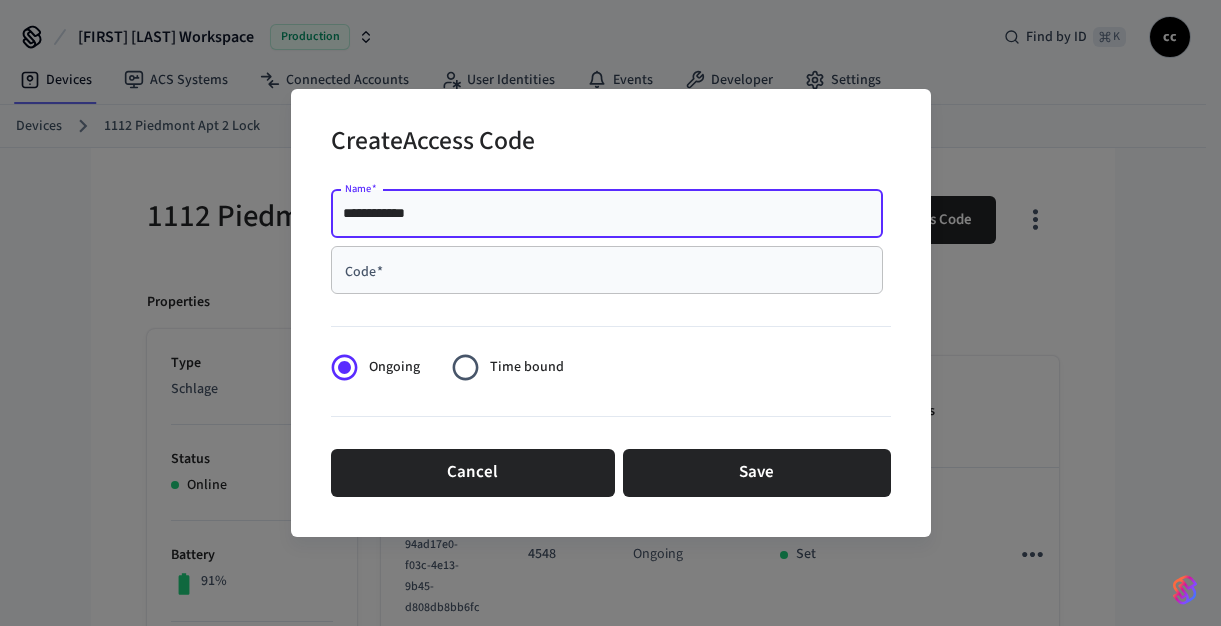 type on "**********" 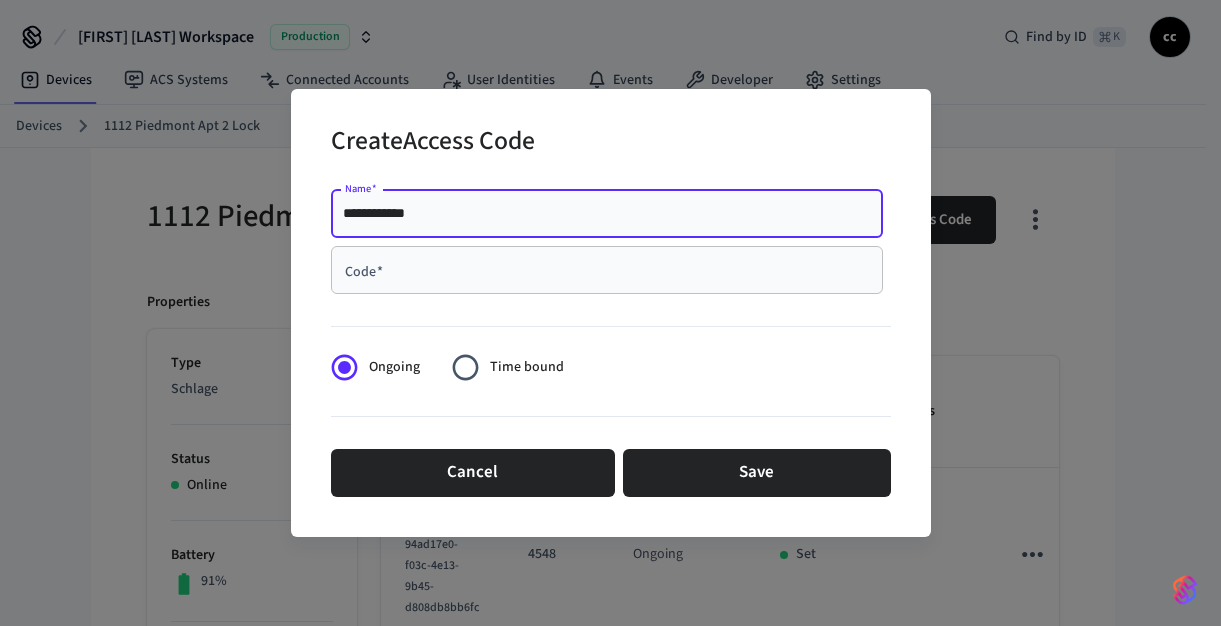 click on "Code   *" at bounding box center (607, 270) 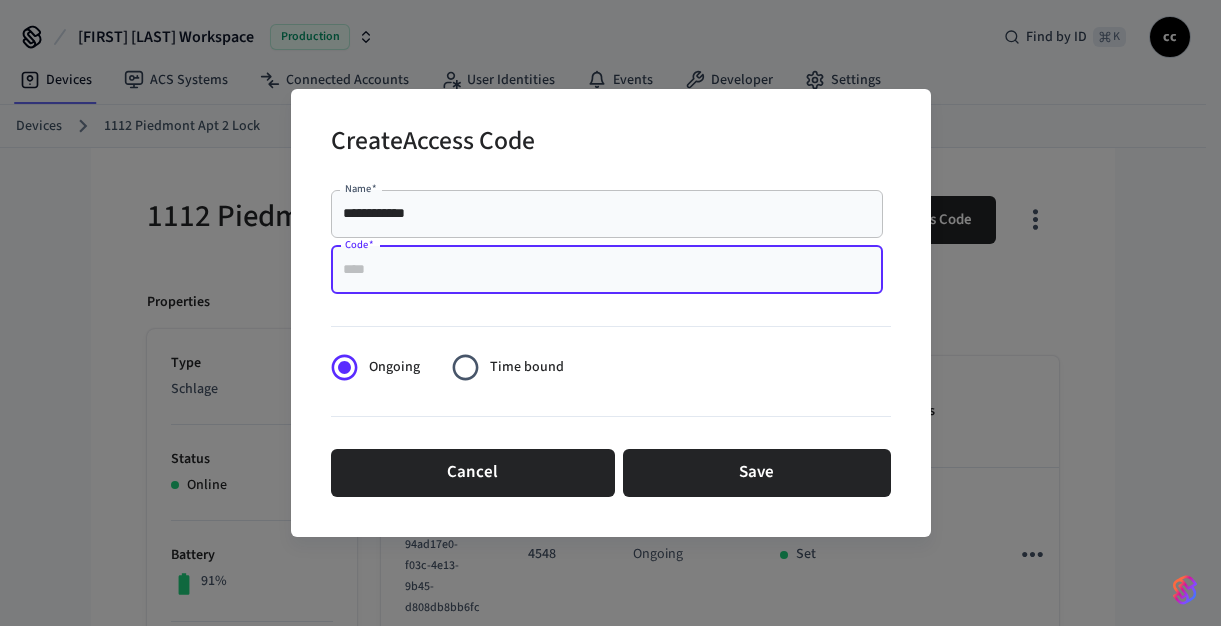 paste on "****" 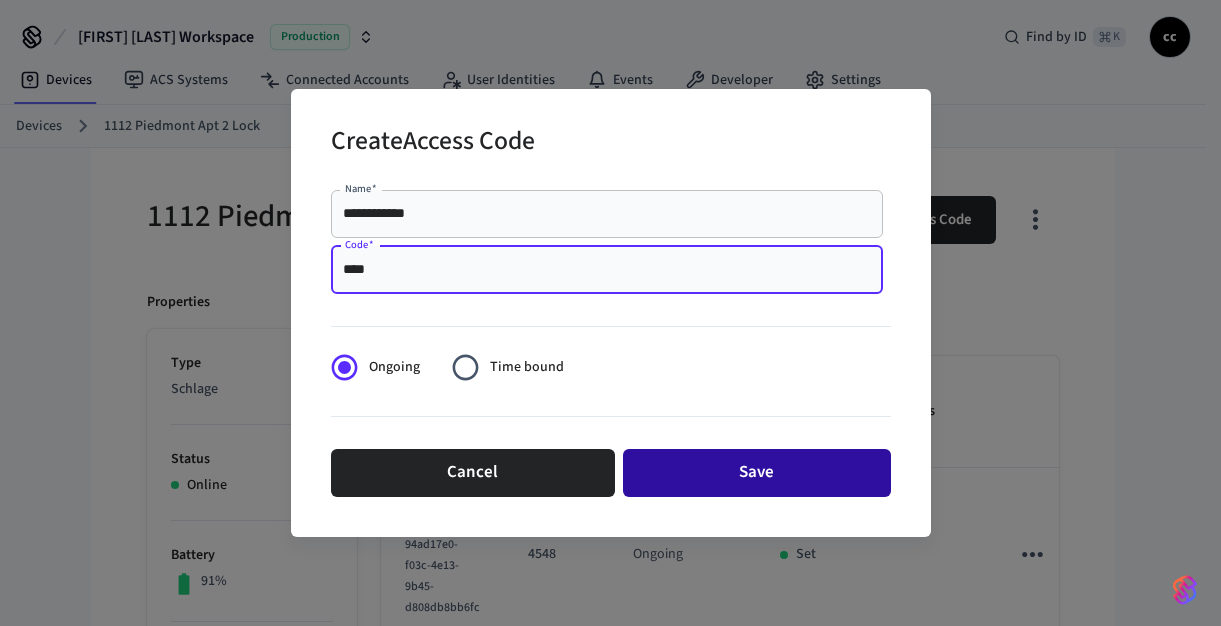 type on "****" 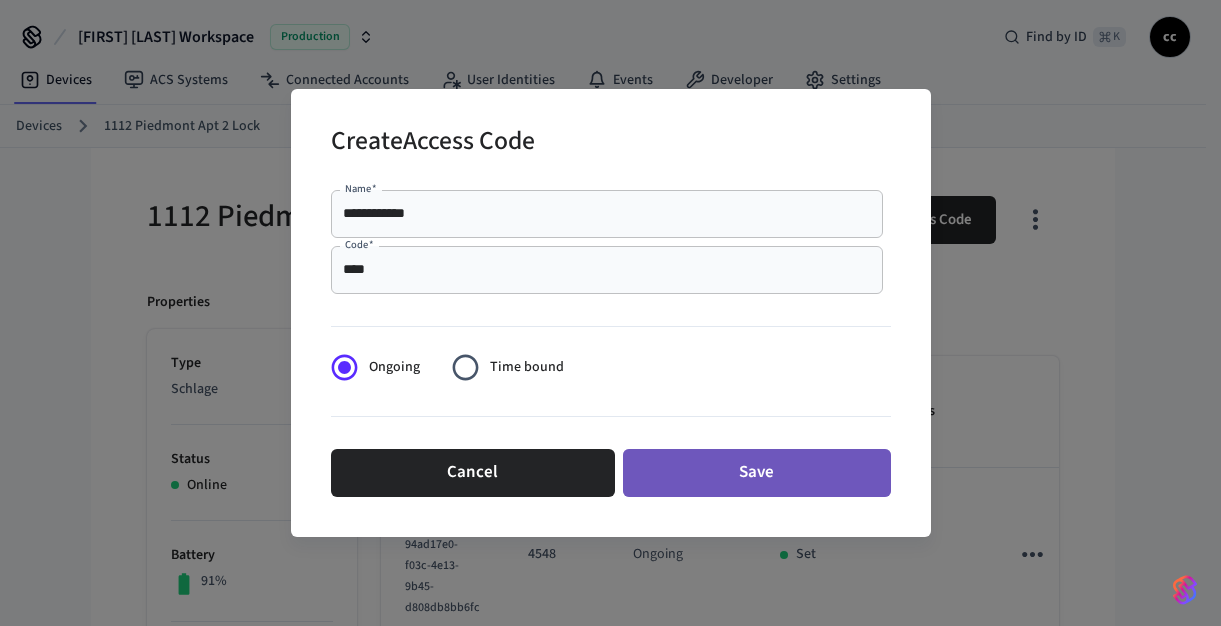 click on "Save" at bounding box center (757, 473) 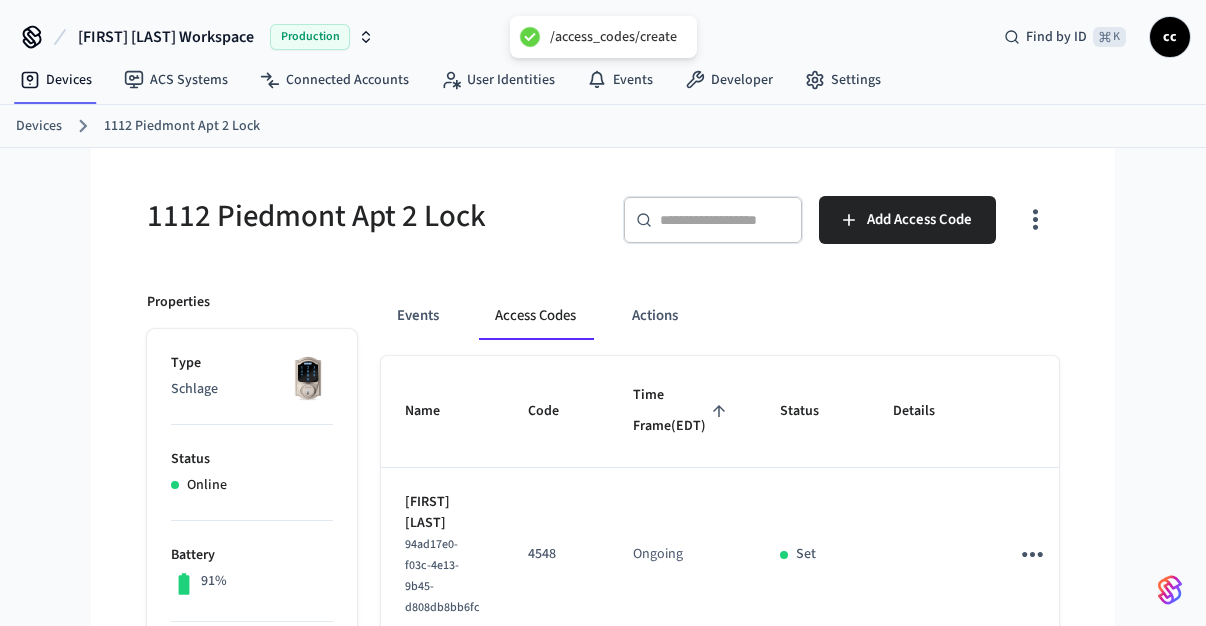 type 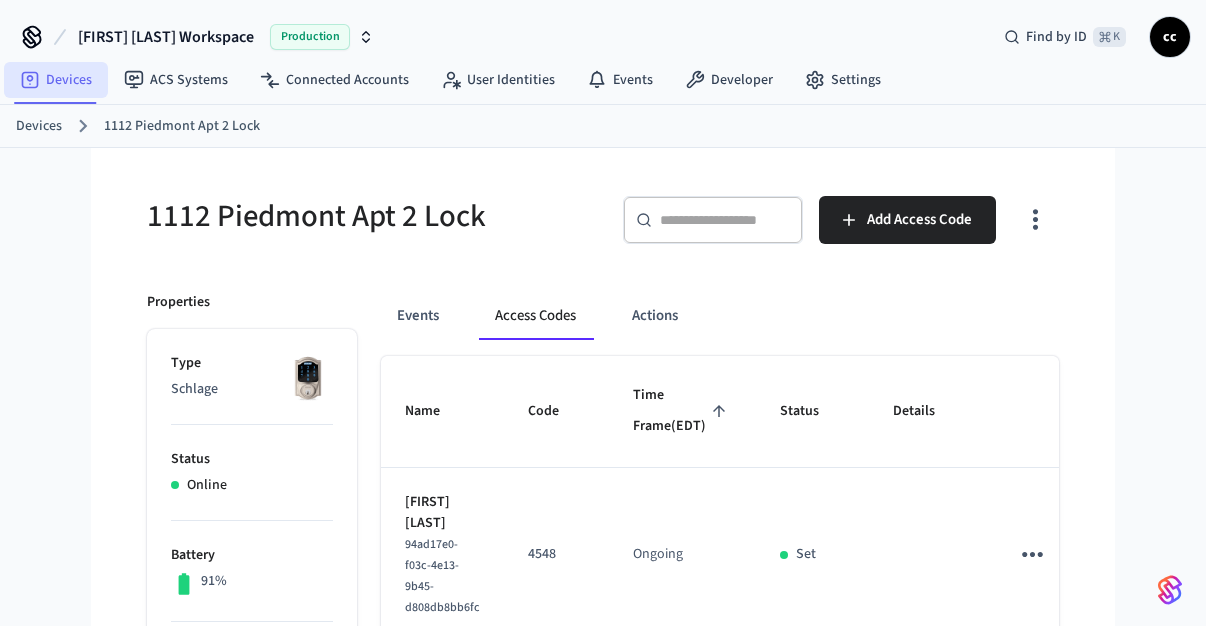 click on "Devices" at bounding box center [56, 80] 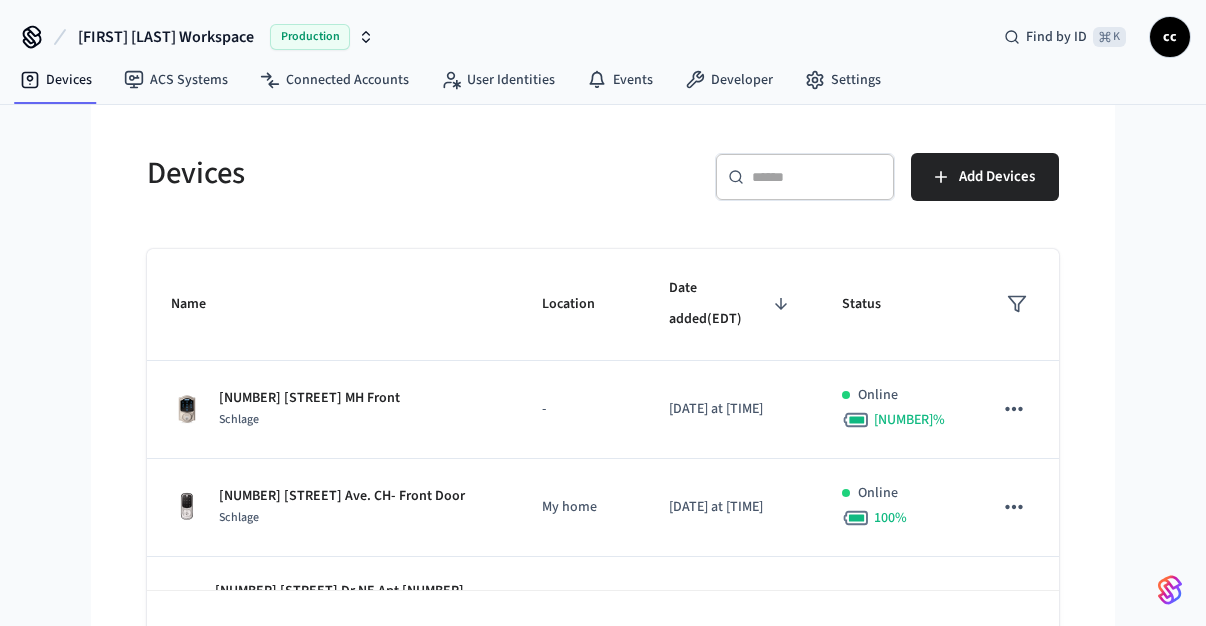 click on "​ ​" at bounding box center [805, 177] 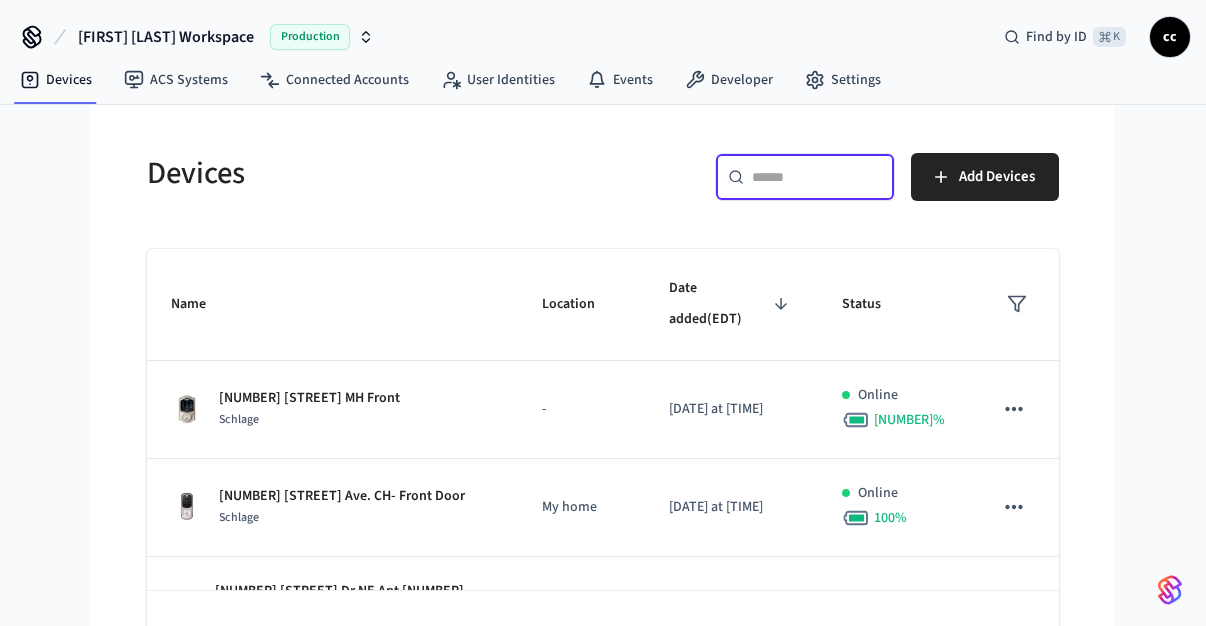 paste on "**********" 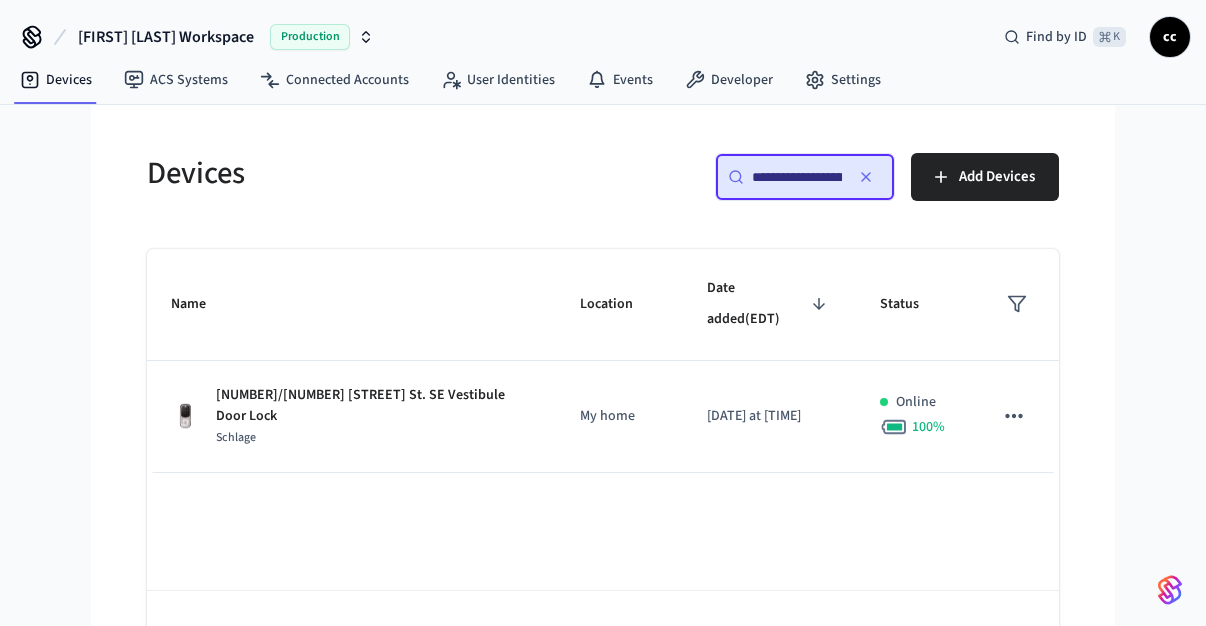 scroll, scrollTop: 0, scrollLeft: 29, axis: horizontal 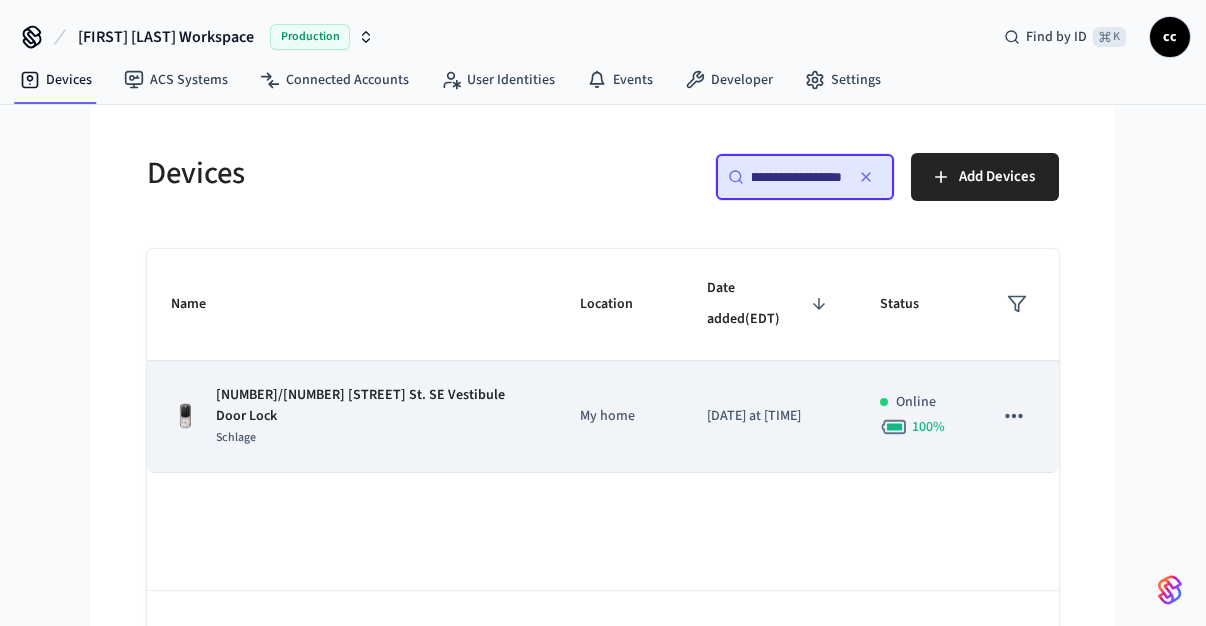 type on "**********" 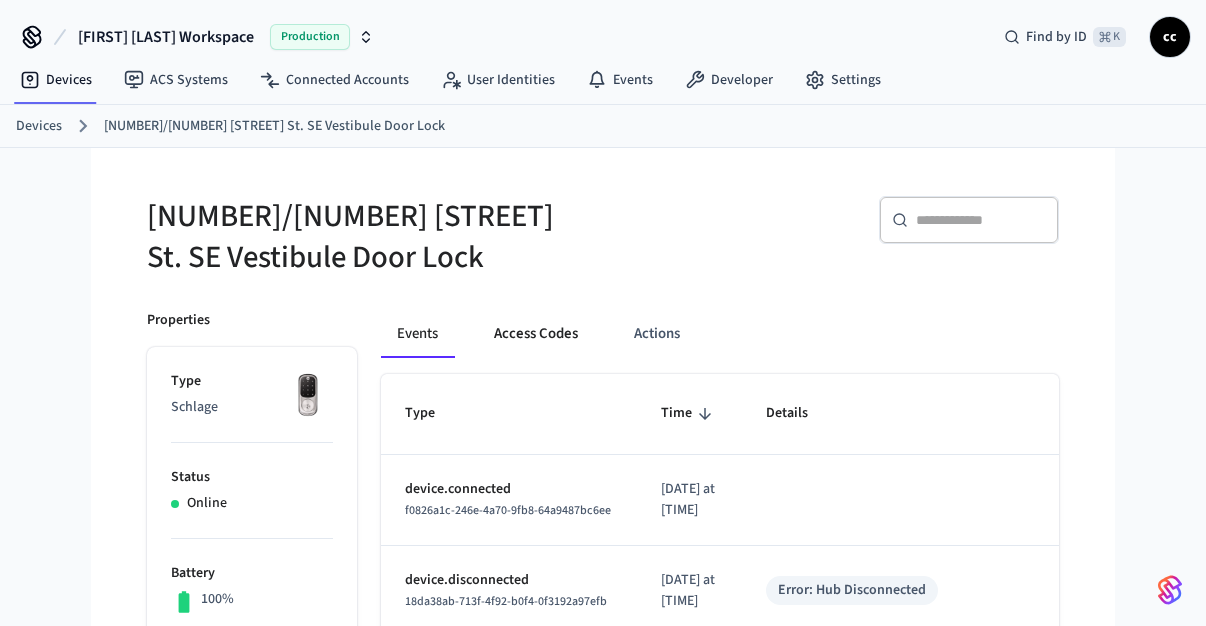click on "Access Codes" at bounding box center (536, 334) 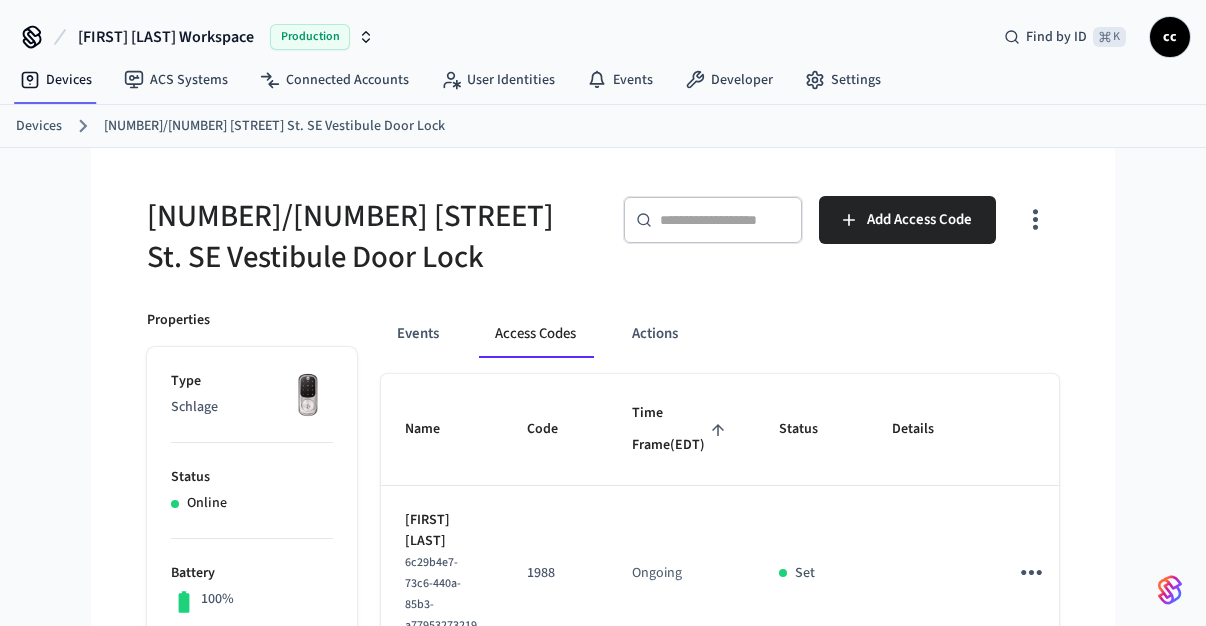 click on "Time Frame  (EDT)" at bounding box center (681, 429) 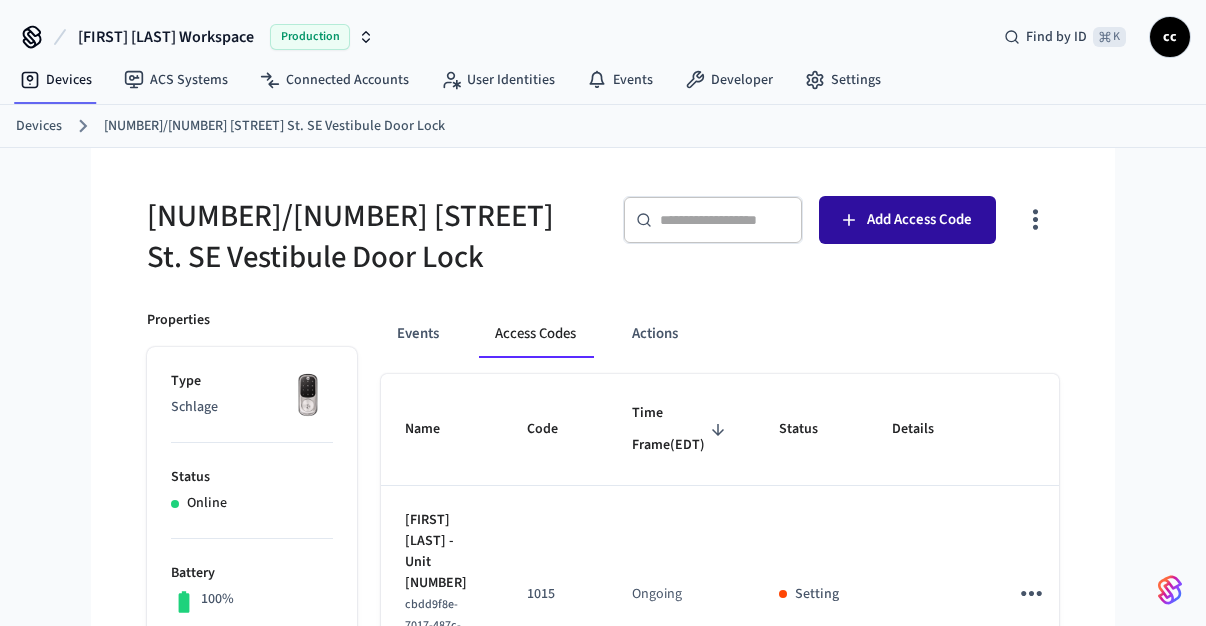 click 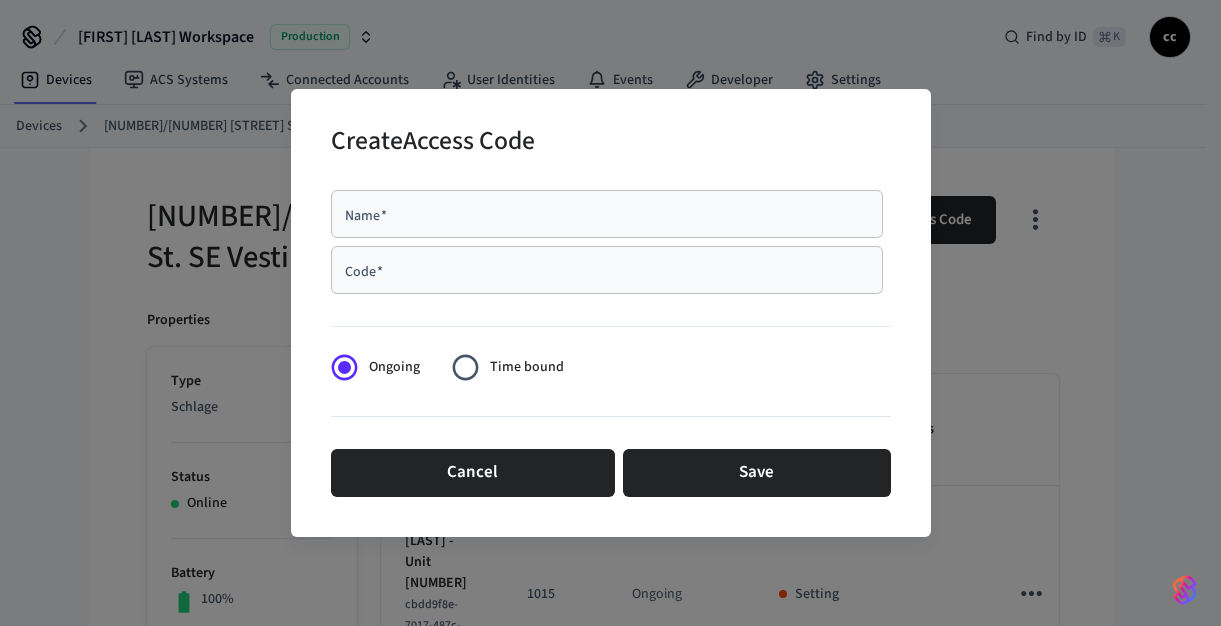 click on "Name   *" at bounding box center (607, 214) 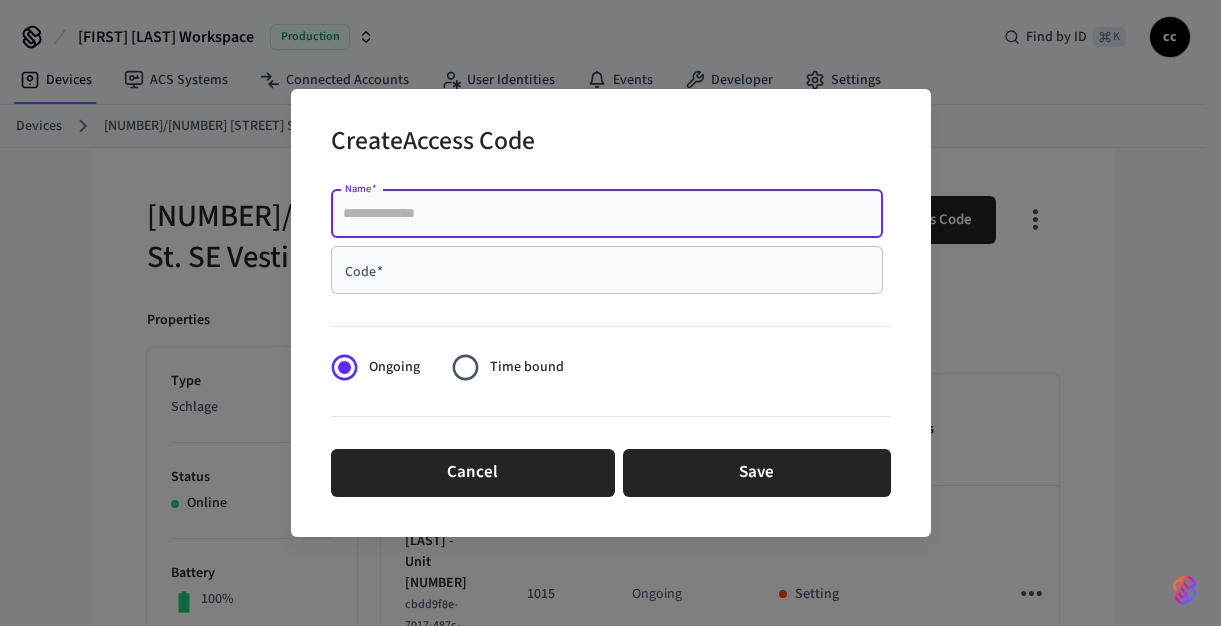 paste on "**********" 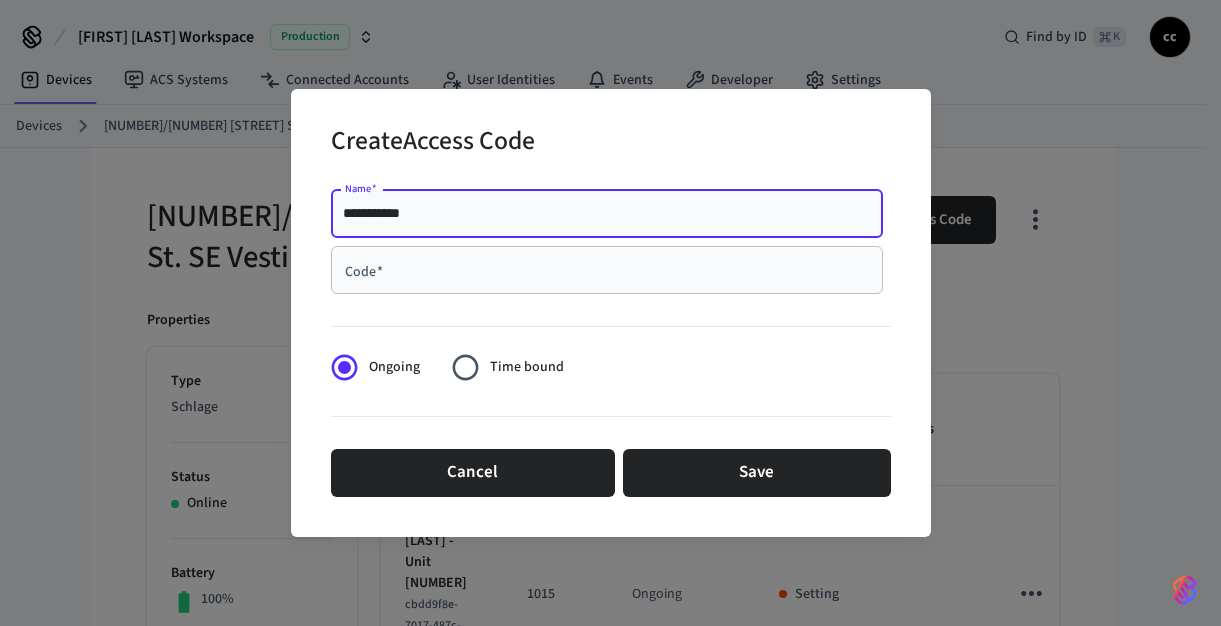 type on "**********" 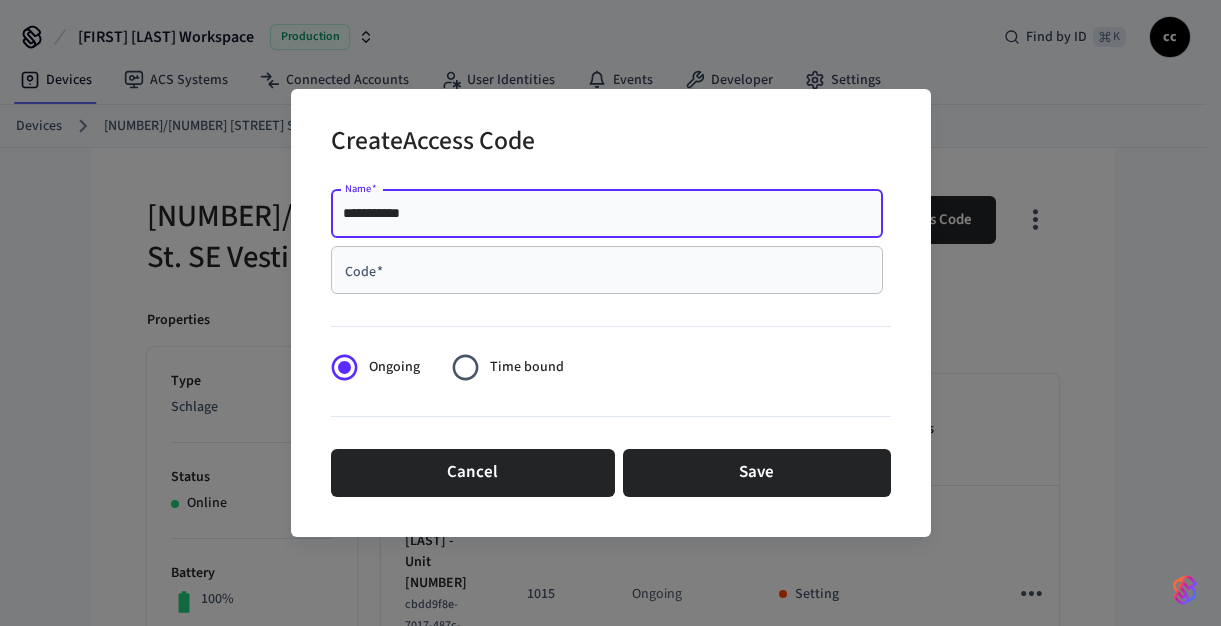 click on "Code   *" at bounding box center [607, 270] 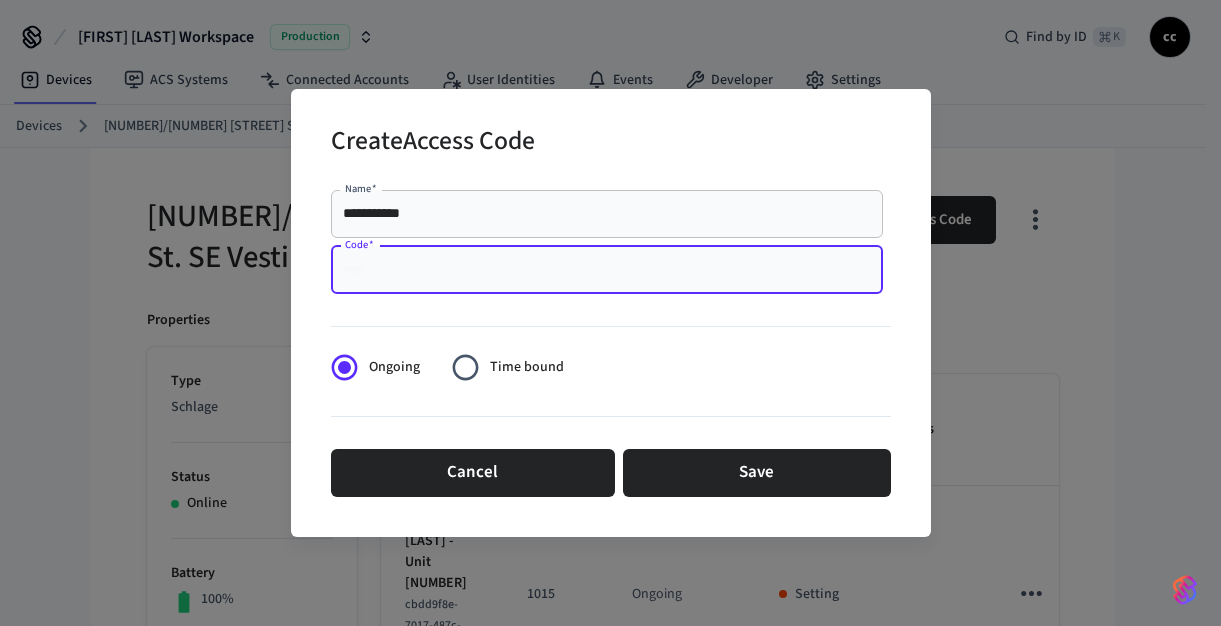 paste on "****" 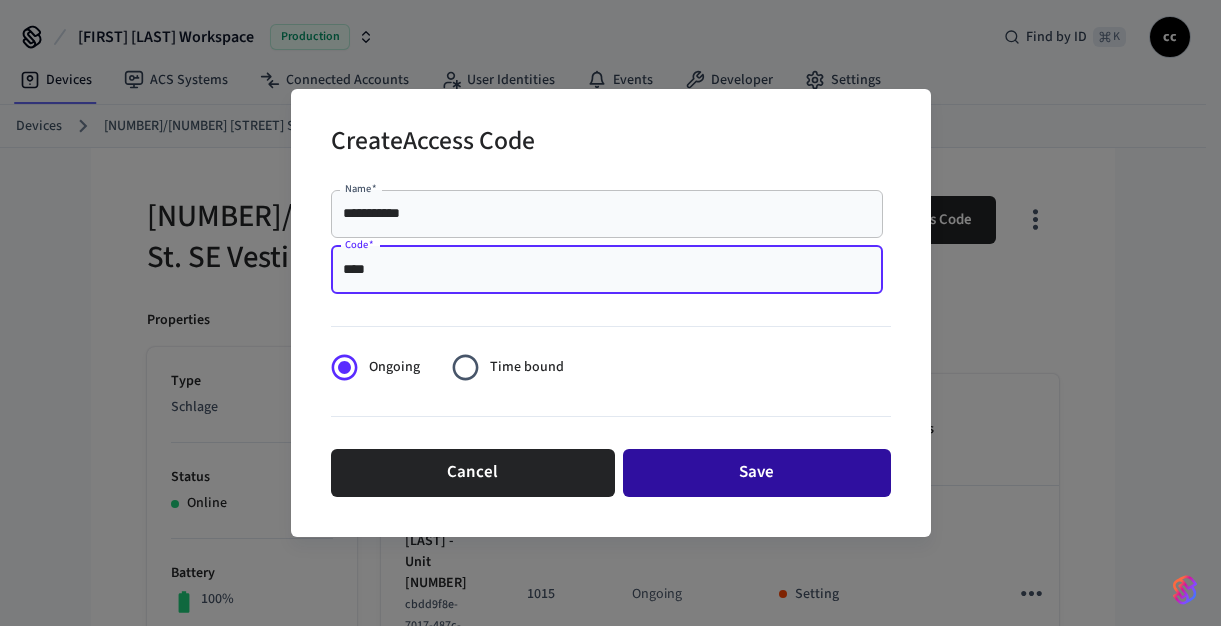 type on "****" 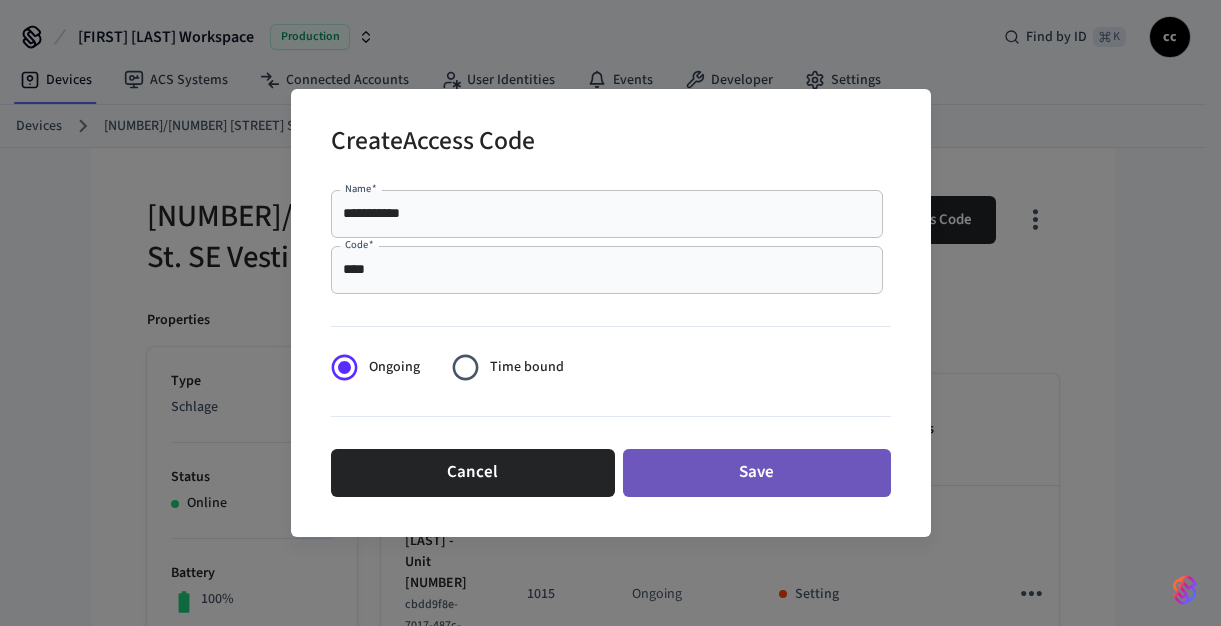 click on "Save" at bounding box center [757, 473] 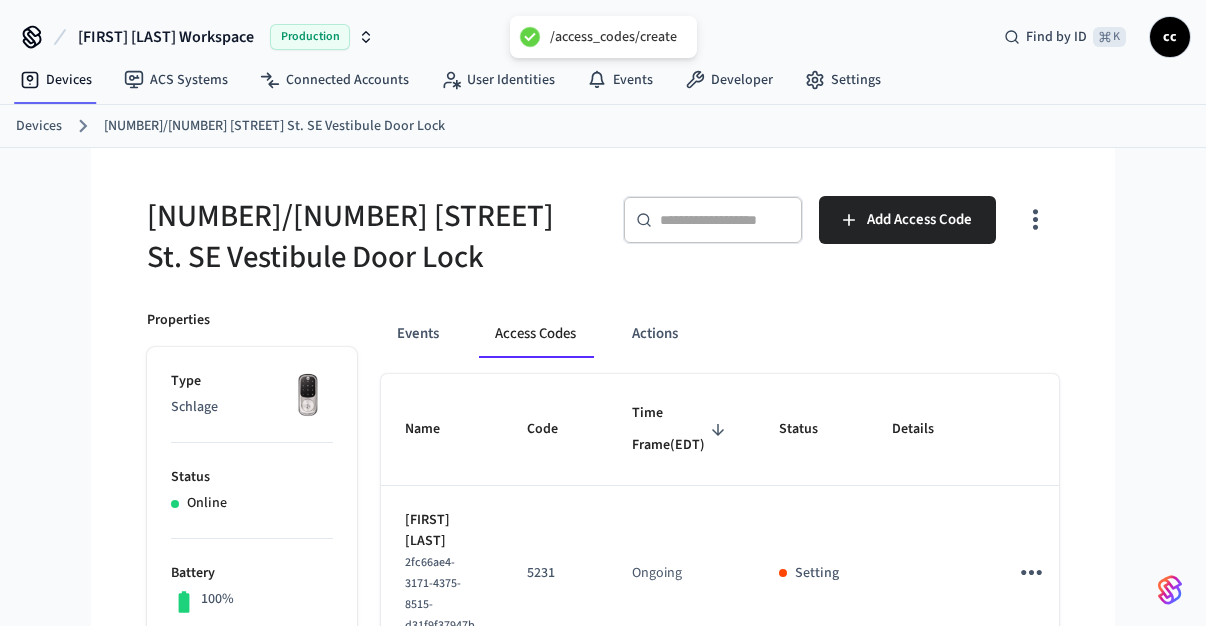 click on "[NUMBER]/[NUMBER] [STREET] St. SE Vestibule Door Lock" at bounding box center (369, 237) 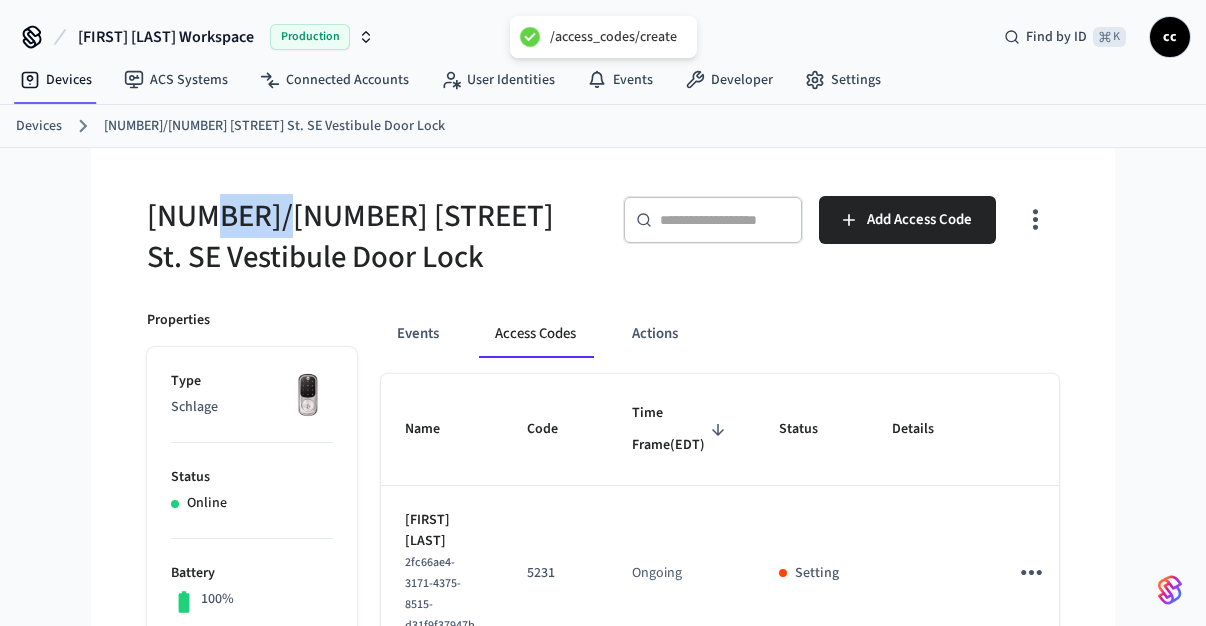 drag, startPoint x: 206, startPoint y: 220, endPoint x: 280, endPoint y: 212, distance: 74.431175 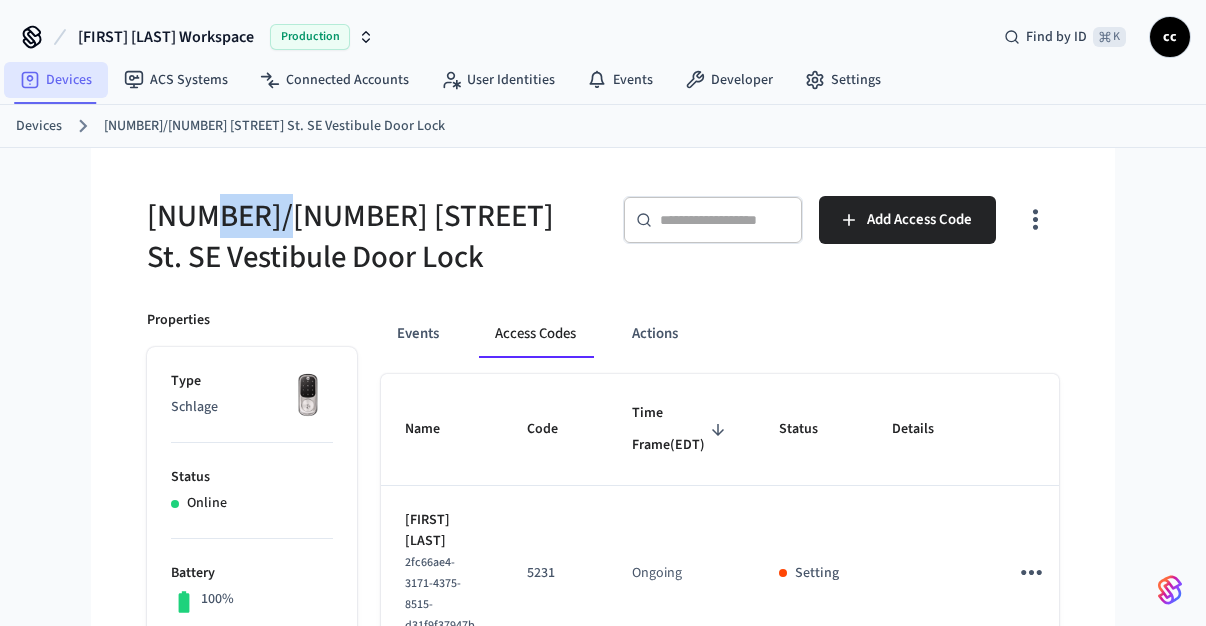 click on "Devices" at bounding box center [56, 80] 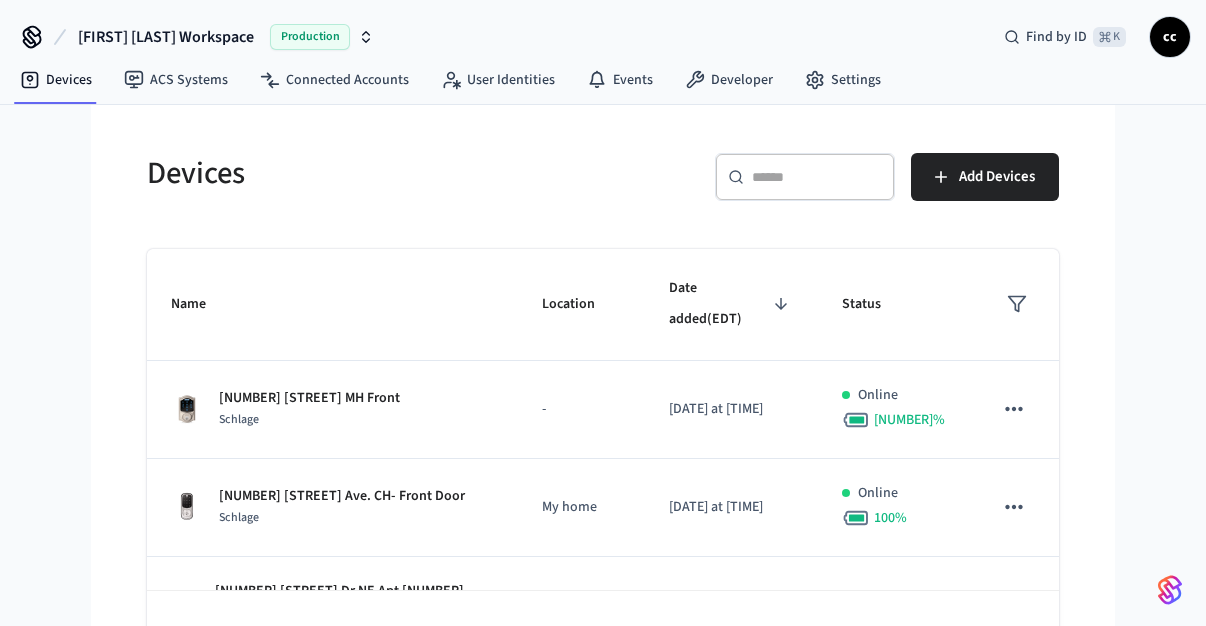 click on "​ ​" at bounding box center [805, 177] 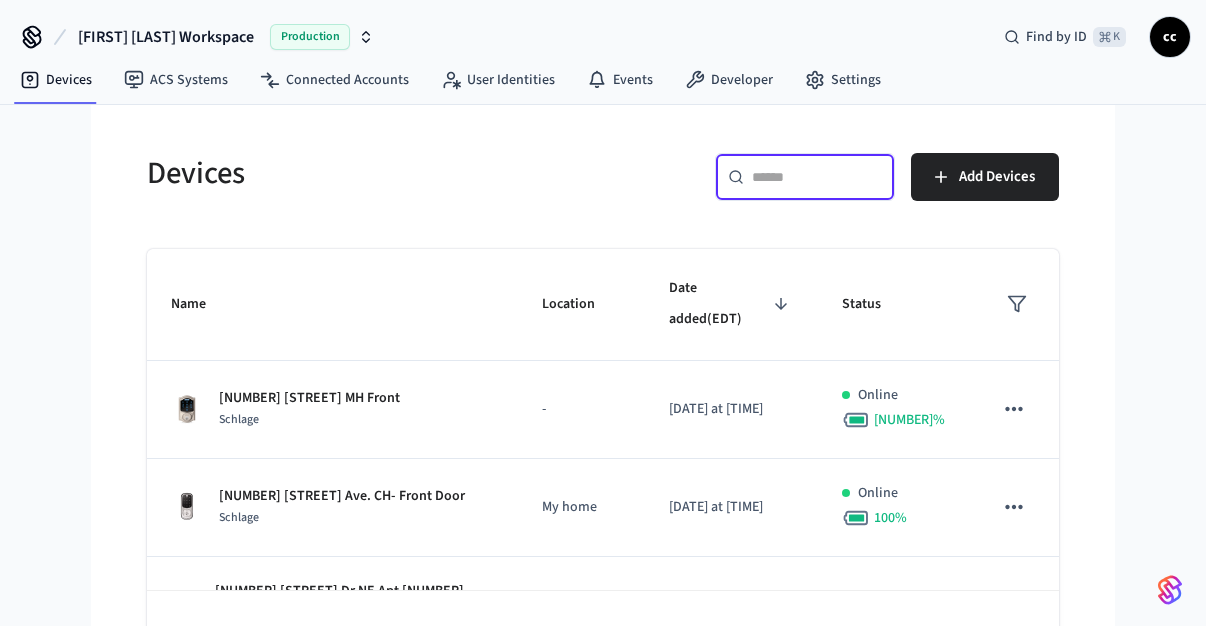 paste on "*****" 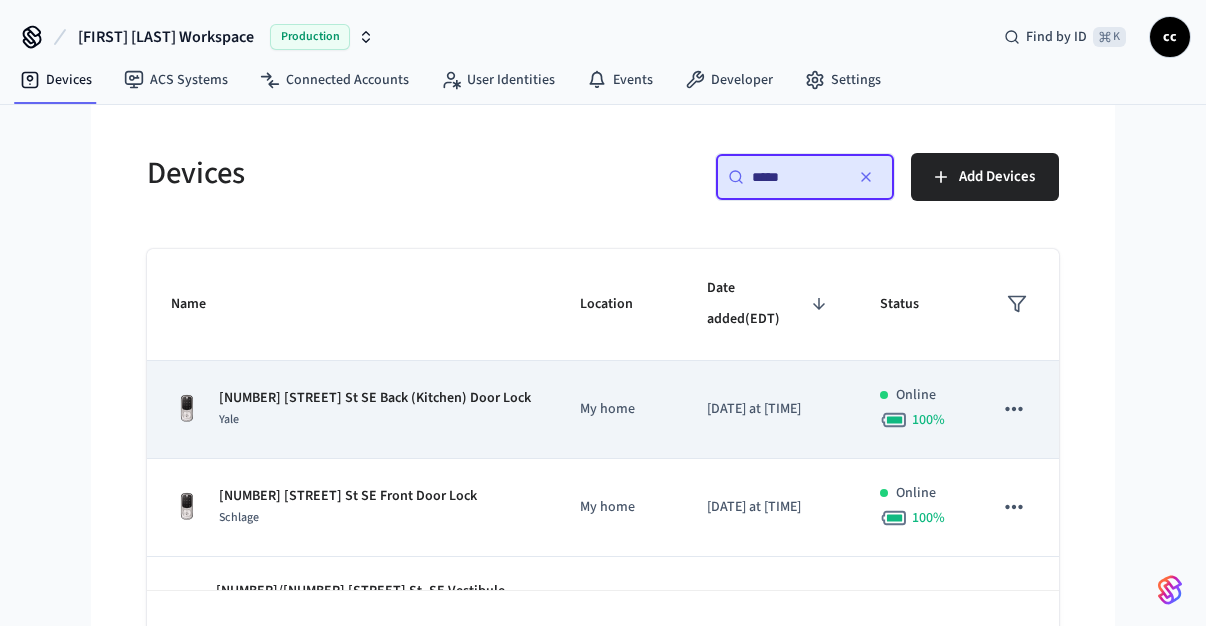 type on "*****" 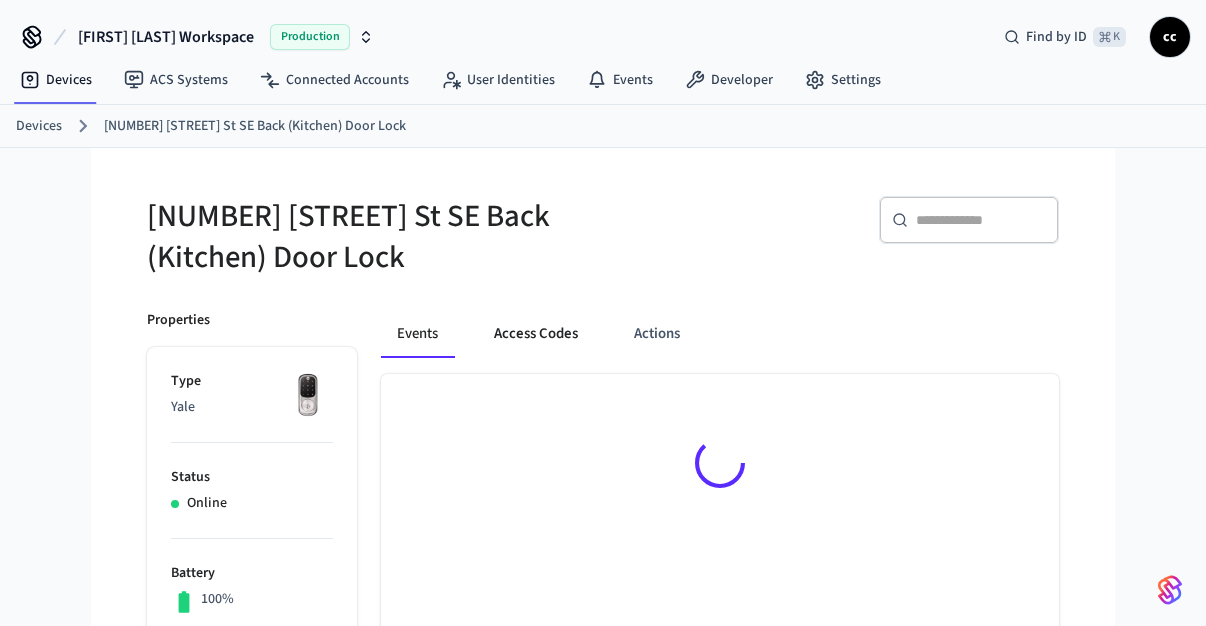click on "Access Codes" at bounding box center [536, 334] 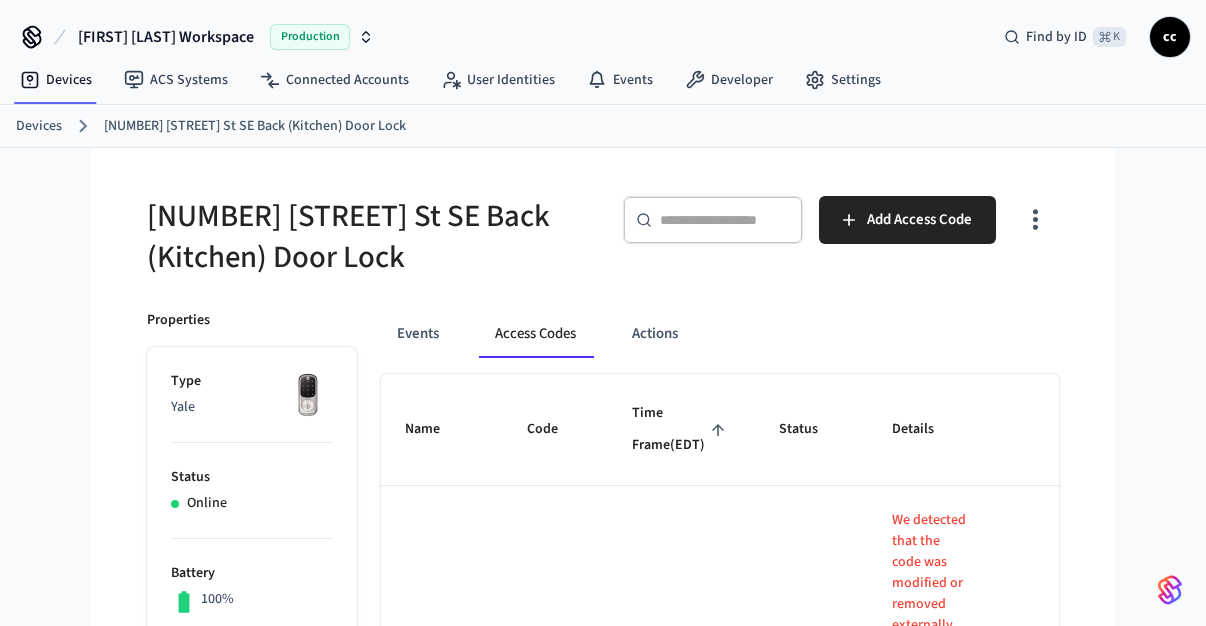click on "Time Frame  (EDT)" at bounding box center [681, 429] 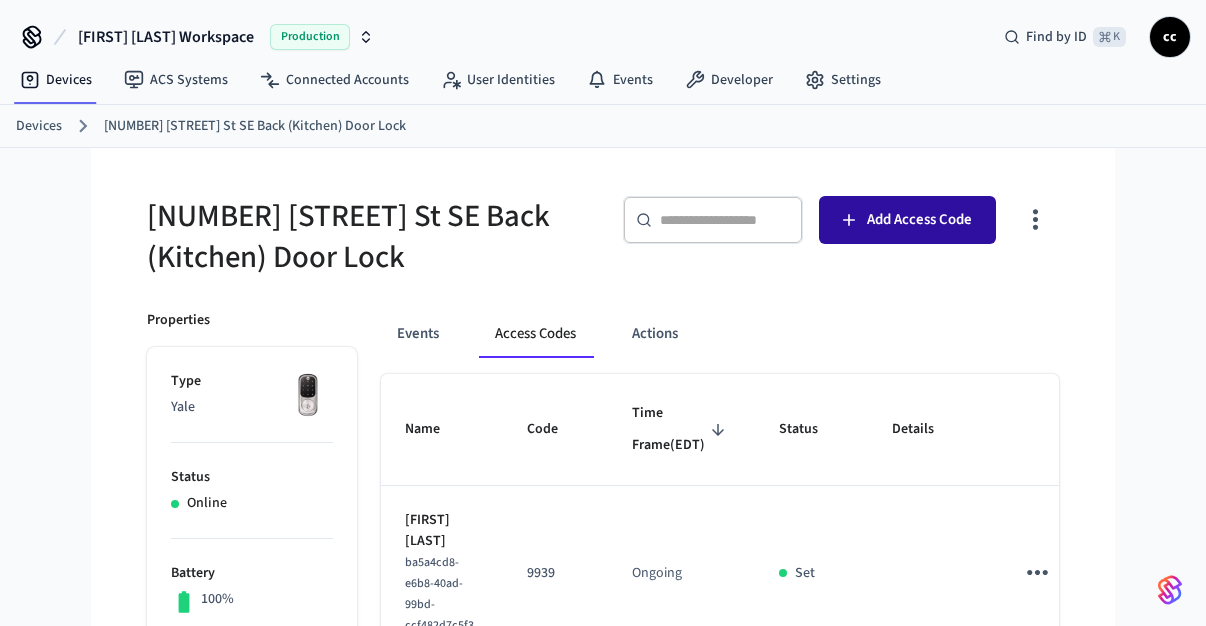 click on "Add Access Code" at bounding box center [919, 220] 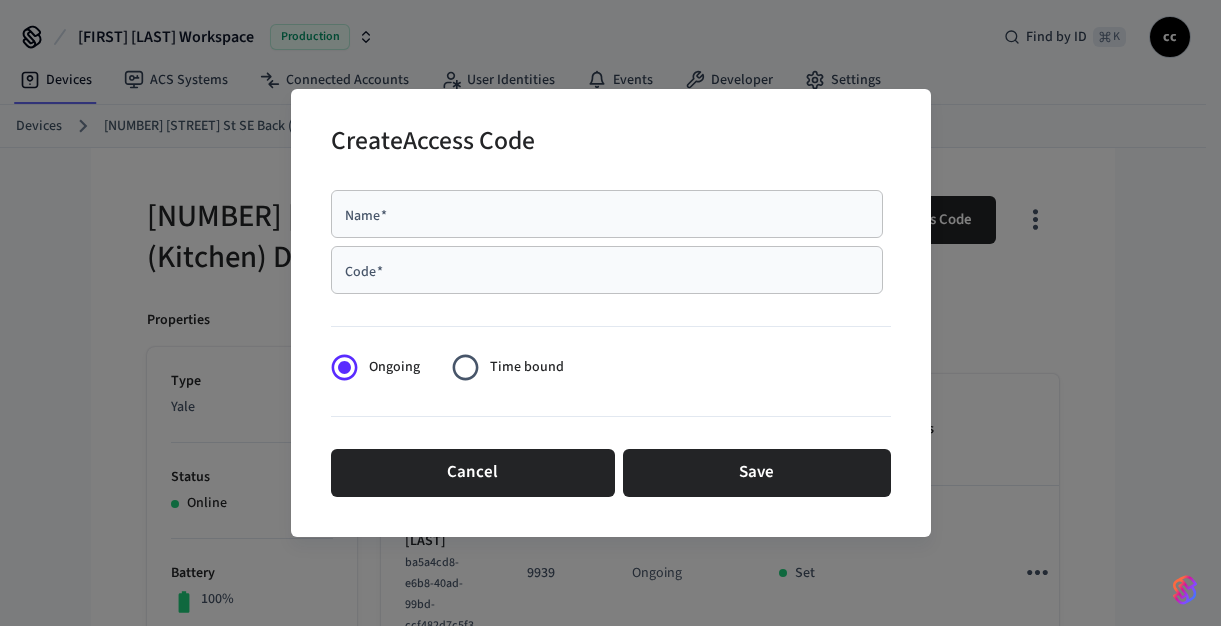 click on "Name   *" at bounding box center (607, 214) 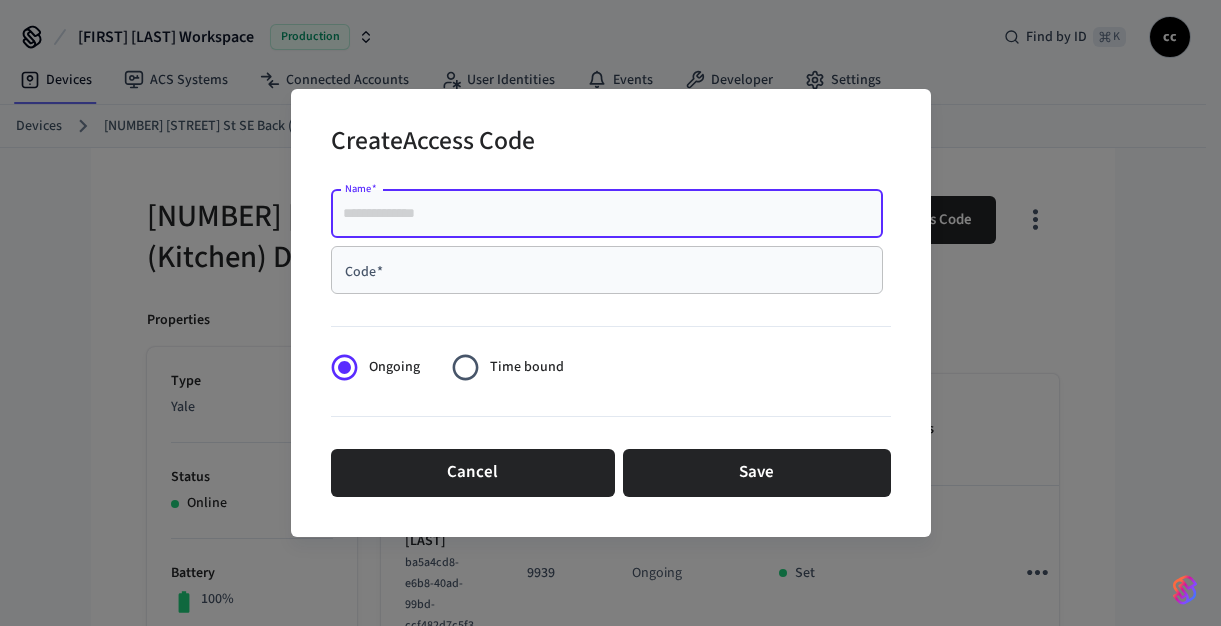 paste on "**********" 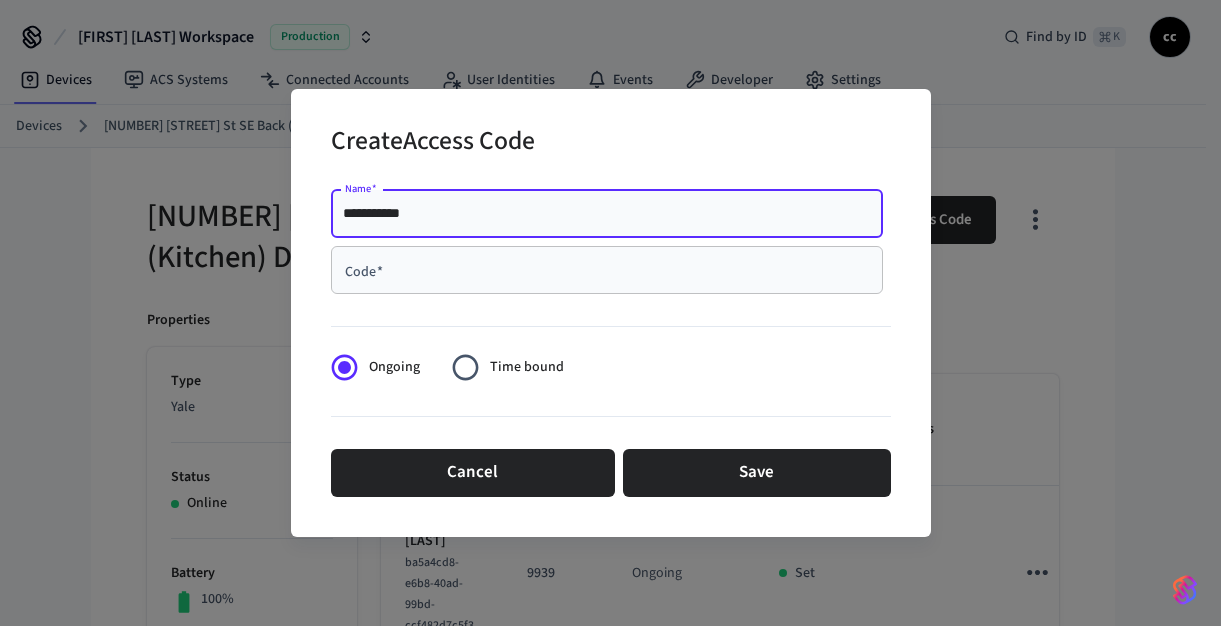 type on "**********" 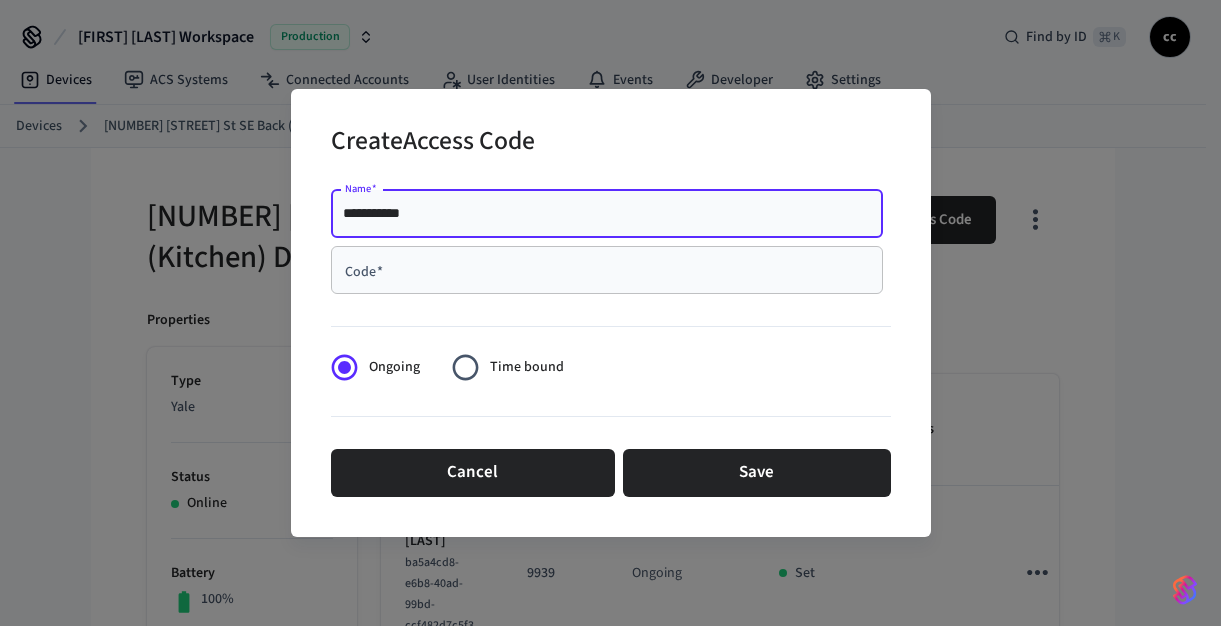 click on "Code   *" at bounding box center (607, 270) 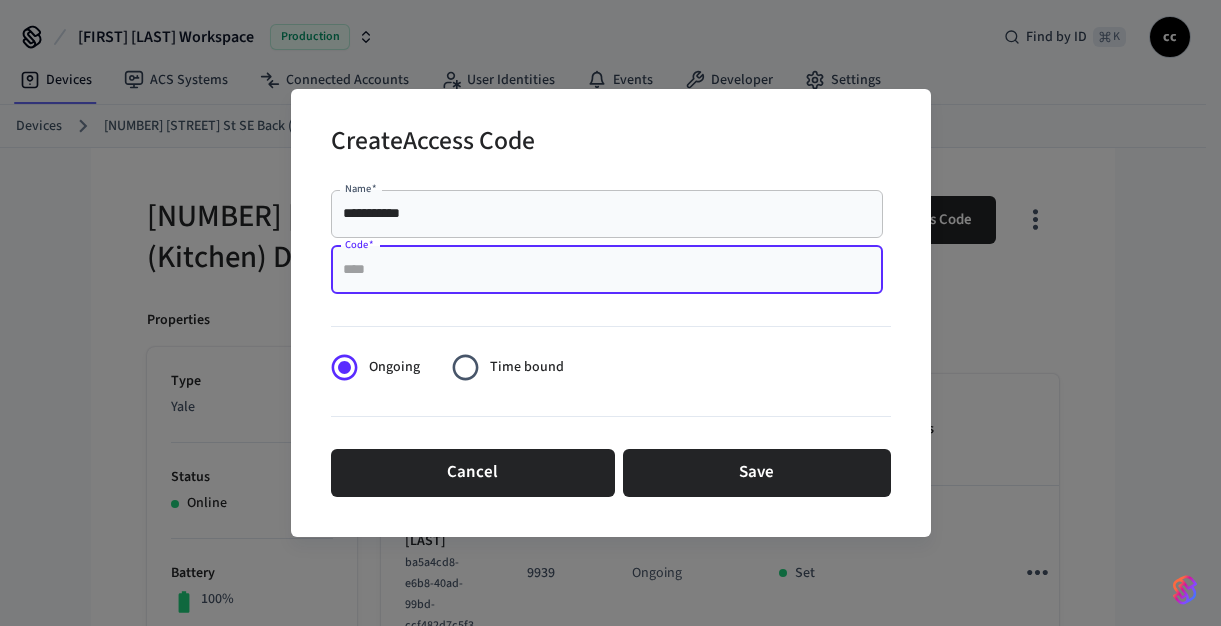 paste on "****" 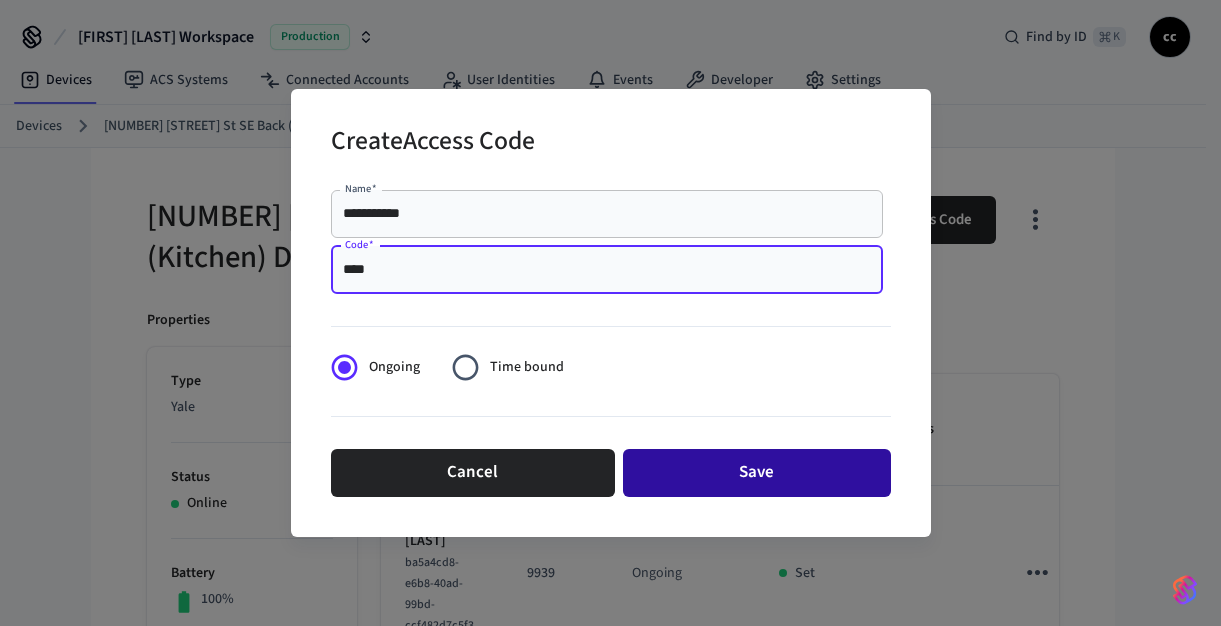 type on "****" 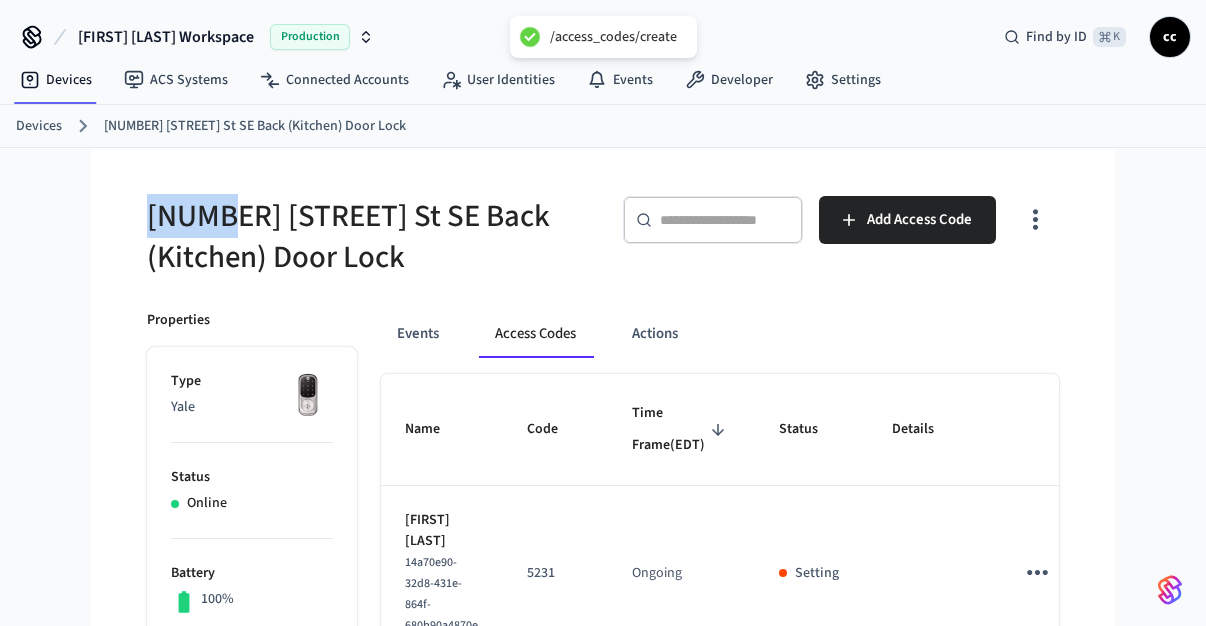 drag, startPoint x: 222, startPoint y: 207, endPoint x: 139, endPoint y: 207, distance: 83 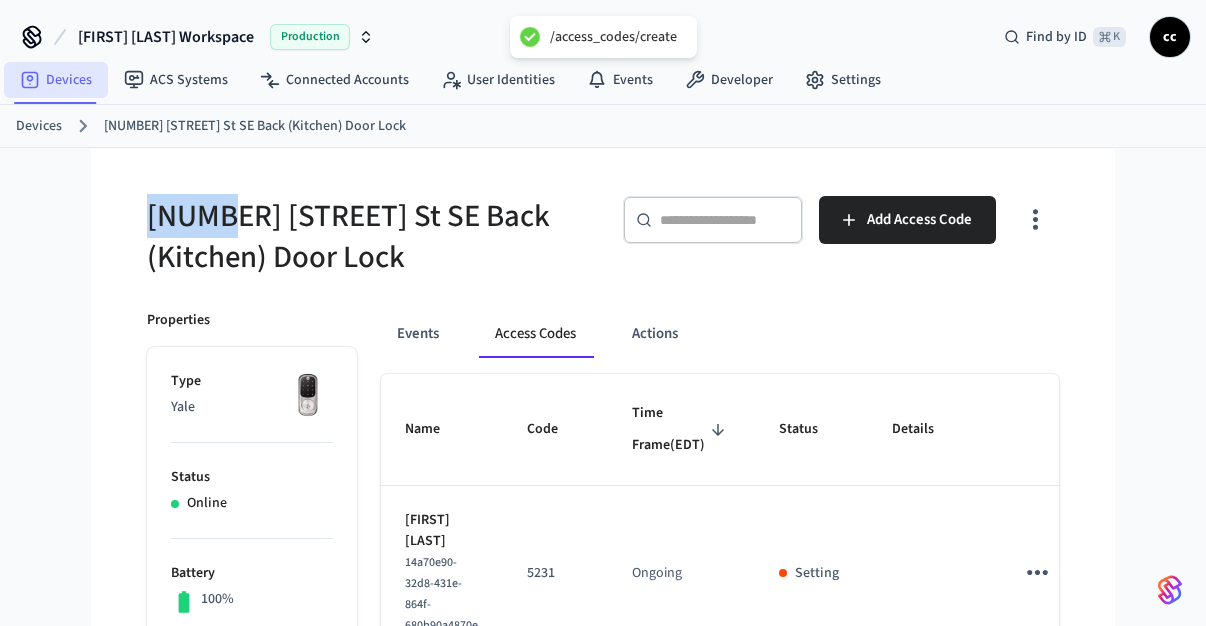 click on "Devices" at bounding box center [56, 80] 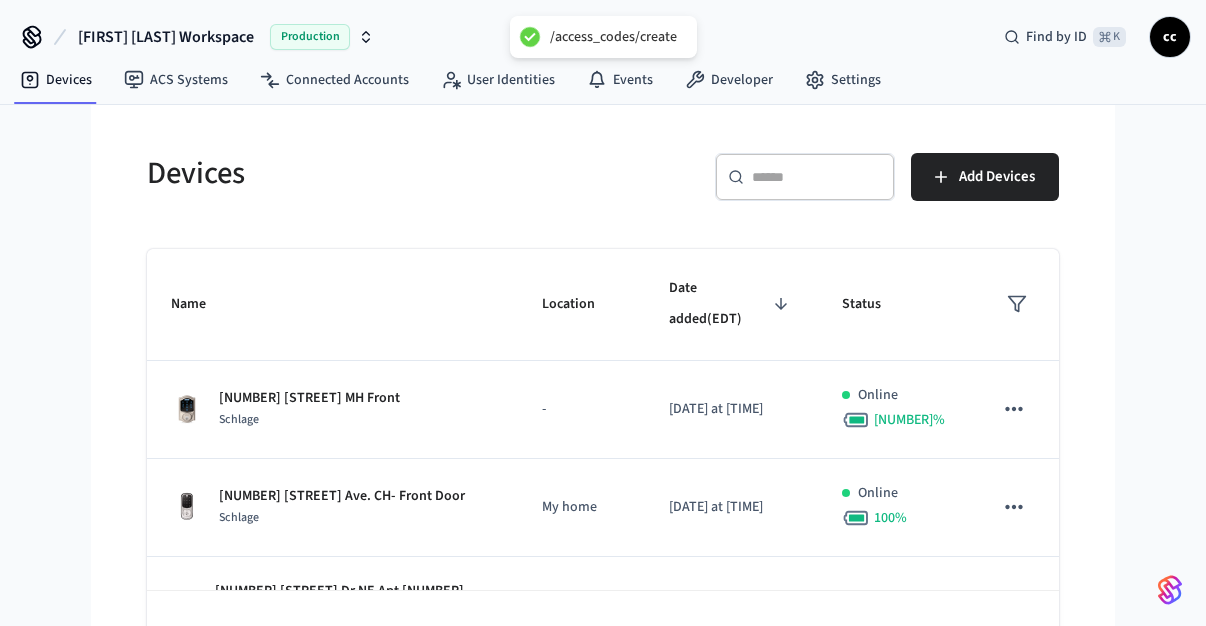 click on "​ ​" at bounding box center [805, 177] 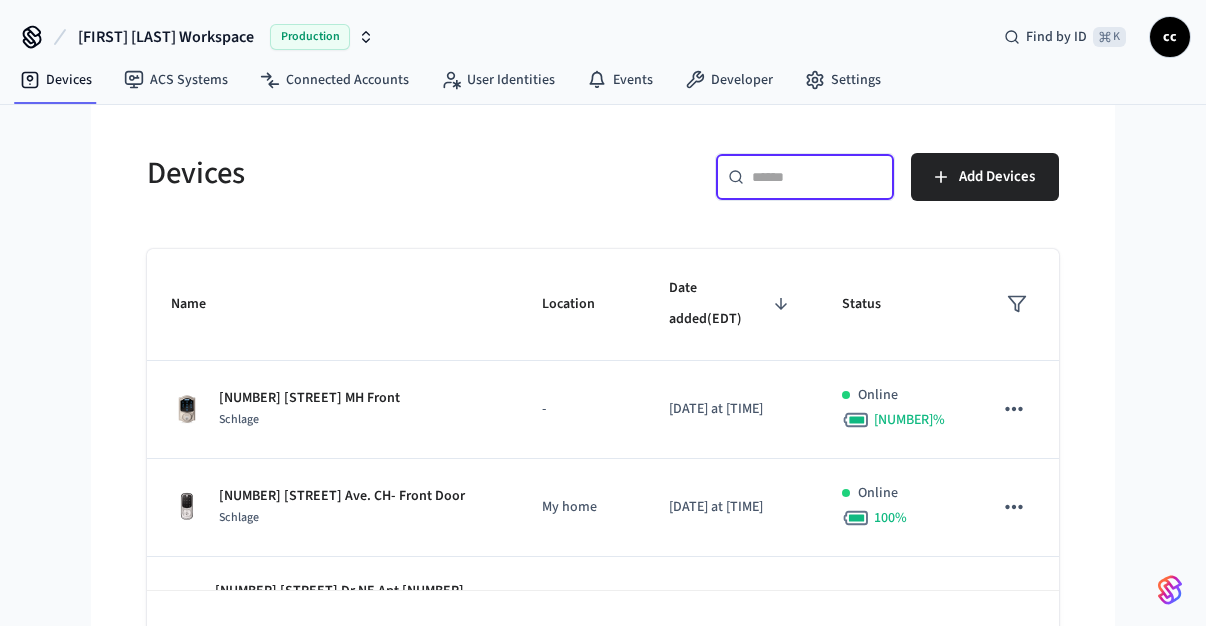 paste on "*****" 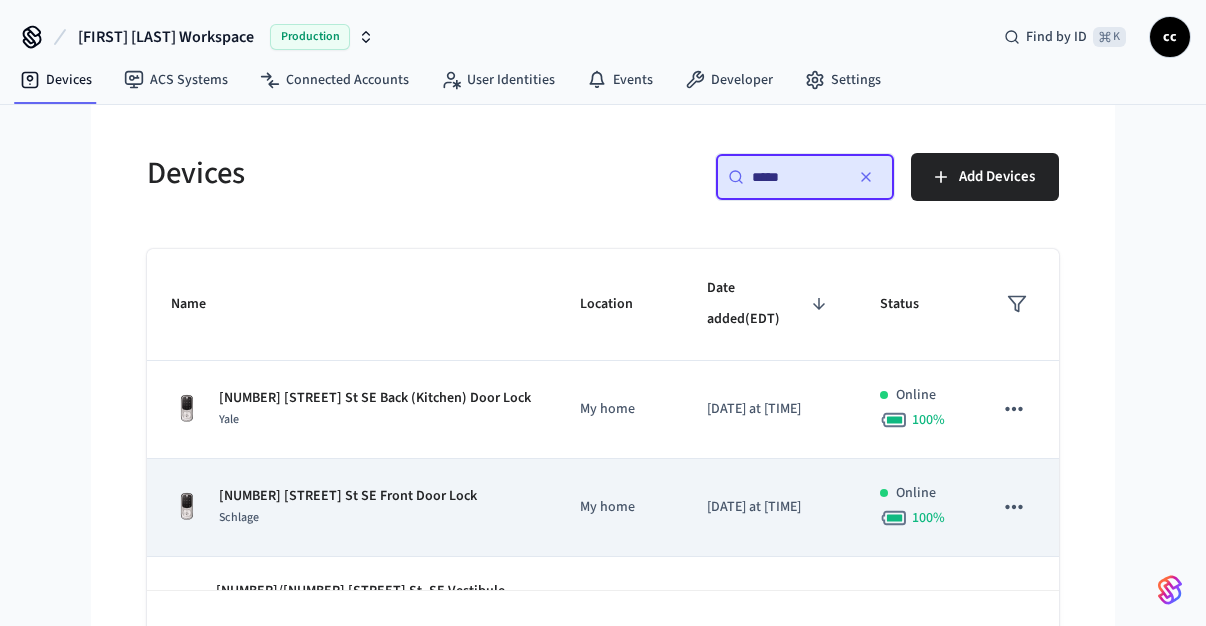 type on "*****" 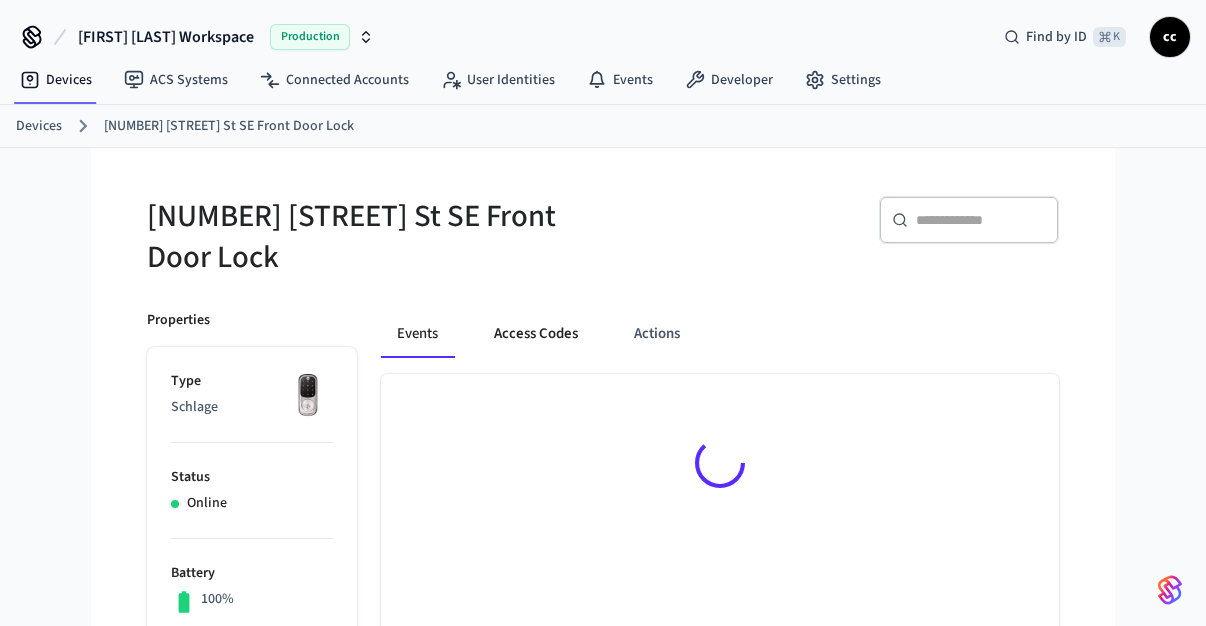 click on "Access Codes" at bounding box center [536, 334] 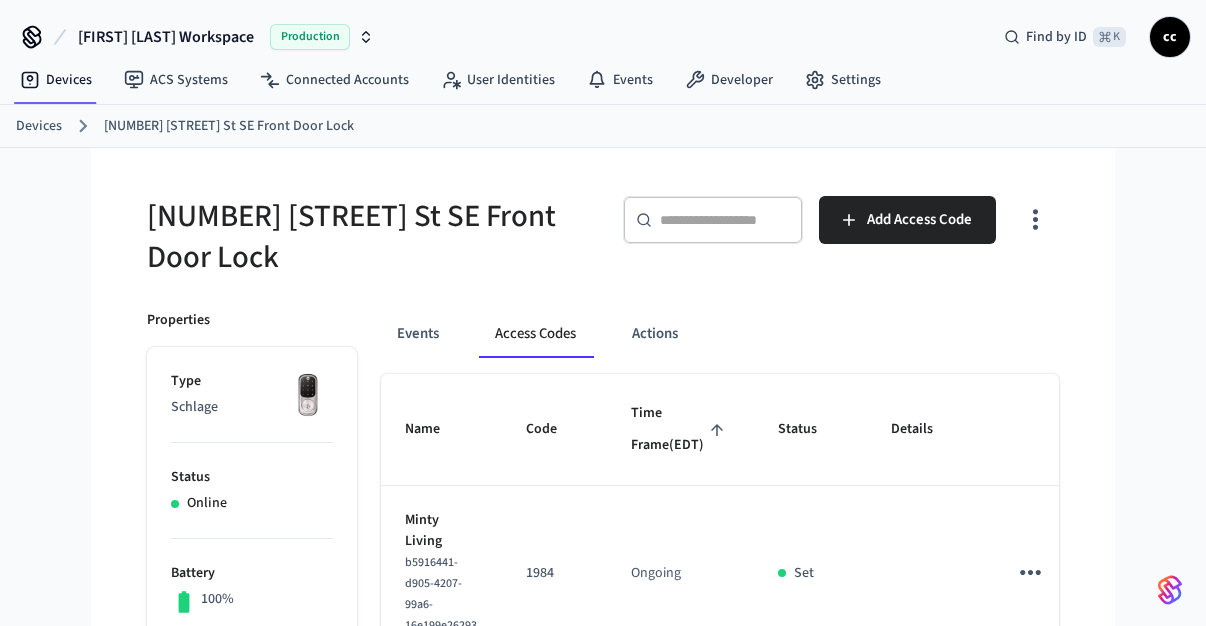 click on "Time Frame  (EDT)" at bounding box center (680, 429) 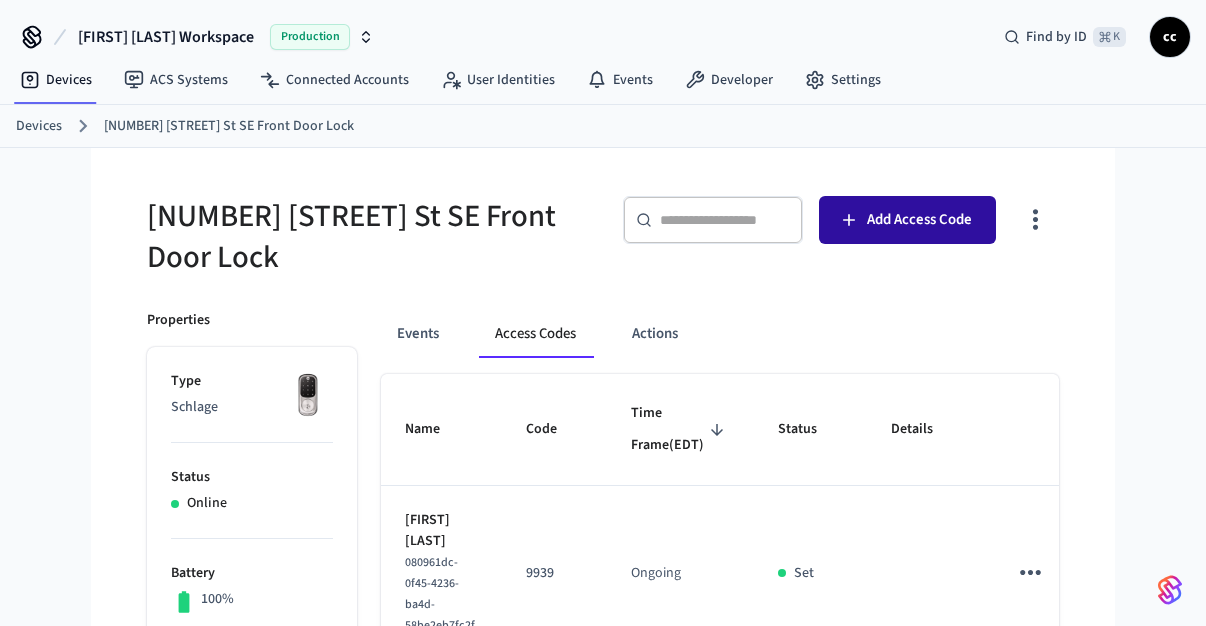 click on "Add Access Code" at bounding box center (919, 220) 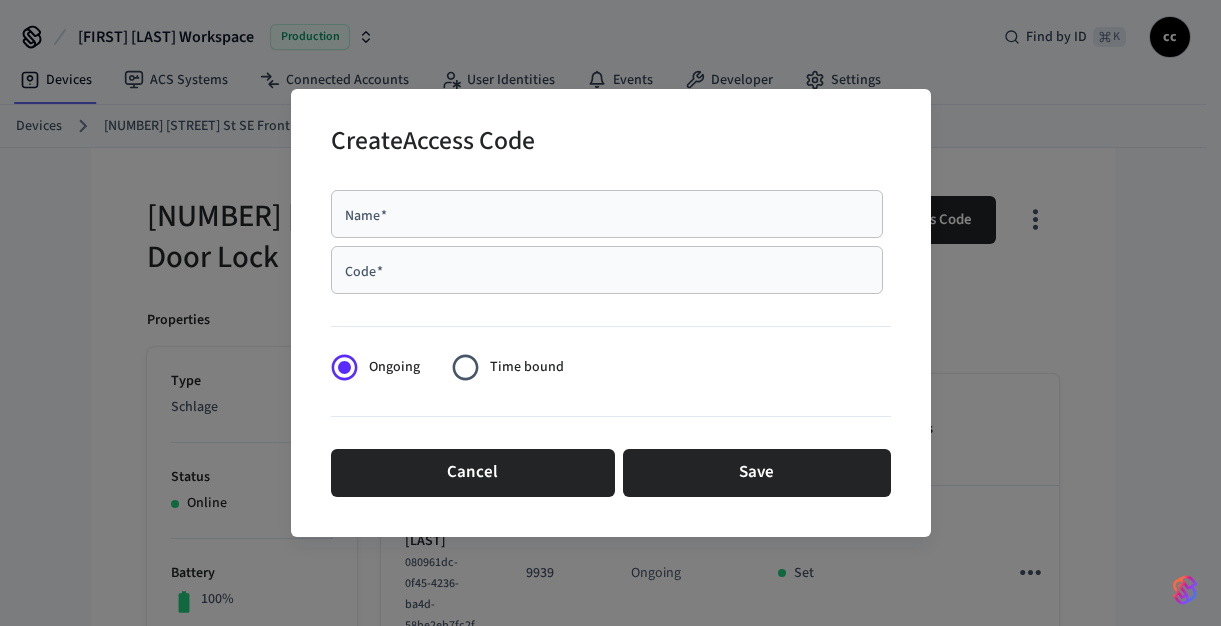 click on "Name   *" at bounding box center [607, 214] 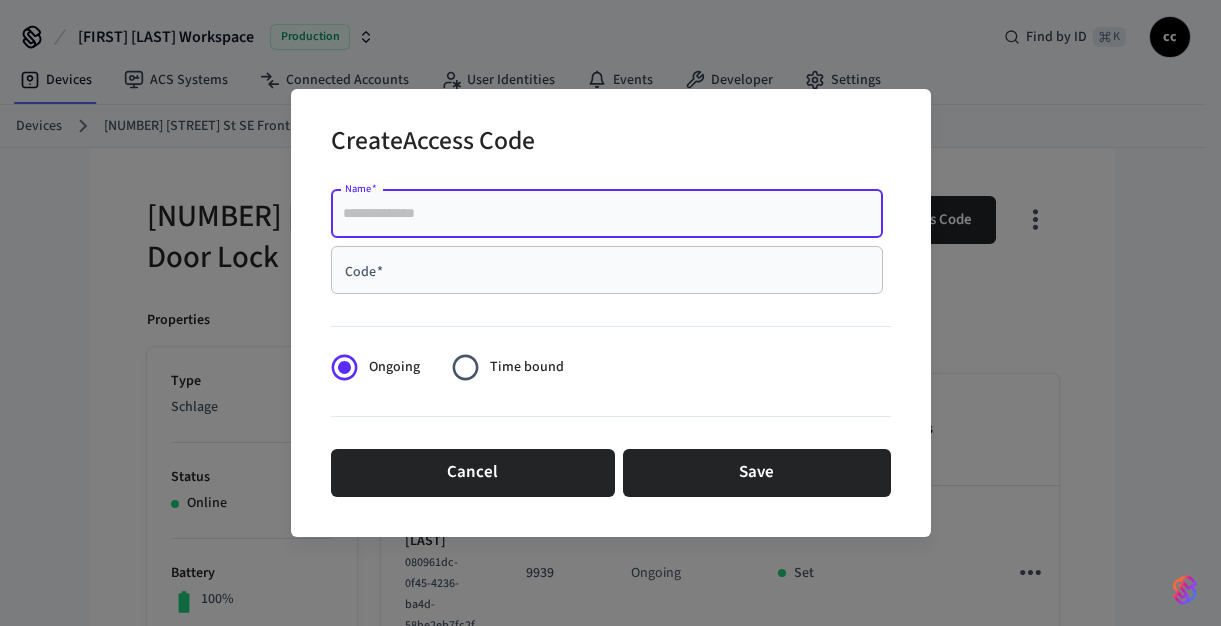paste on "**********" 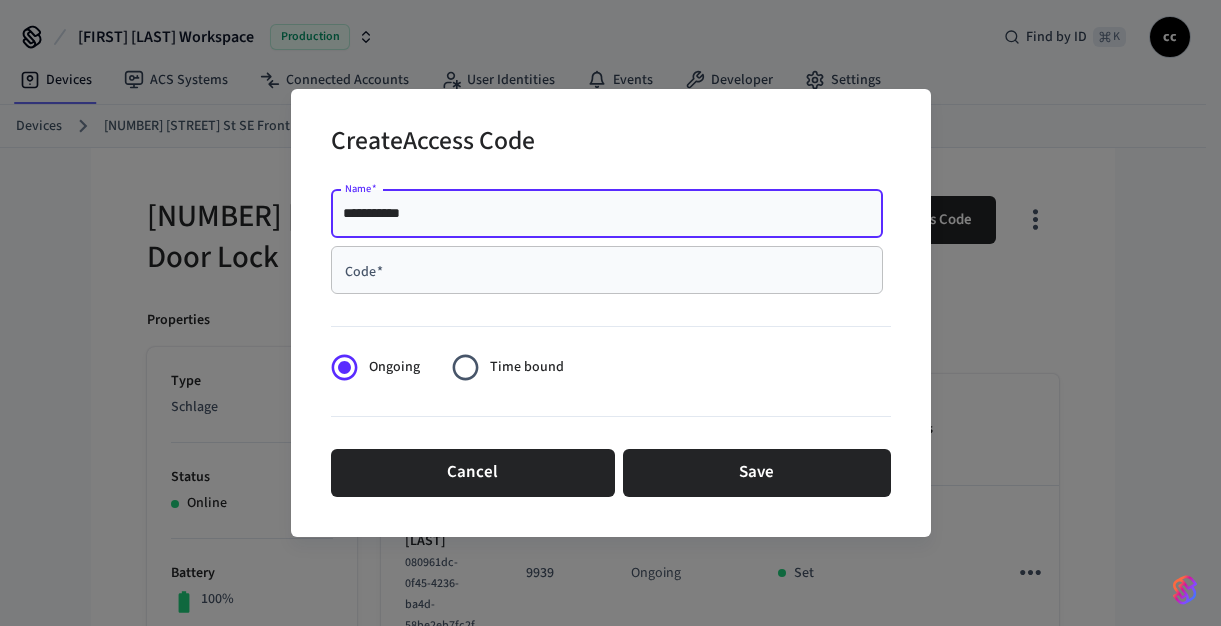 type on "**********" 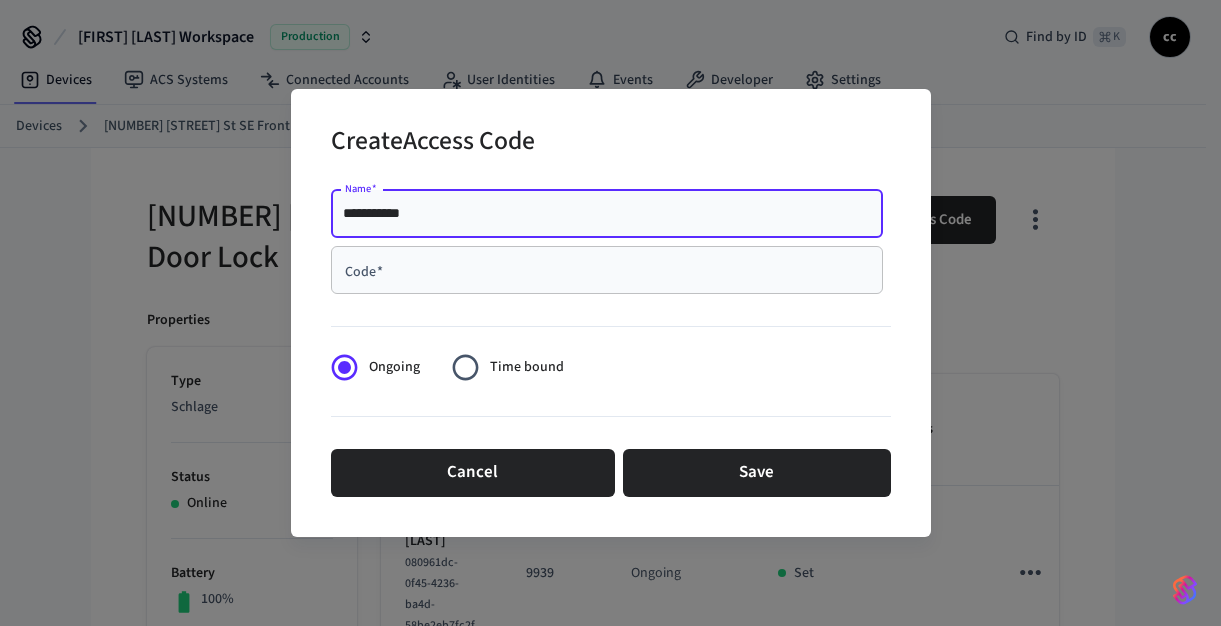 click on "Code   *" at bounding box center [607, 270] 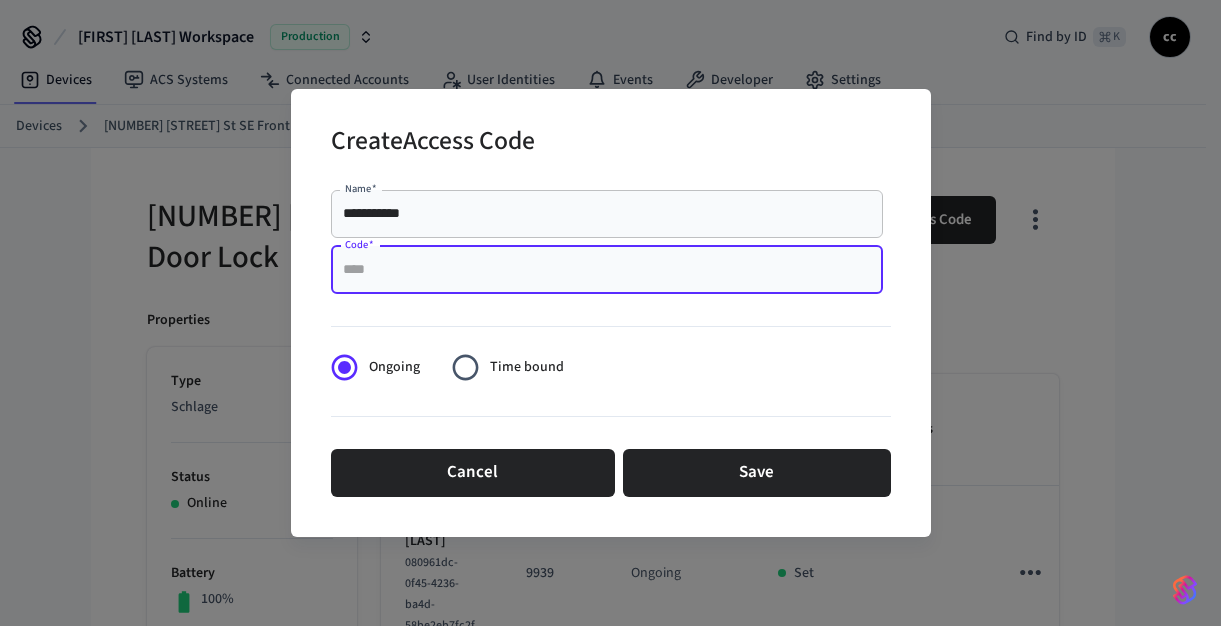 paste on "****" 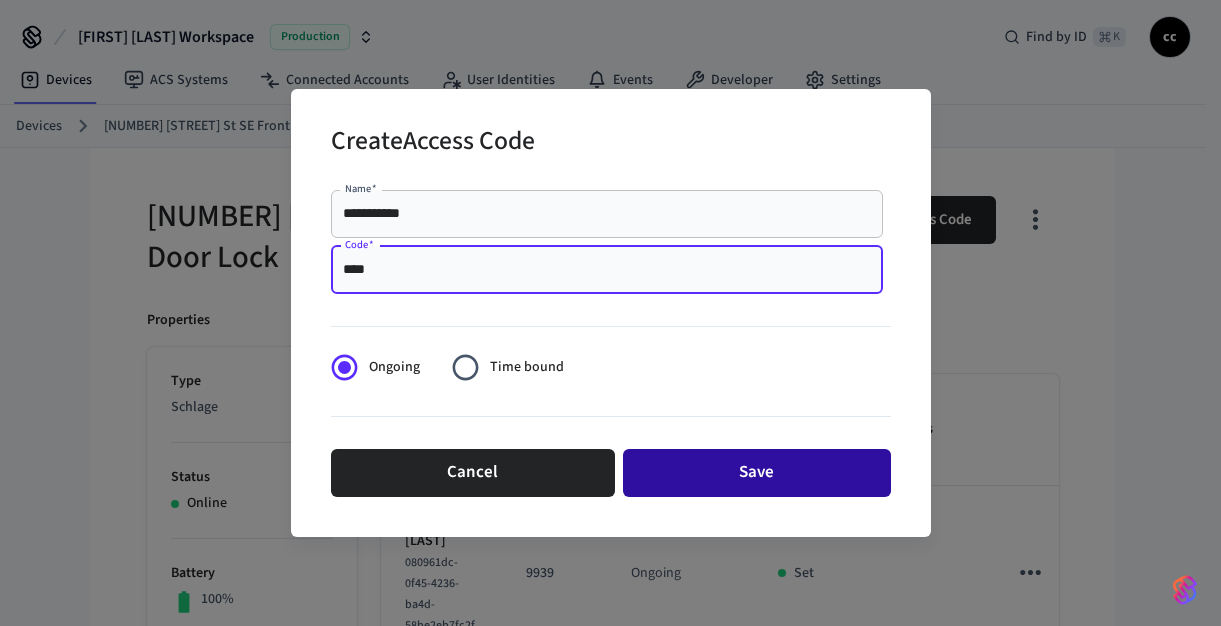type on "****" 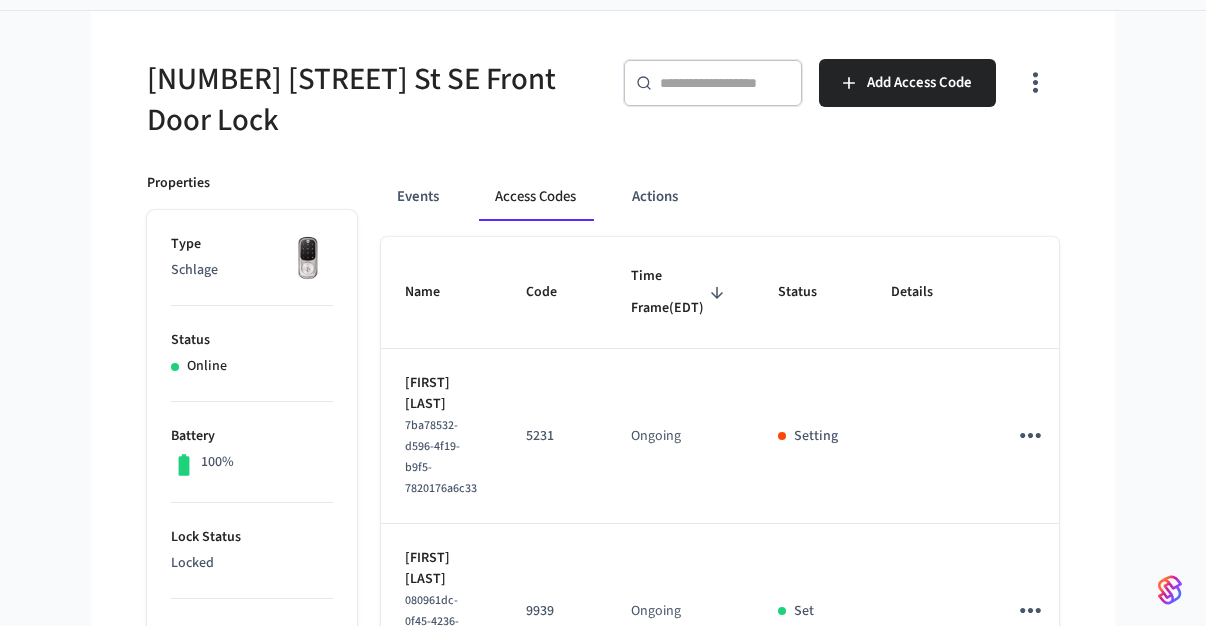 scroll, scrollTop: 186, scrollLeft: 0, axis: vertical 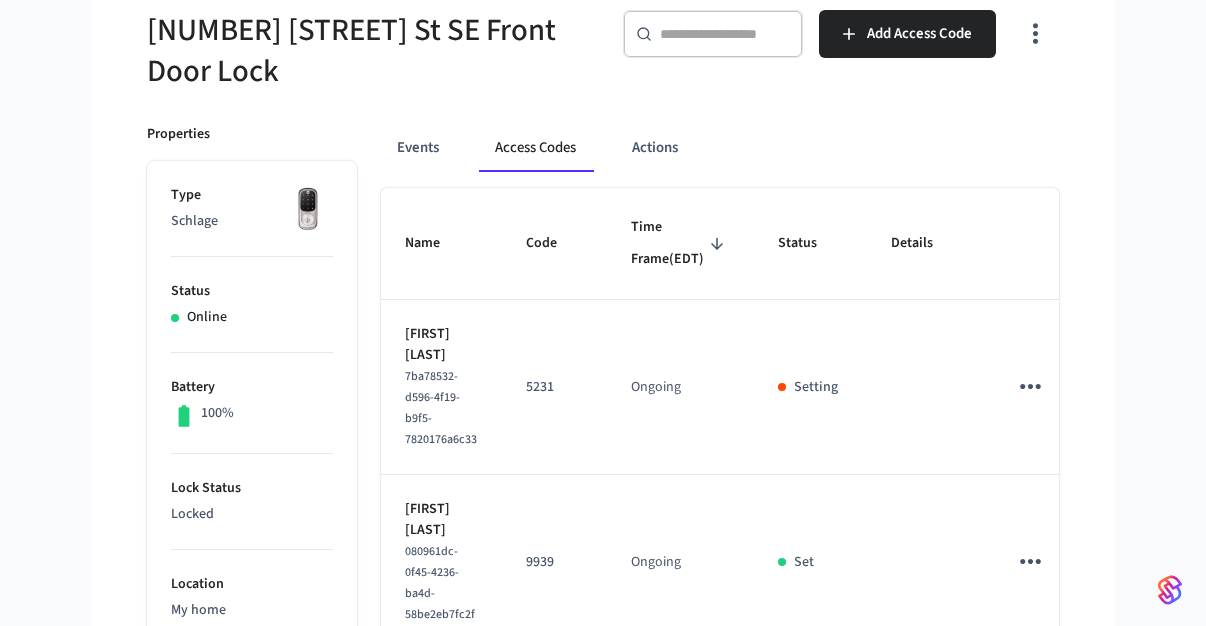 type 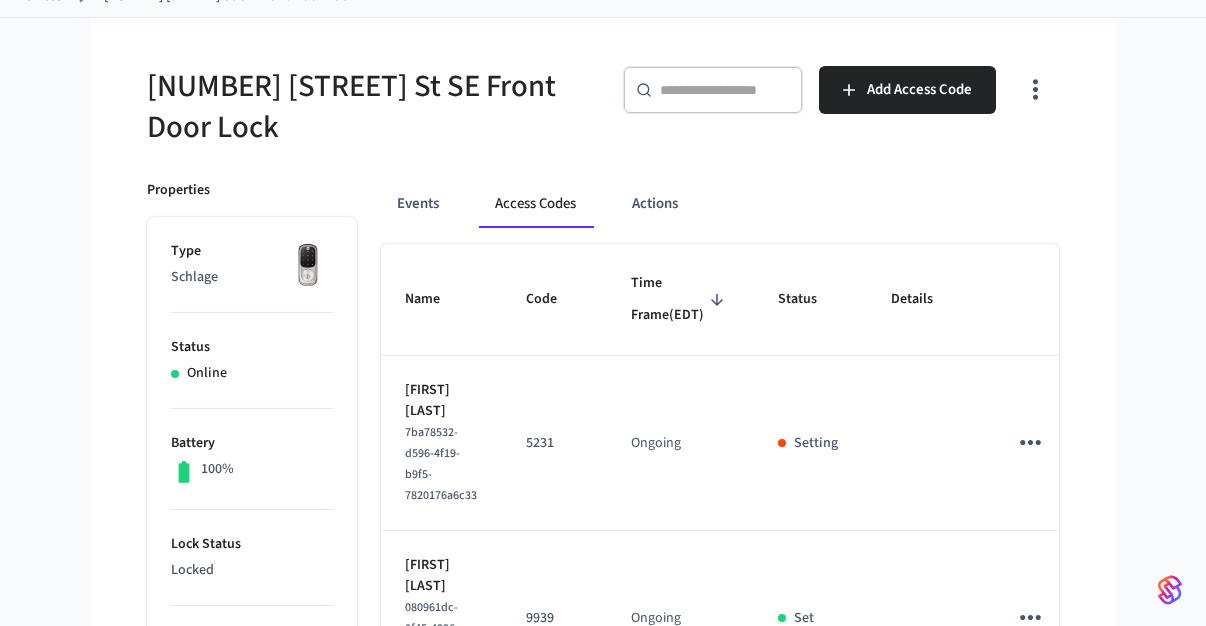 scroll, scrollTop: 13, scrollLeft: 0, axis: vertical 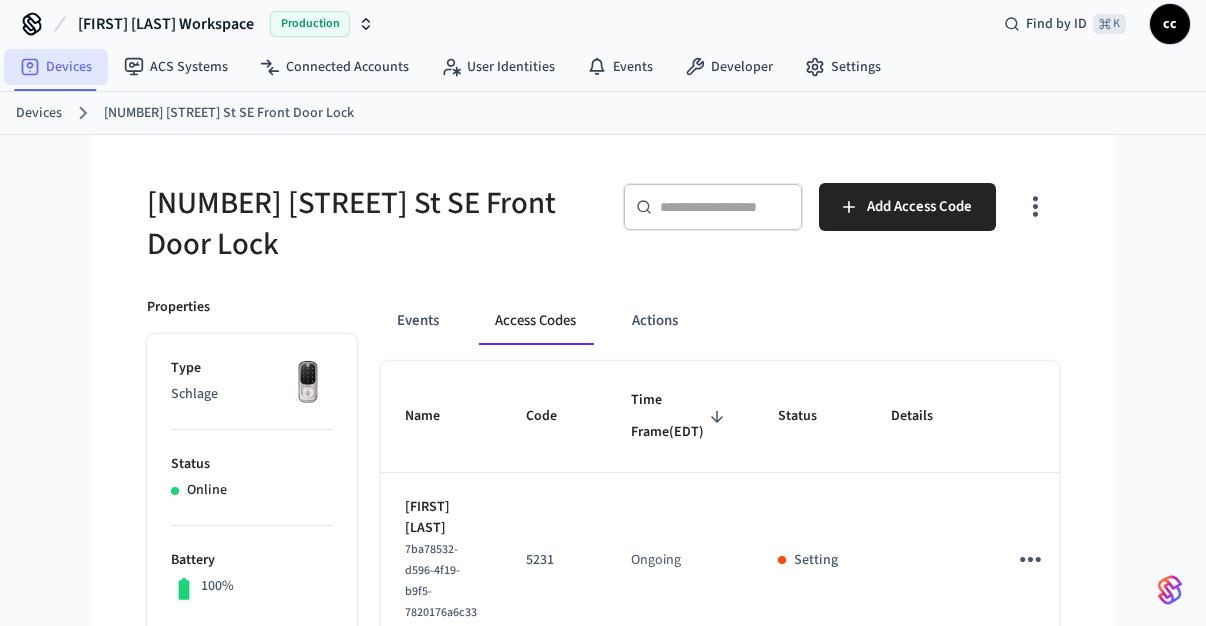 click on "Devices" at bounding box center [56, 67] 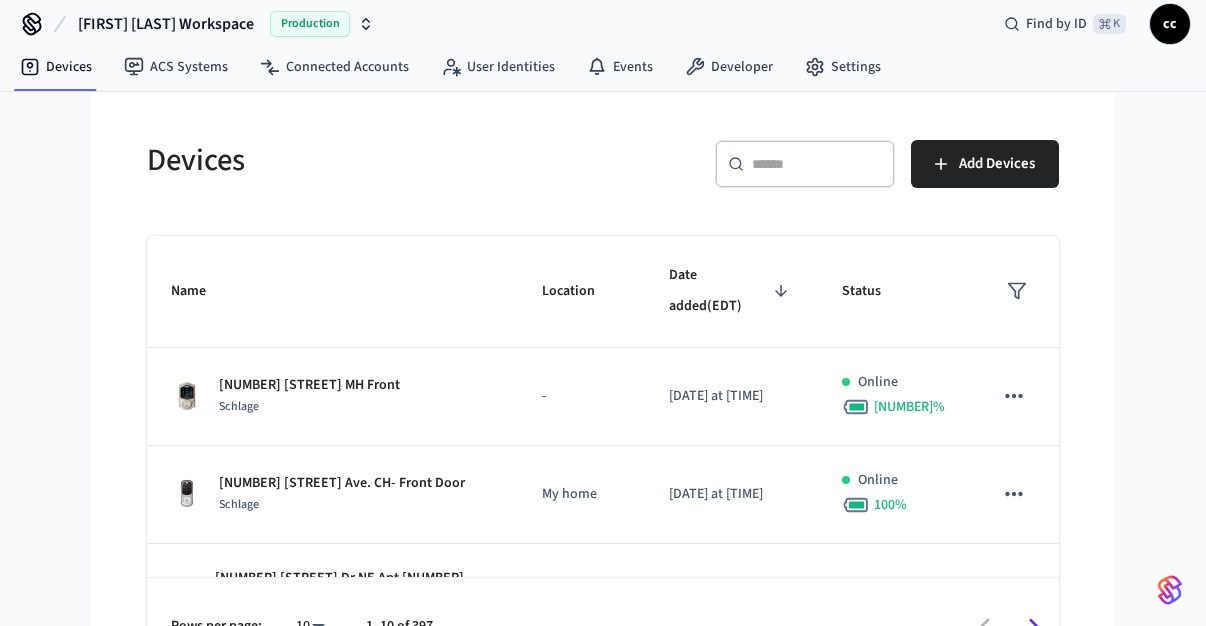scroll, scrollTop: 0, scrollLeft: 0, axis: both 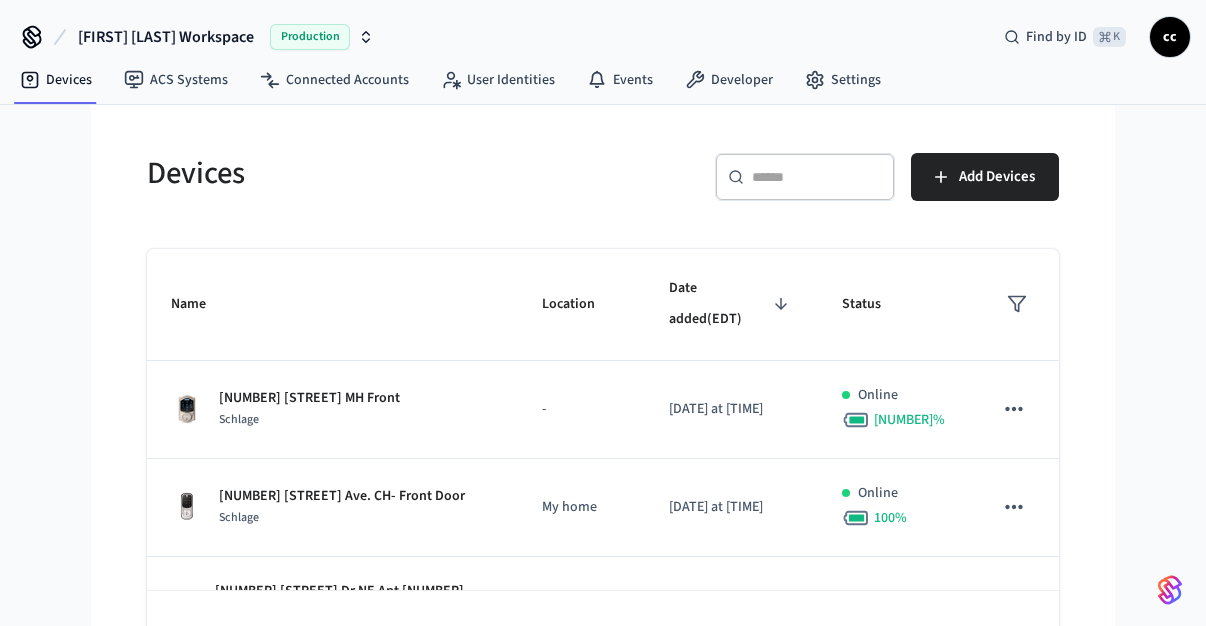 click at bounding box center [817, 177] 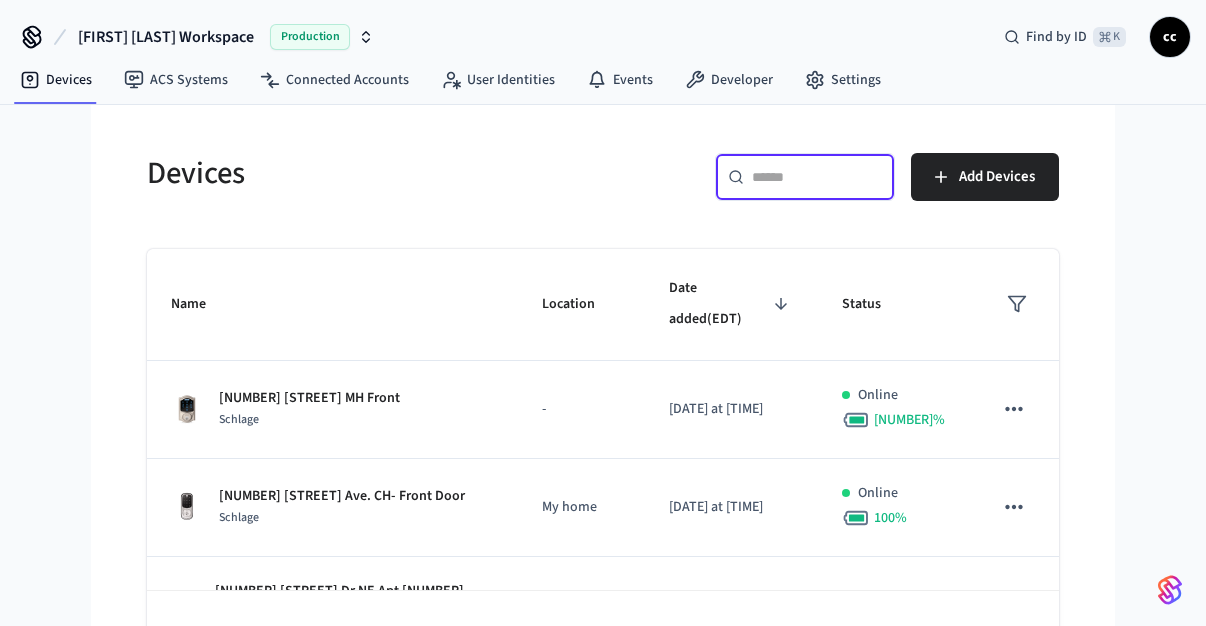 paste on "**********" 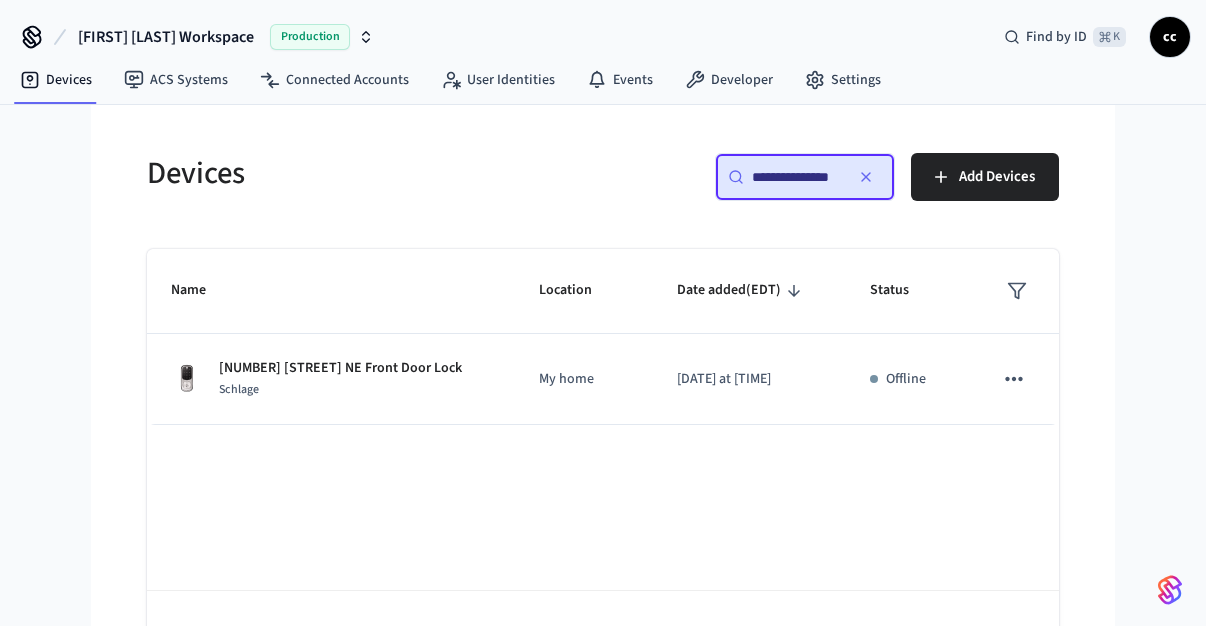 scroll, scrollTop: 0, scrollLeft: 7, axis: horizontal 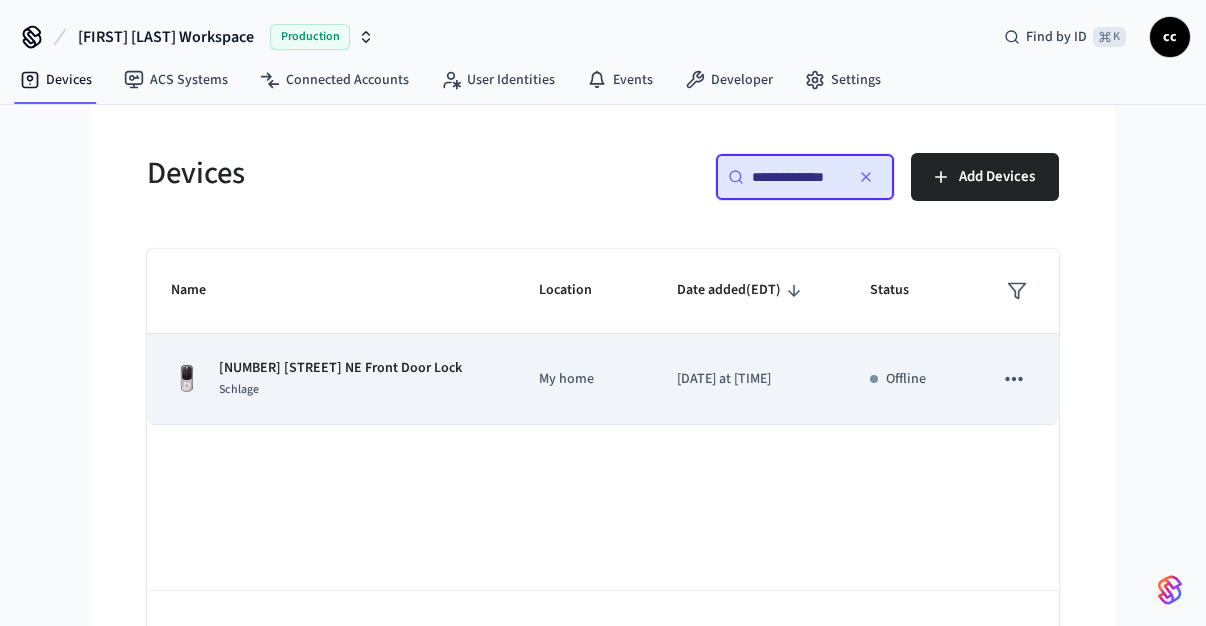 type on "**********" 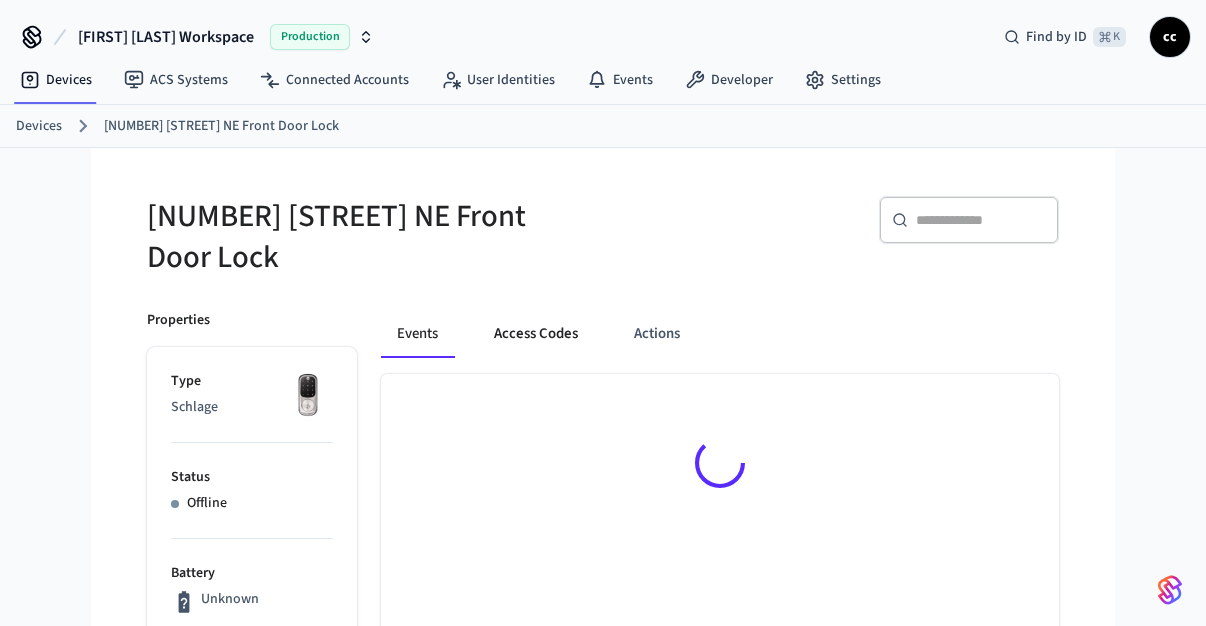click on "Access Codes" at bounding box center (536, 334) 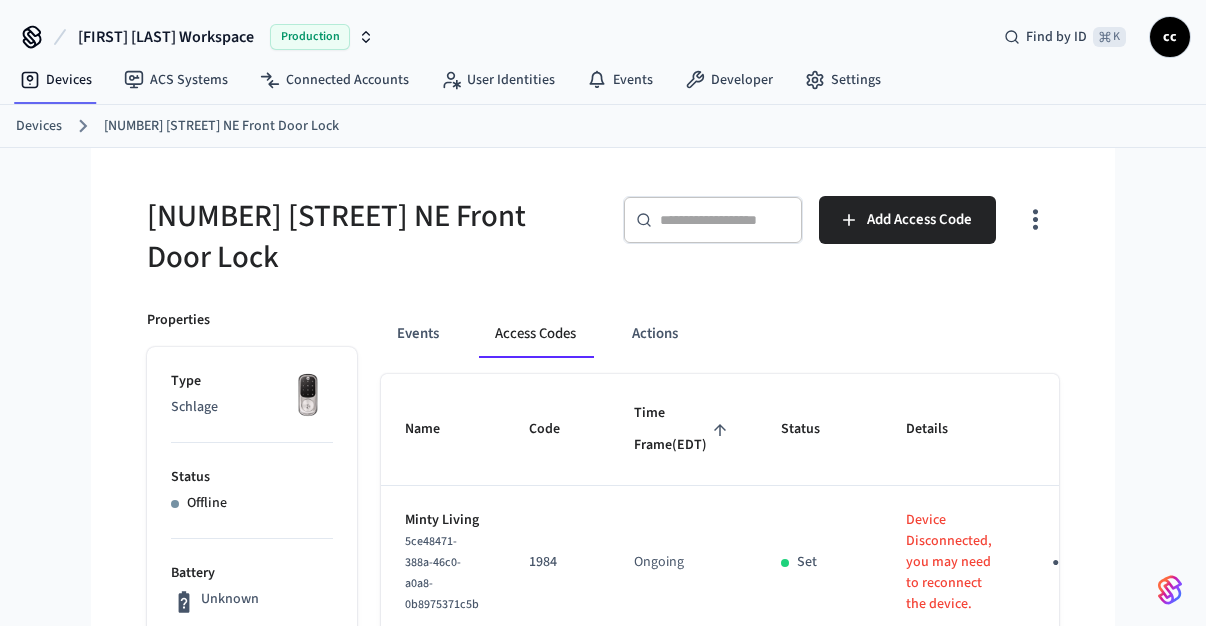click on "Time Frame  (EDT)" at bounding box center [683, 429] 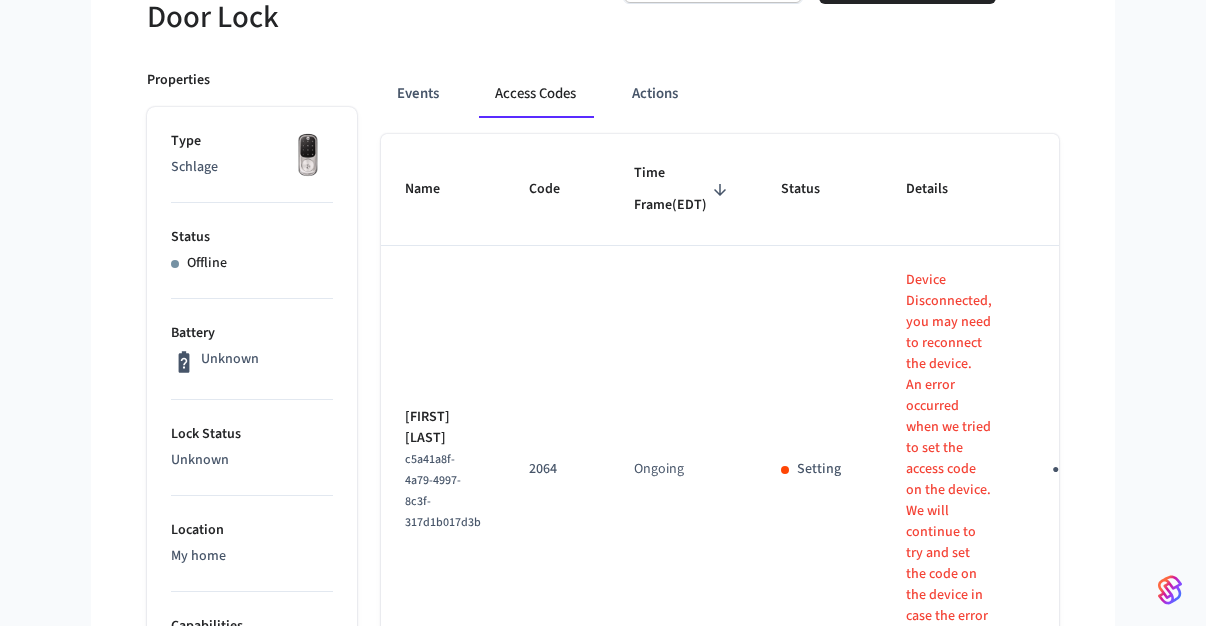 scroll, scrollTop: 264, scrollLeft: 0, axis: vertical 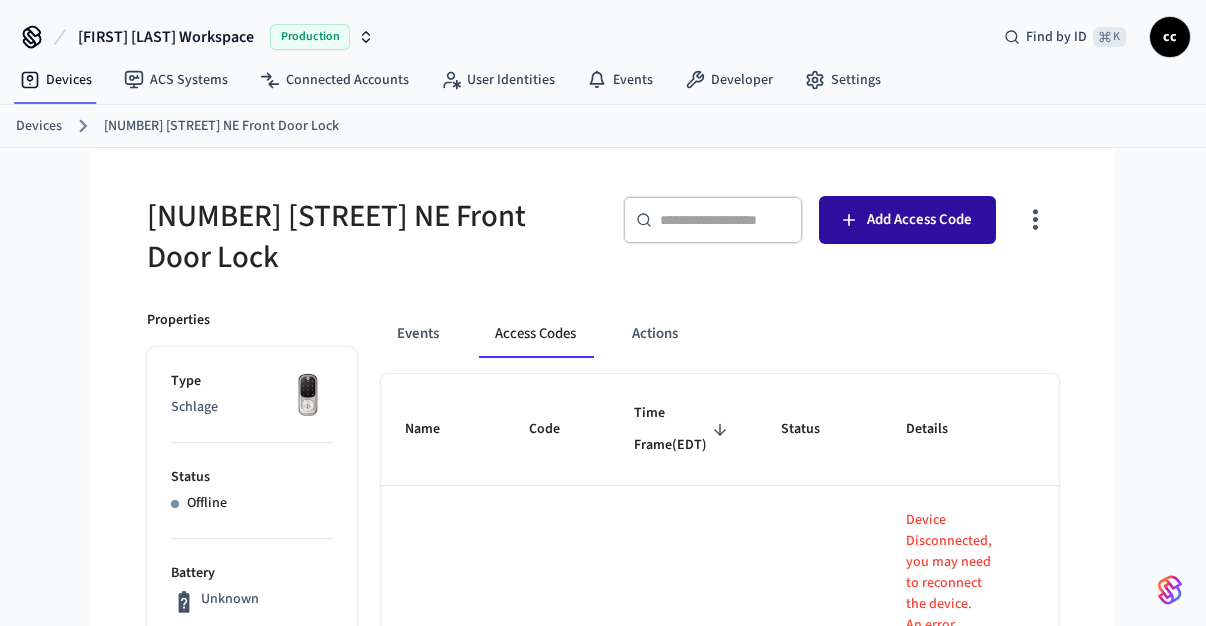 click on "Add Access Code" at bounding box center [907, 220] 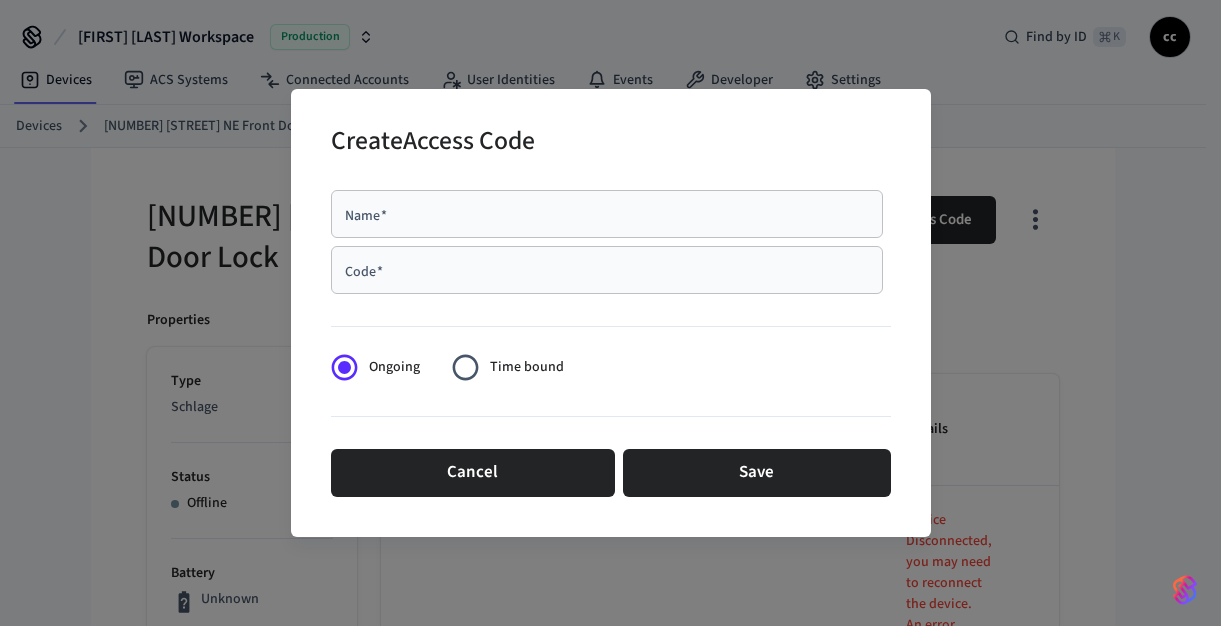 click on "Name   *" at bounding box center (607, 214) 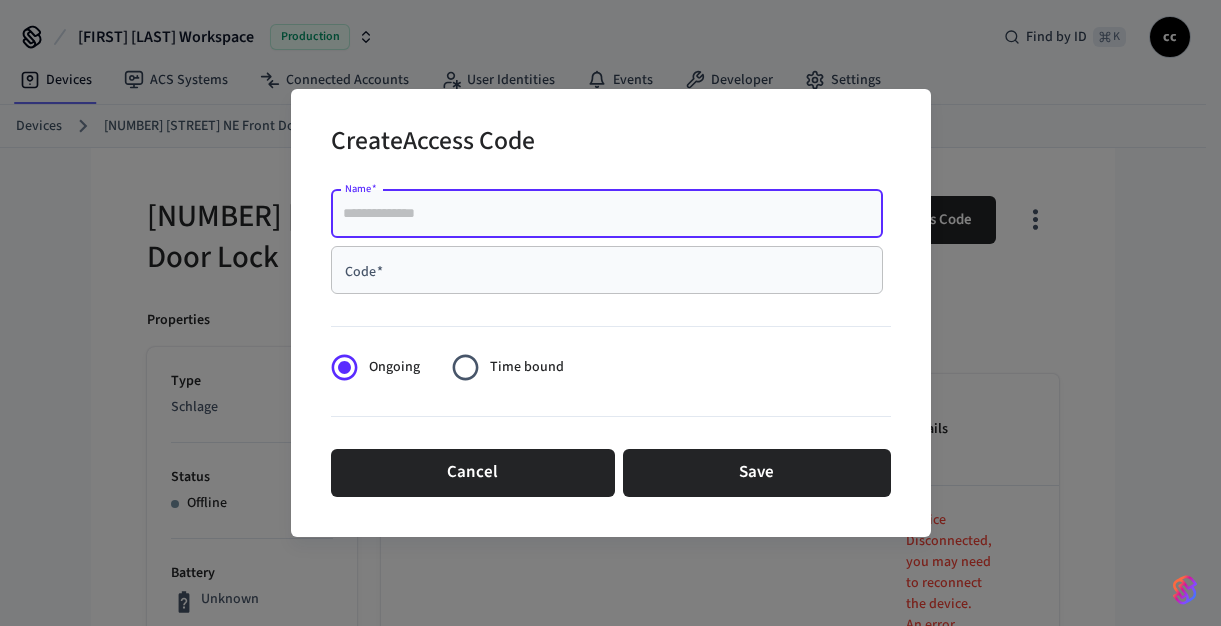paste on "**********" 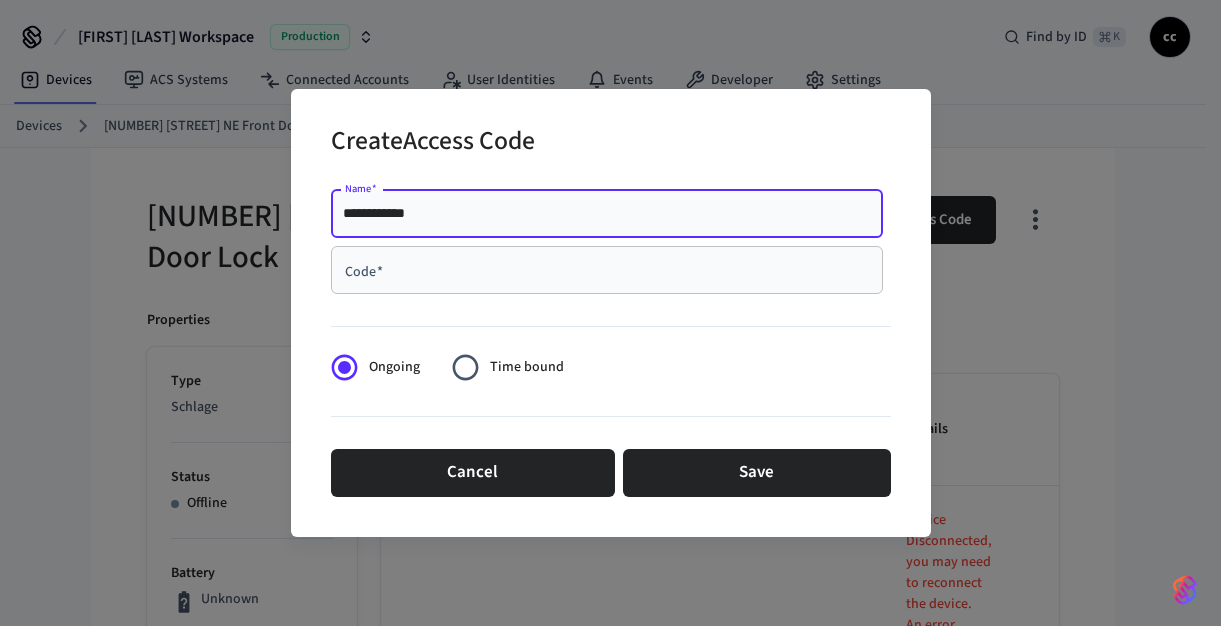 type on "**********" 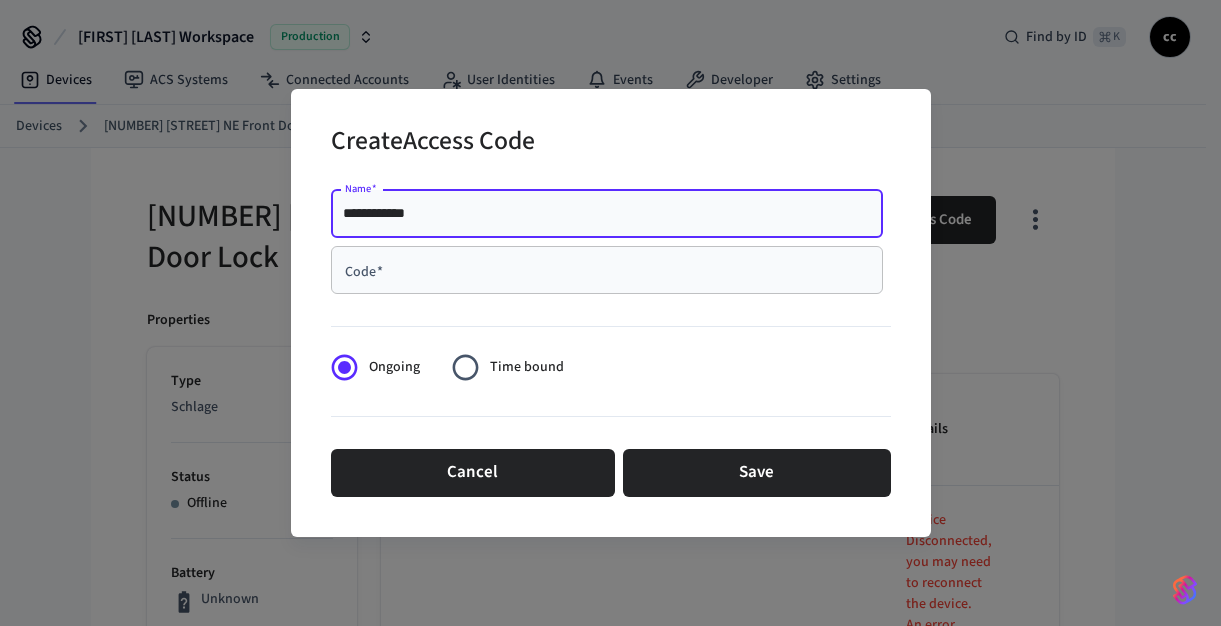 click on "Code   *" at bounding box center (607, 270) 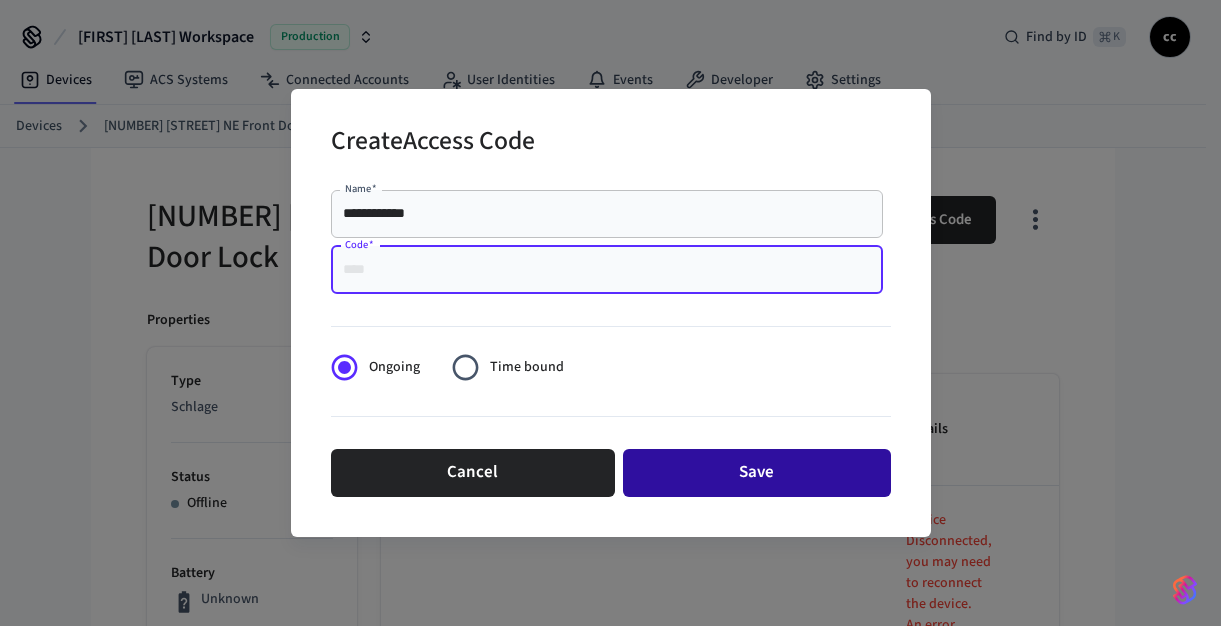 paste on "****" 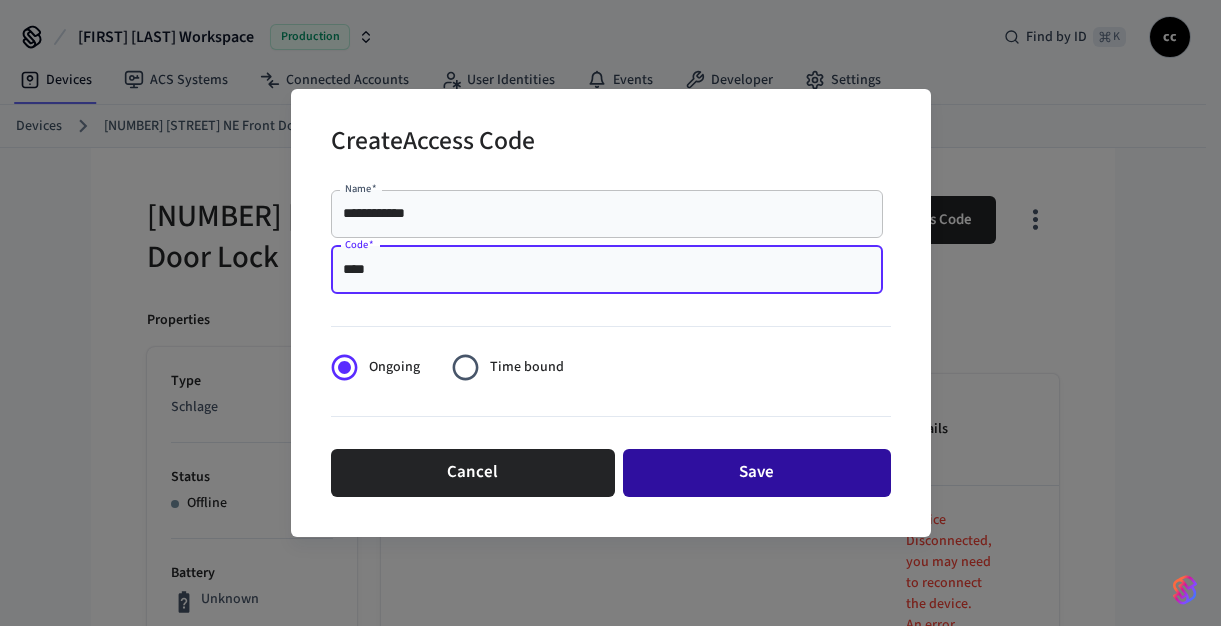 type on "****" 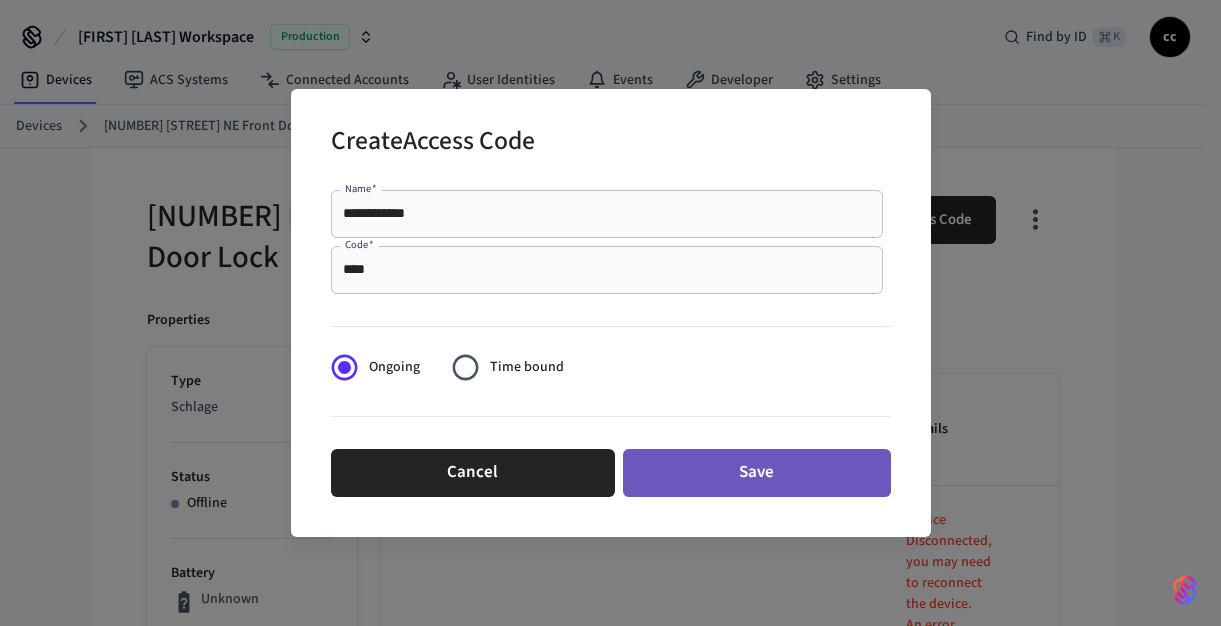 click on "Save" at bounding box center [757, 473] 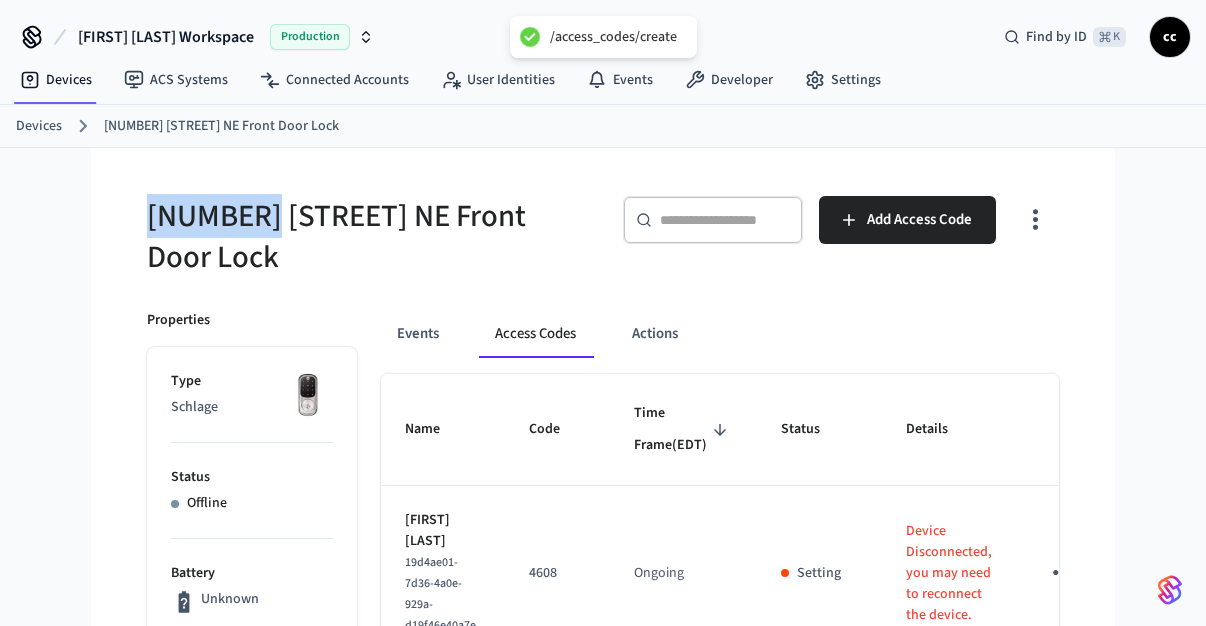 drag, startPoint x: 272, startPoint y: 212, endPoint x: 149, endPoint y: 175, distance: 128.44453 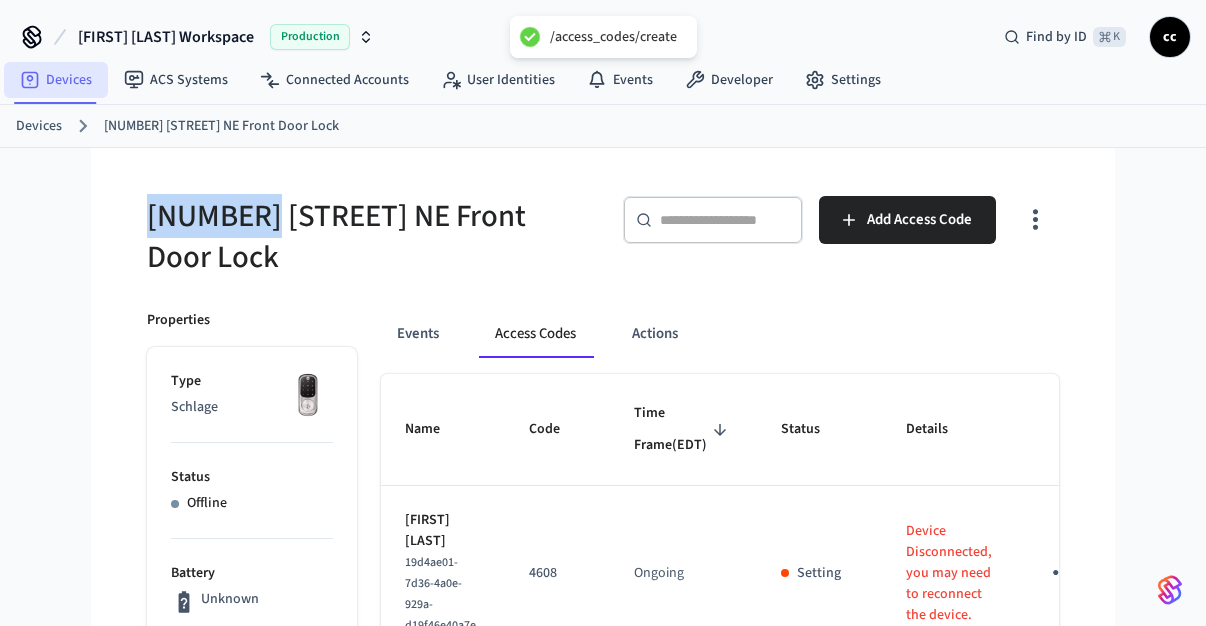 copy on "[NUMBER] [STREET]" 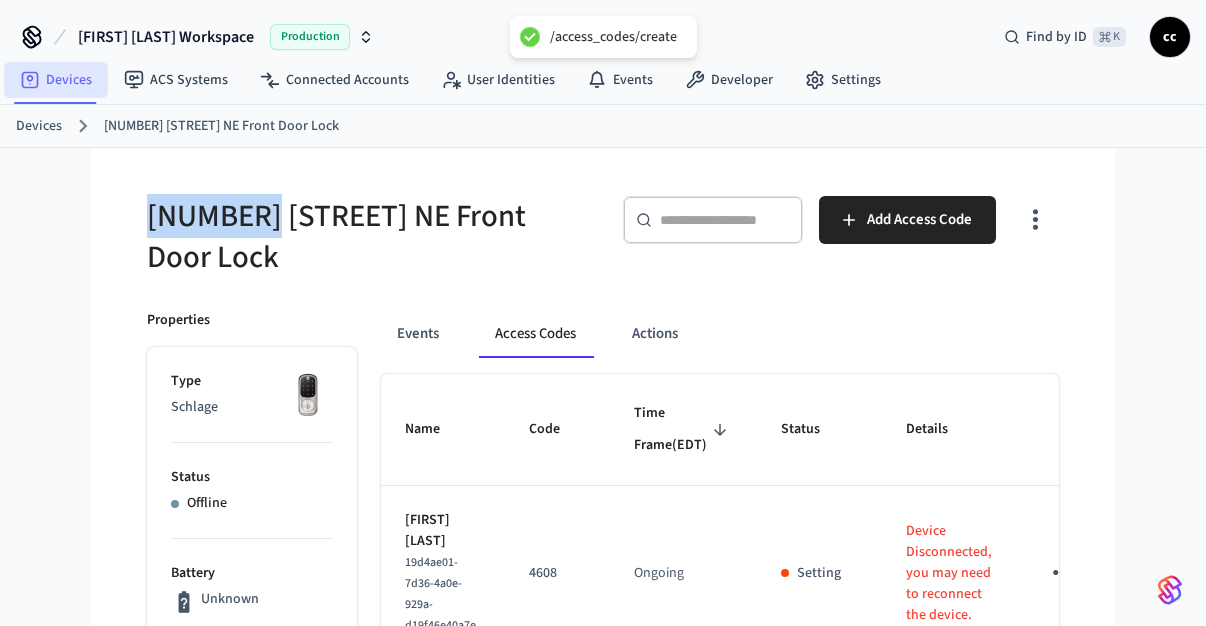 click on "Devices" at bounding box center [56, 80] 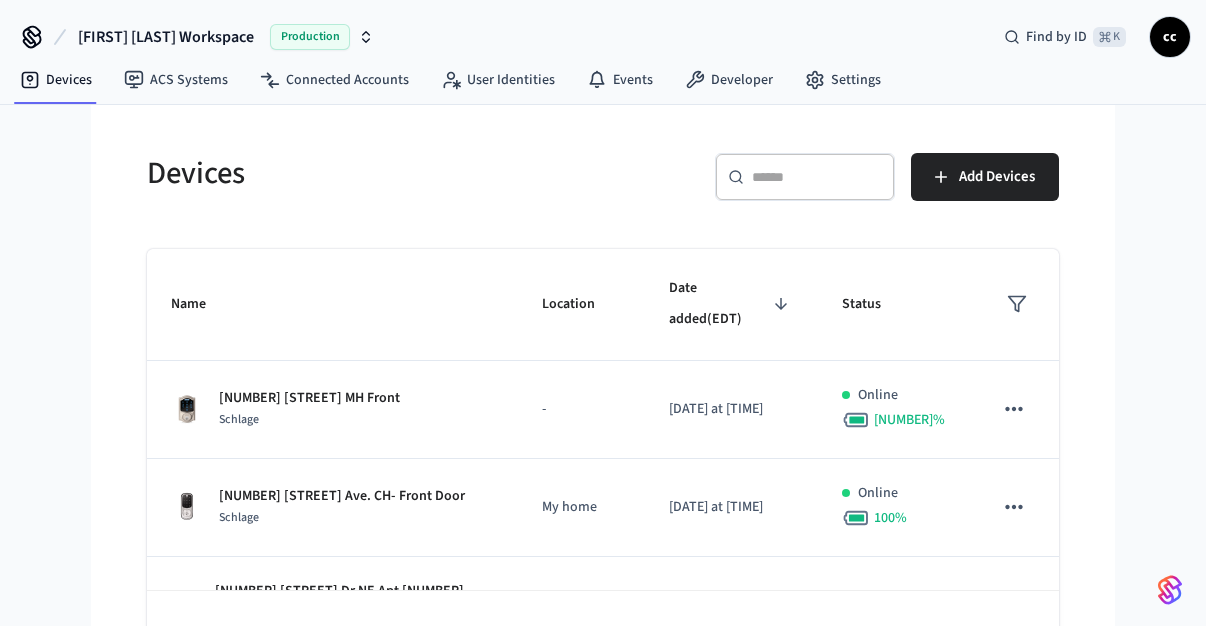 click on "​ ​" at bounding box center (805, 177) 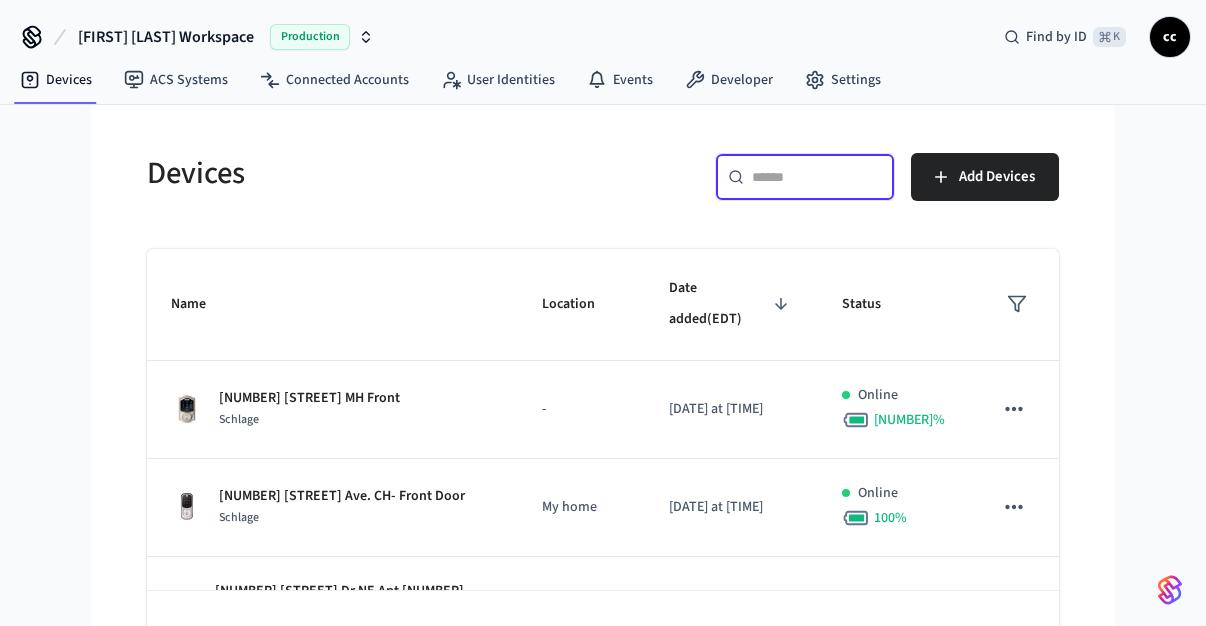 paste on "********" 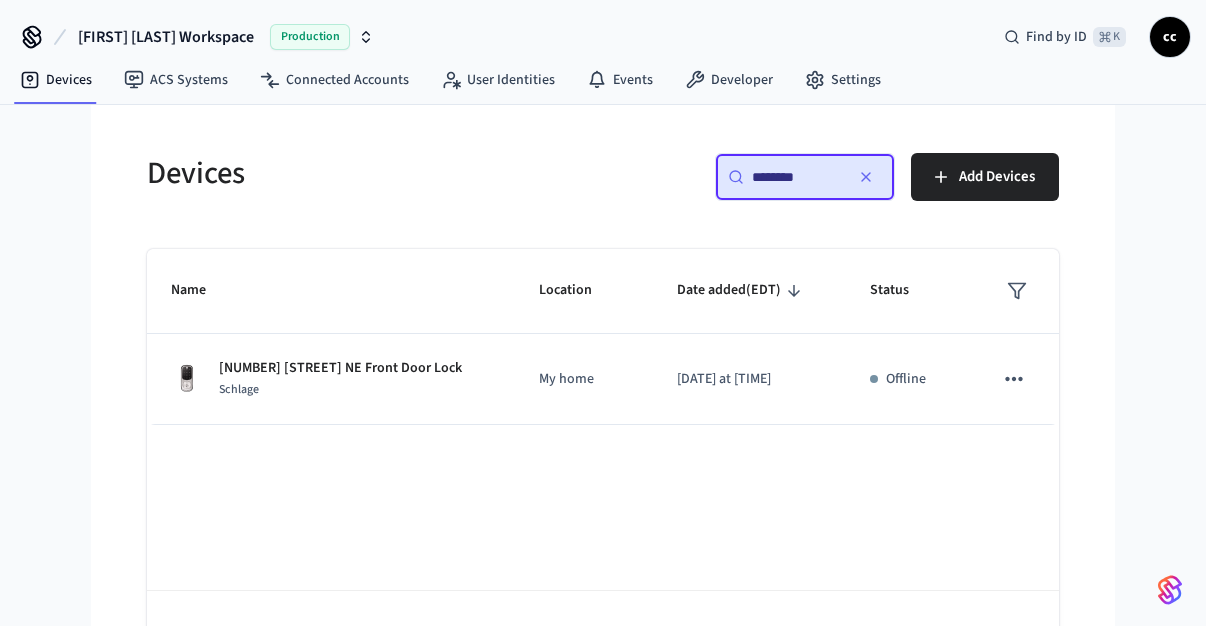 drag, startPoint x: 831, startPoint y: 183, endPoint x: 708, endPoint y: 166, distance: 124.16924 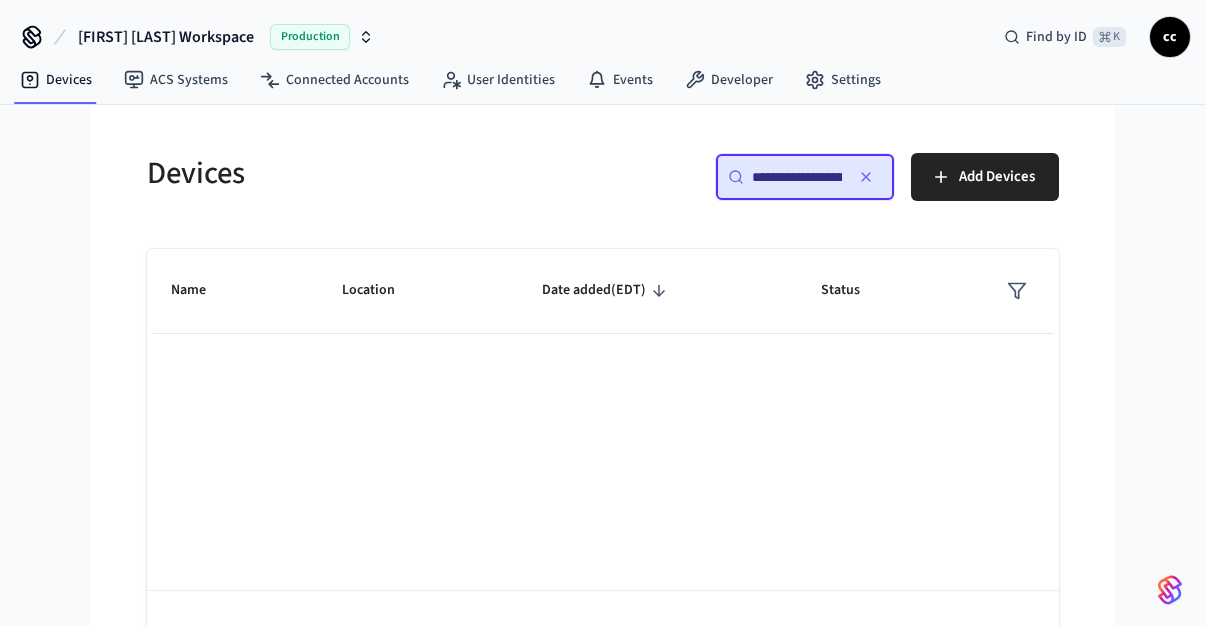 scroll, scrollTop: 0, scrollLeft: 83, axis: horizontal 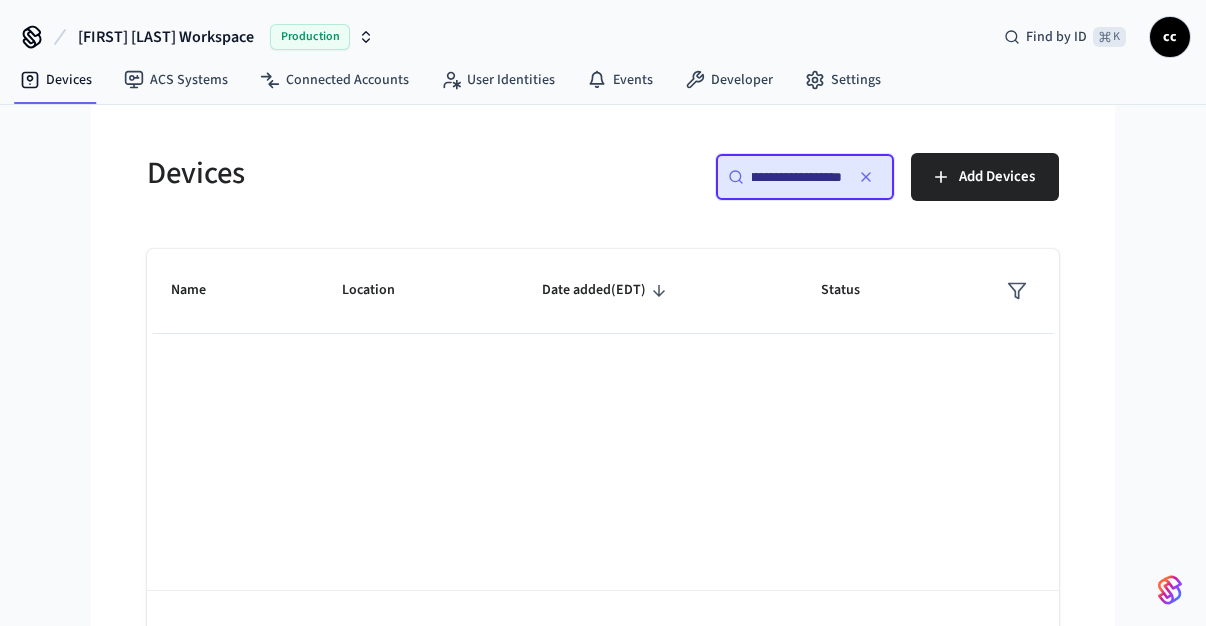 drag, startPoint x: 813, startPoint y: 176, endPoint x: 936, endPoint y: 207, distance: 126.84637 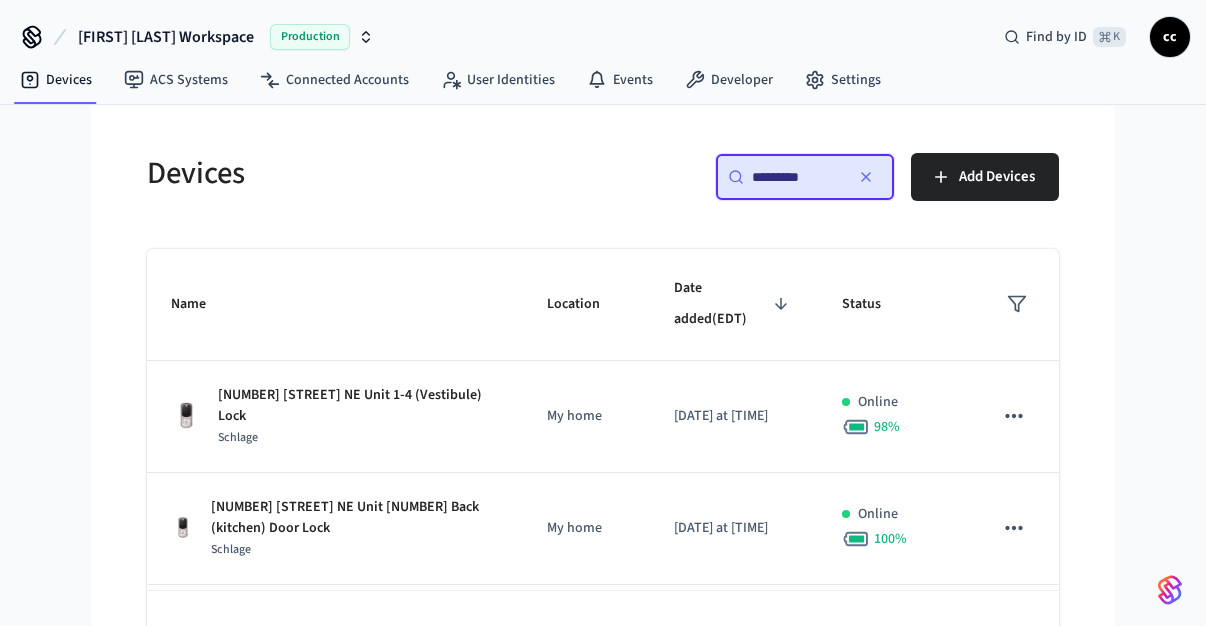 scroll, scrollTop: 0, scrollLeft: 0, axis: both 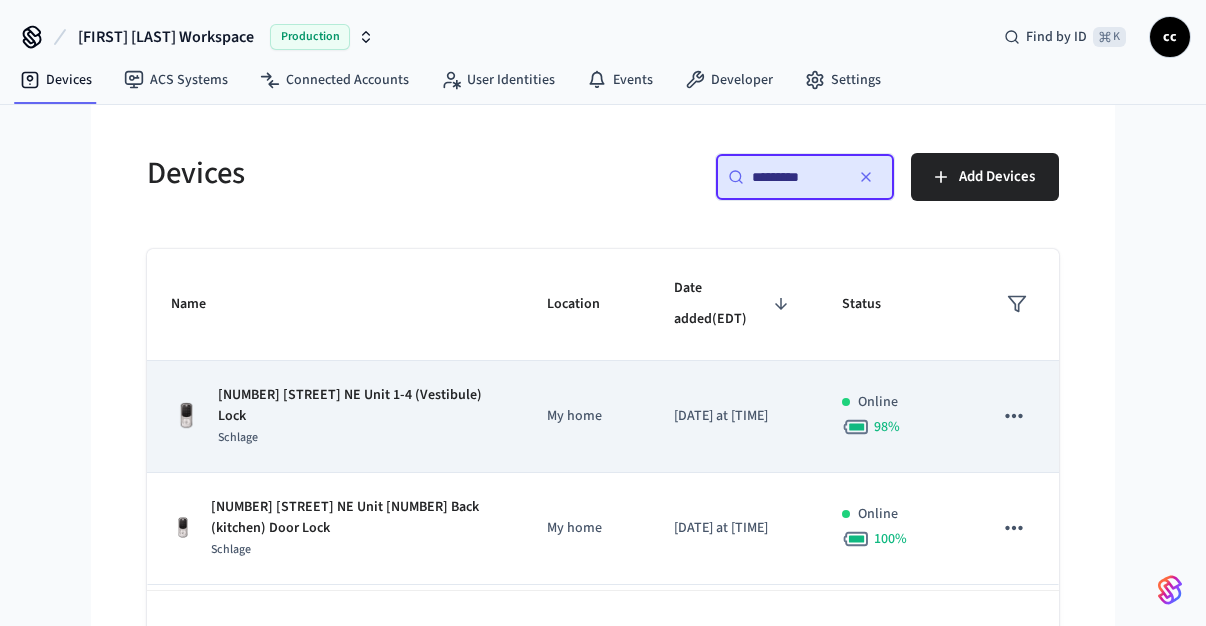type on "*********" 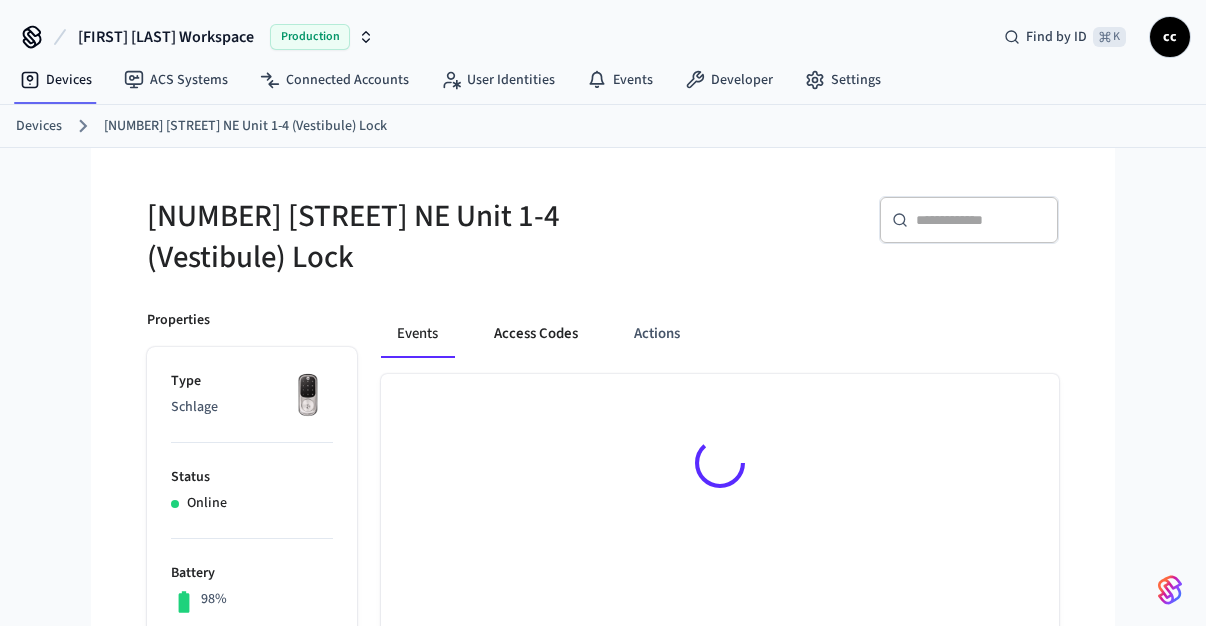 click on "Access Codes" at bounding box center [536, 334] 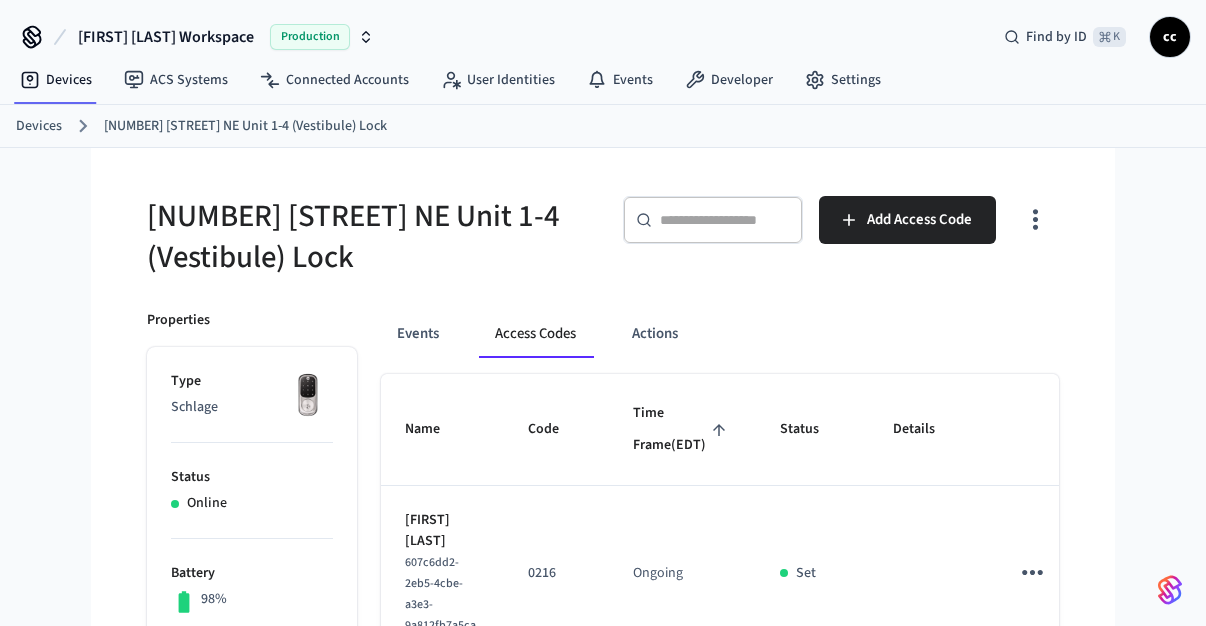 click on "Time Frame  (EDT)" at bounding box center (682, 429) 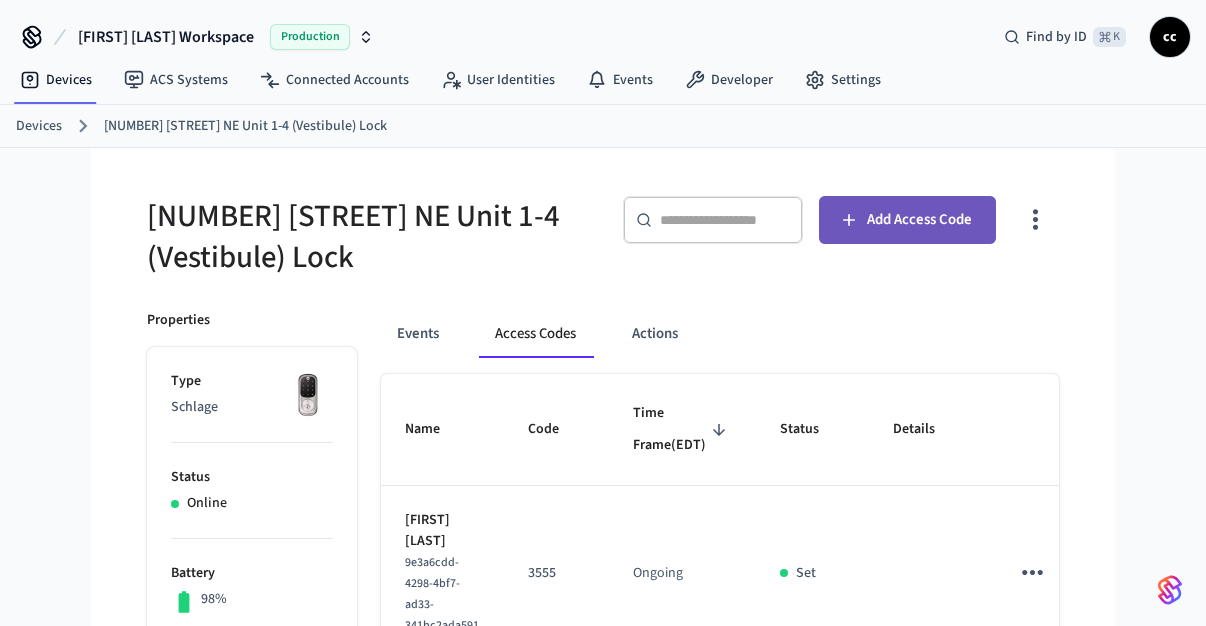 click on "Add Access Code" at bounding box center (919, 220) 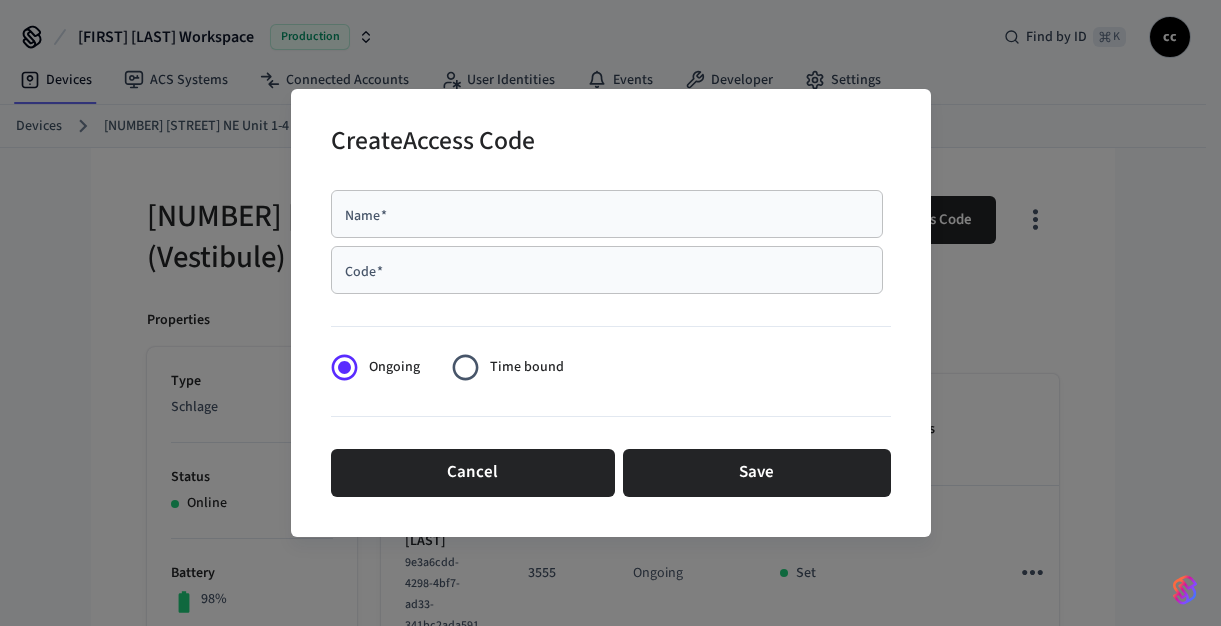 click on "Name   *" at bounding box center [607, 214] 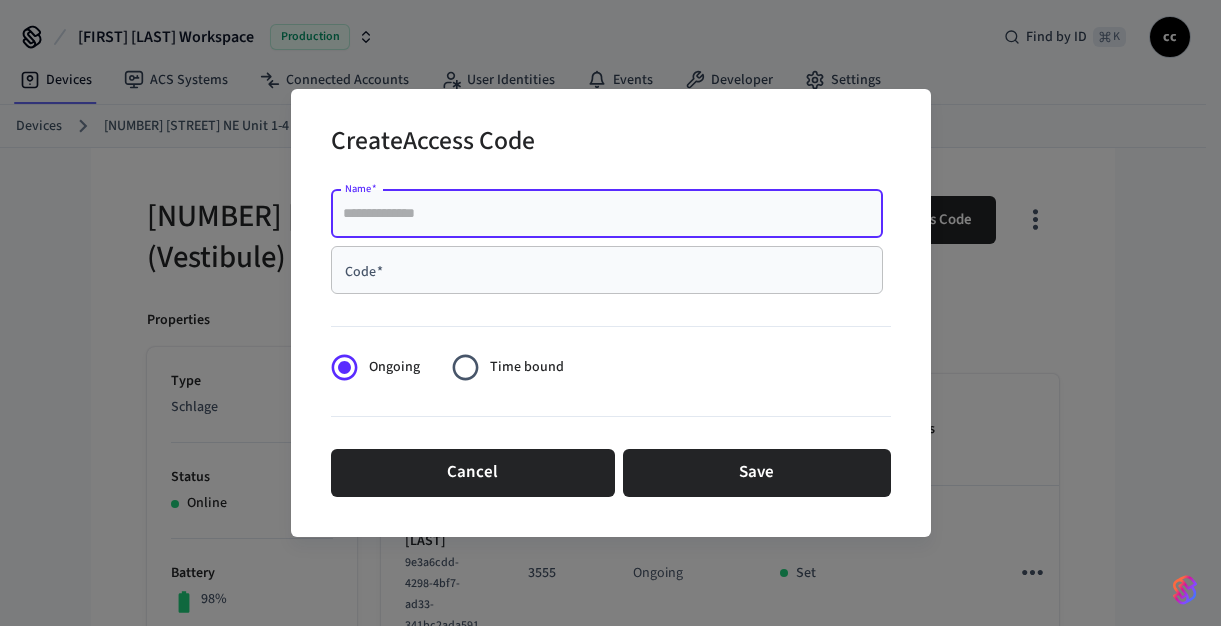 paste on "**********" 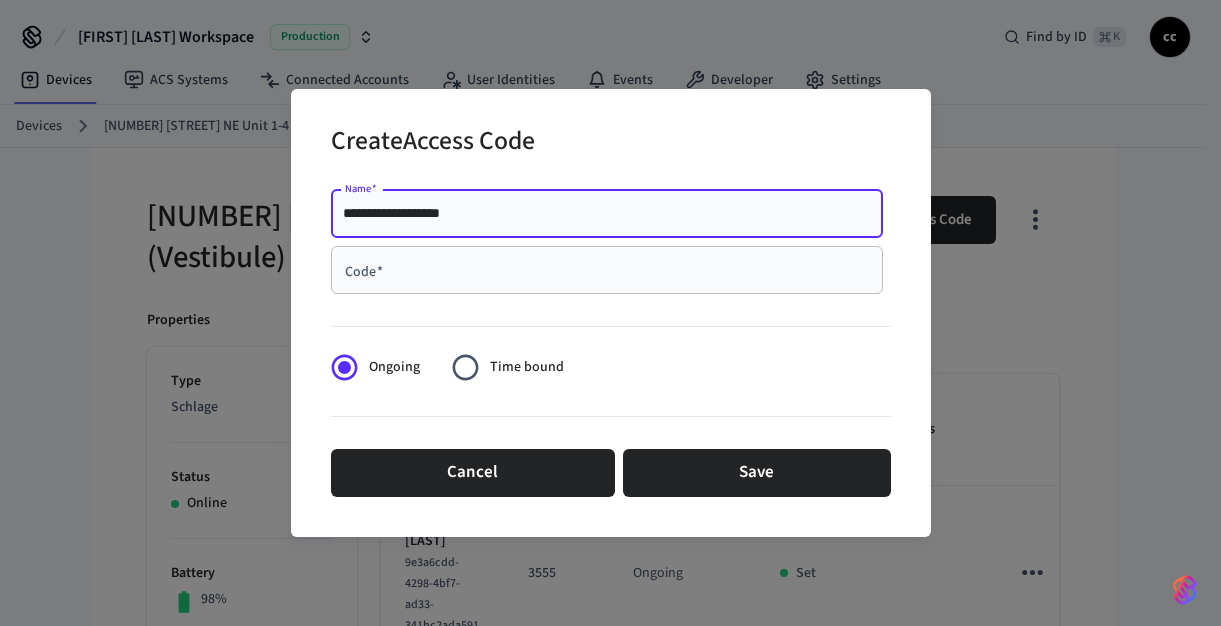 type on "**********" 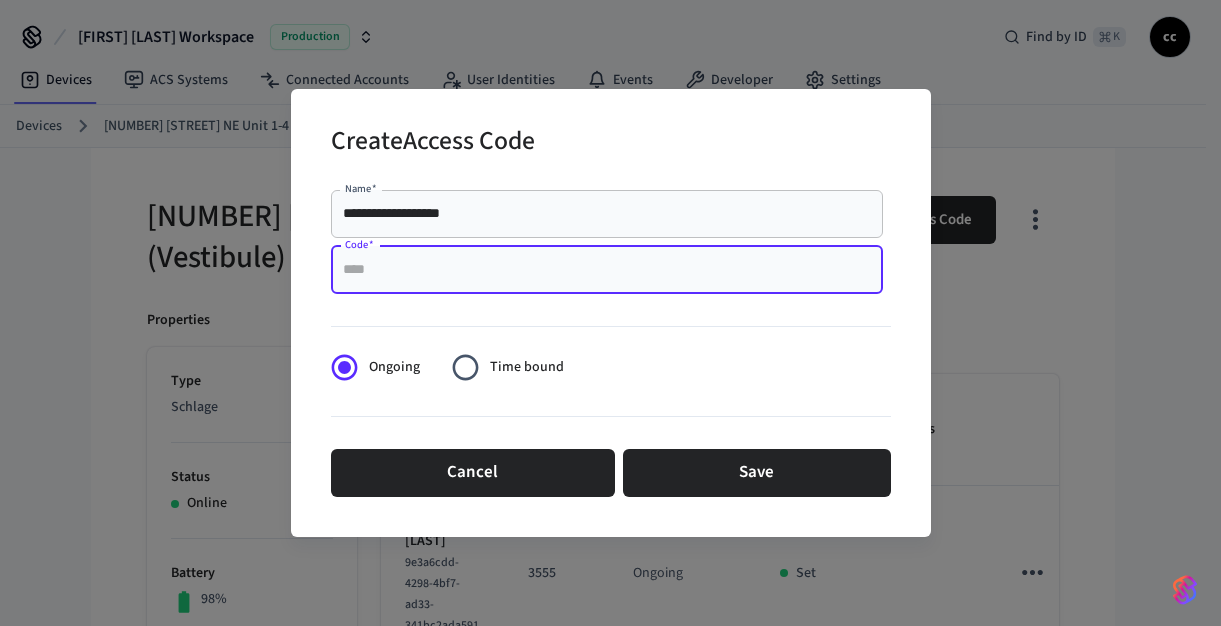 paste on "****" 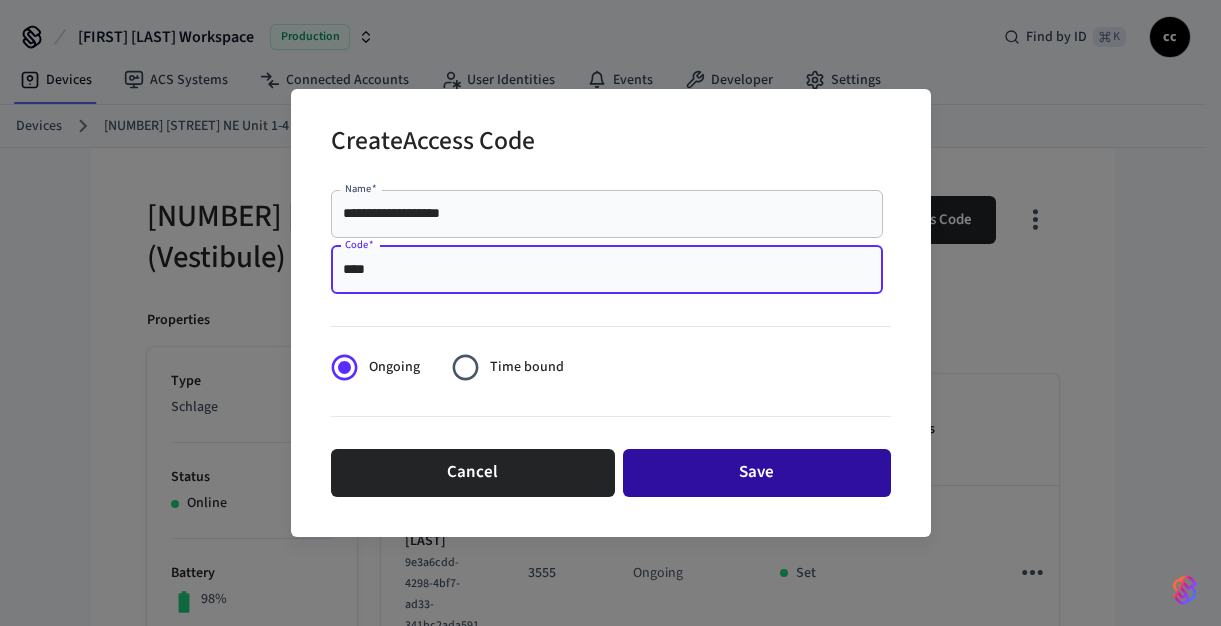 type on "****" 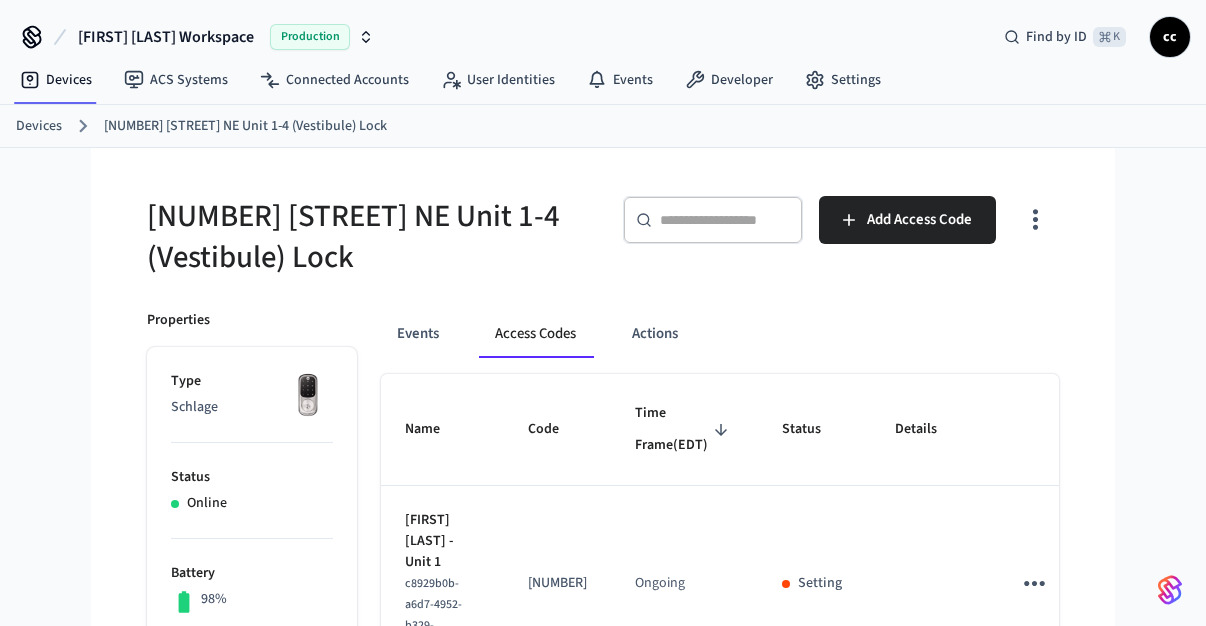 type 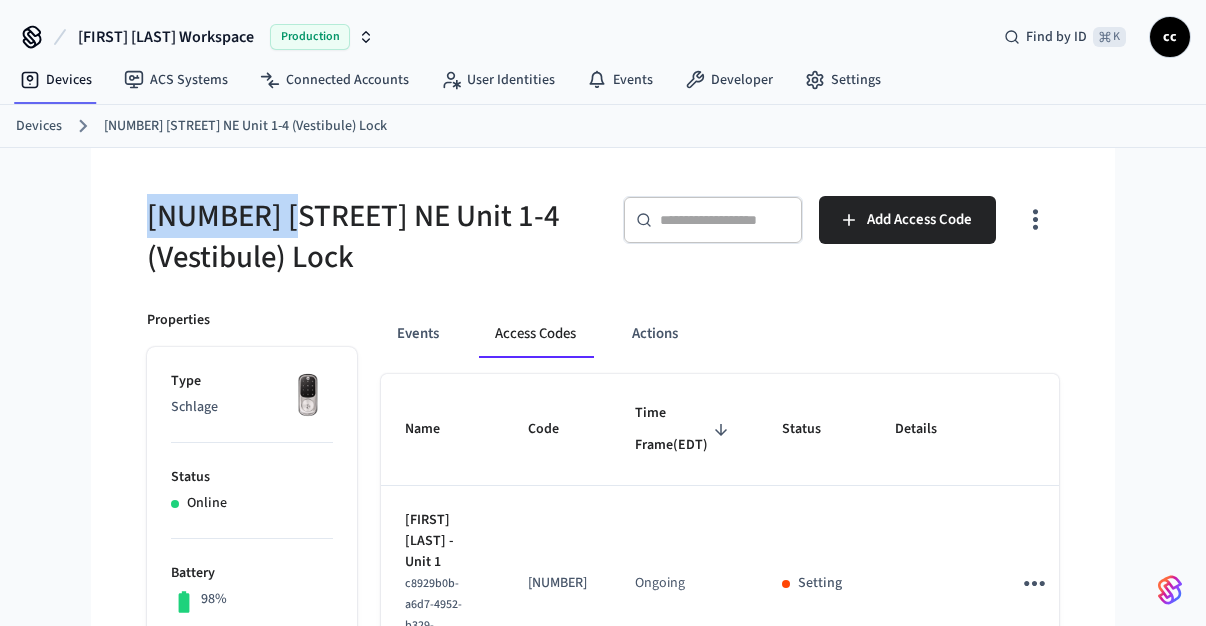 drag, startPoint x: 291, startPoint y: 218, endPoint x: 139, endPoint y: 201, distance: 152.94771 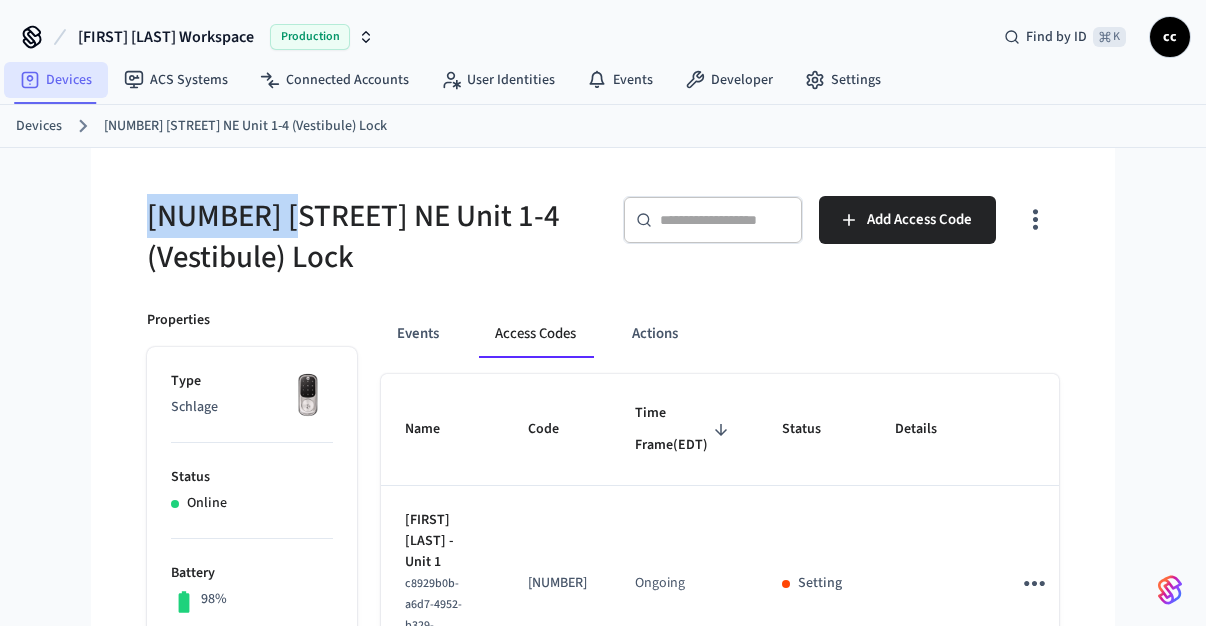 click on "Devices" at bounding box center (56, 80) 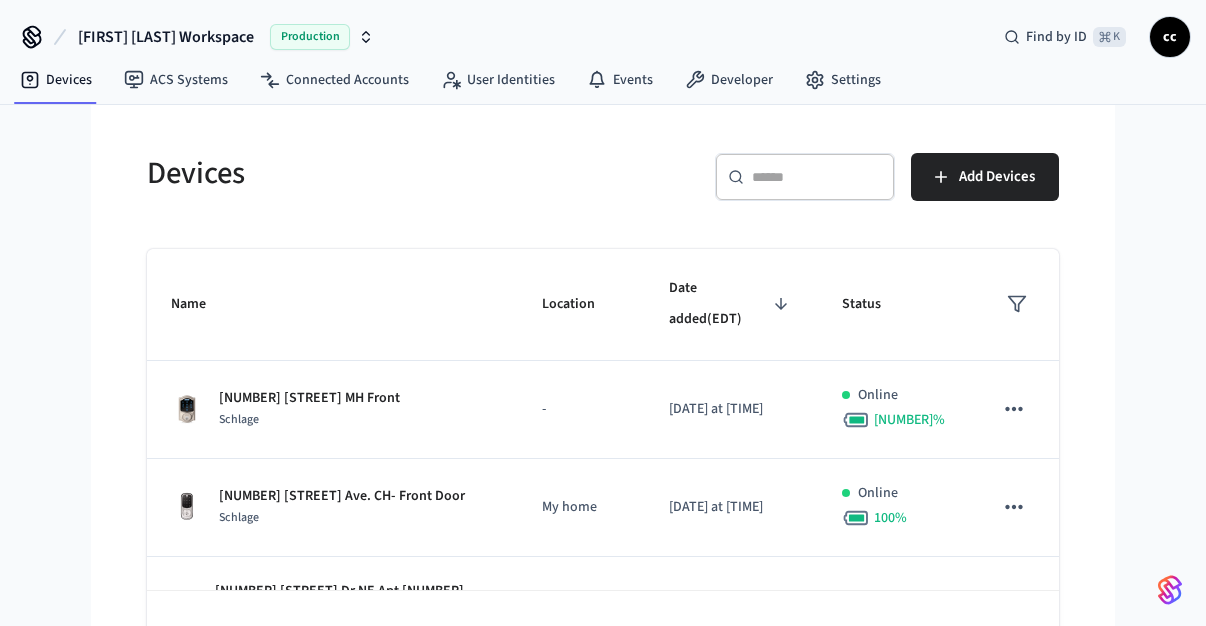 click at bounding box center (817, 177) 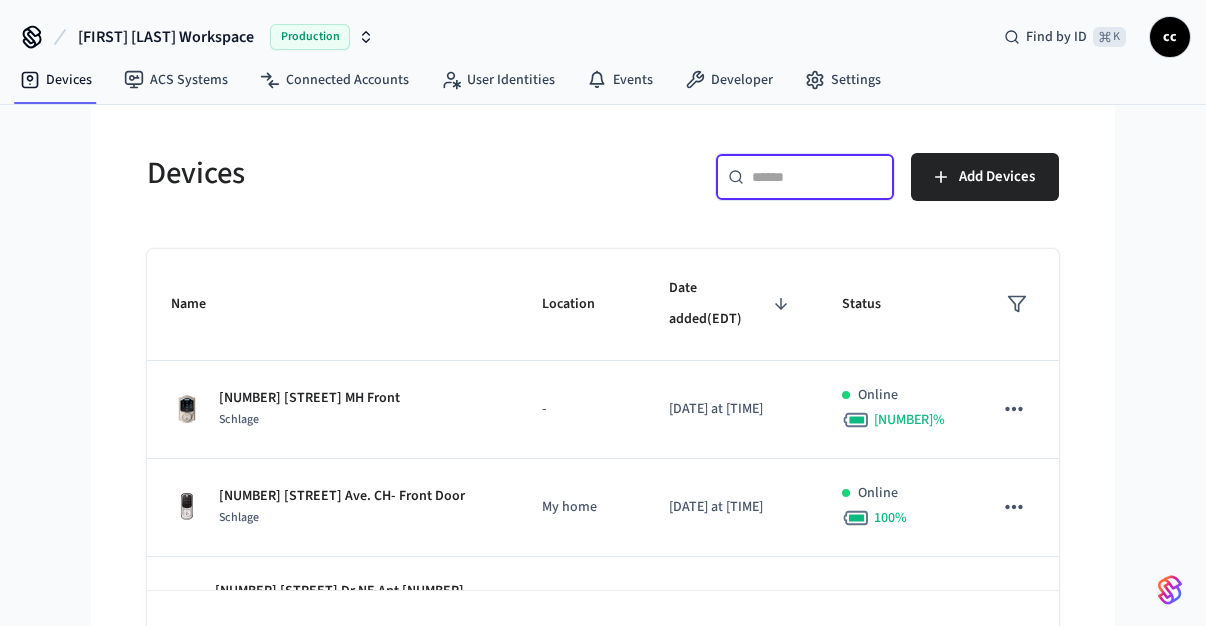 paste on "**********" 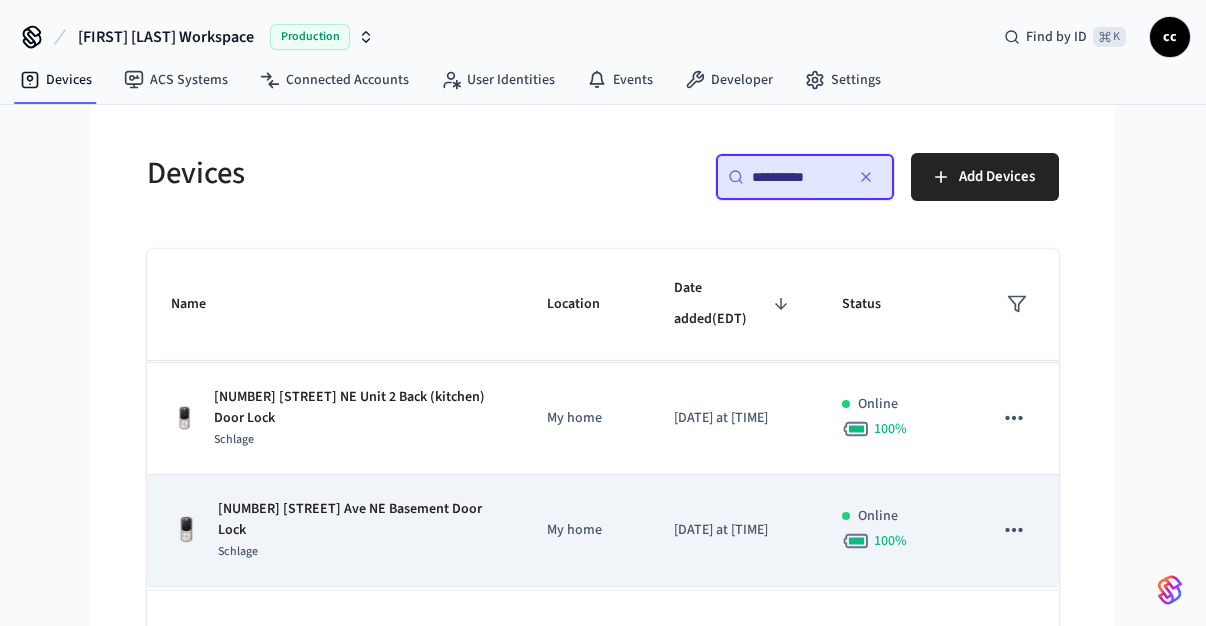 scroll, scrollTop: 792, scrollLeft: 0, axis: vertical 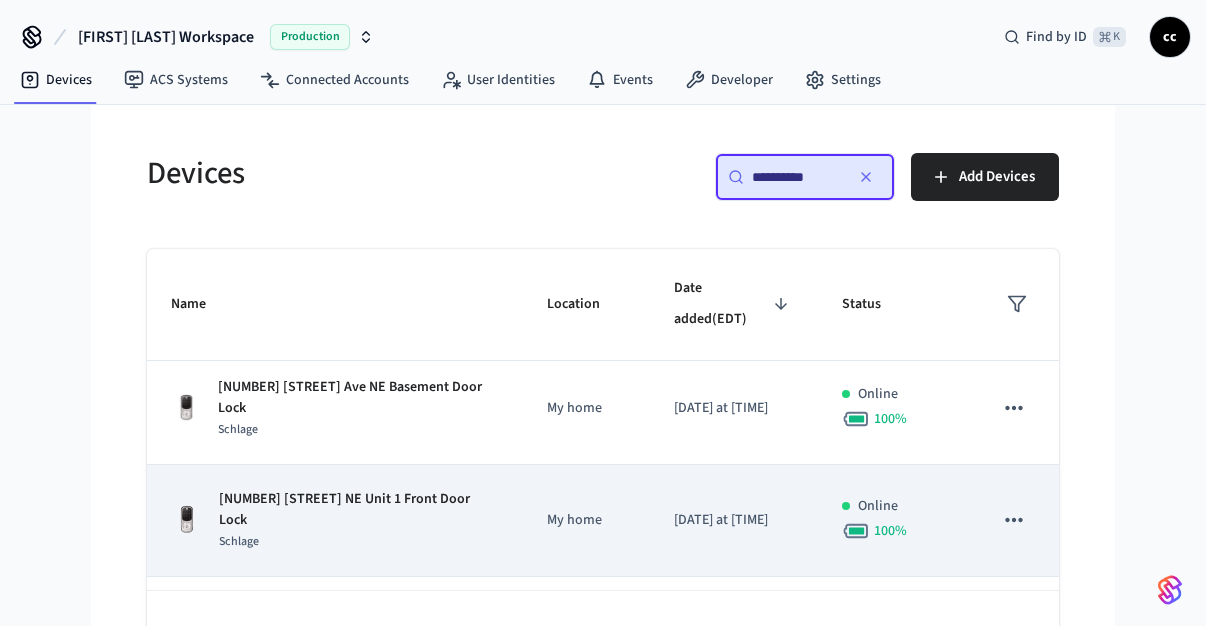 type on "**********" 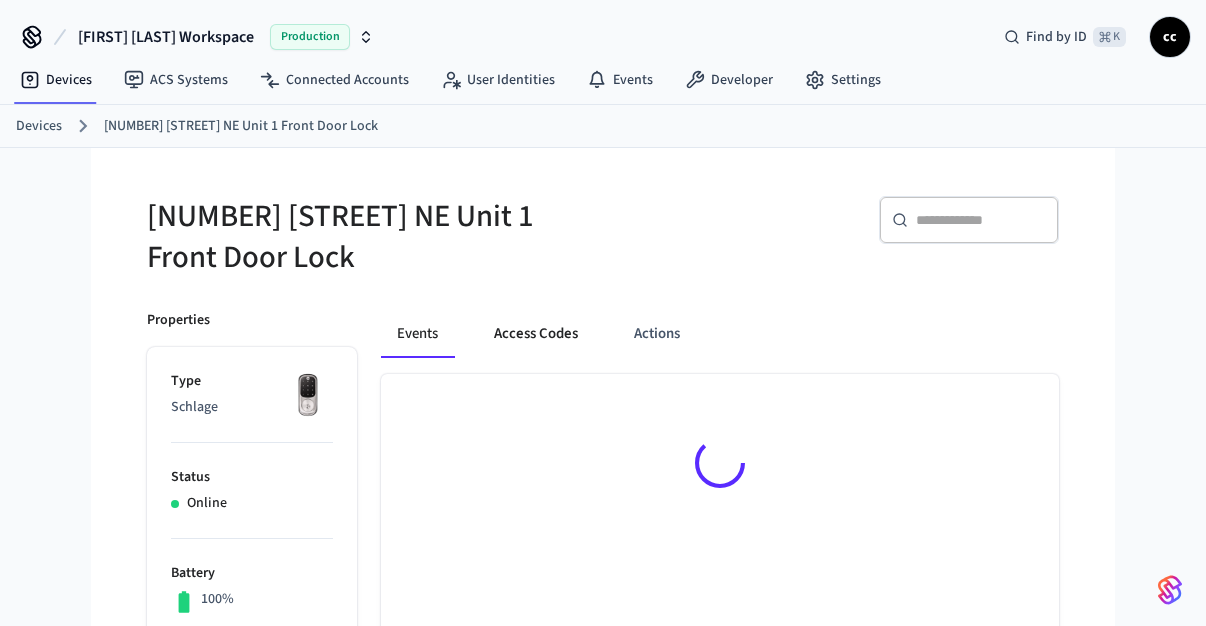 click on "Access Codes" at bounding box center (536, 334) 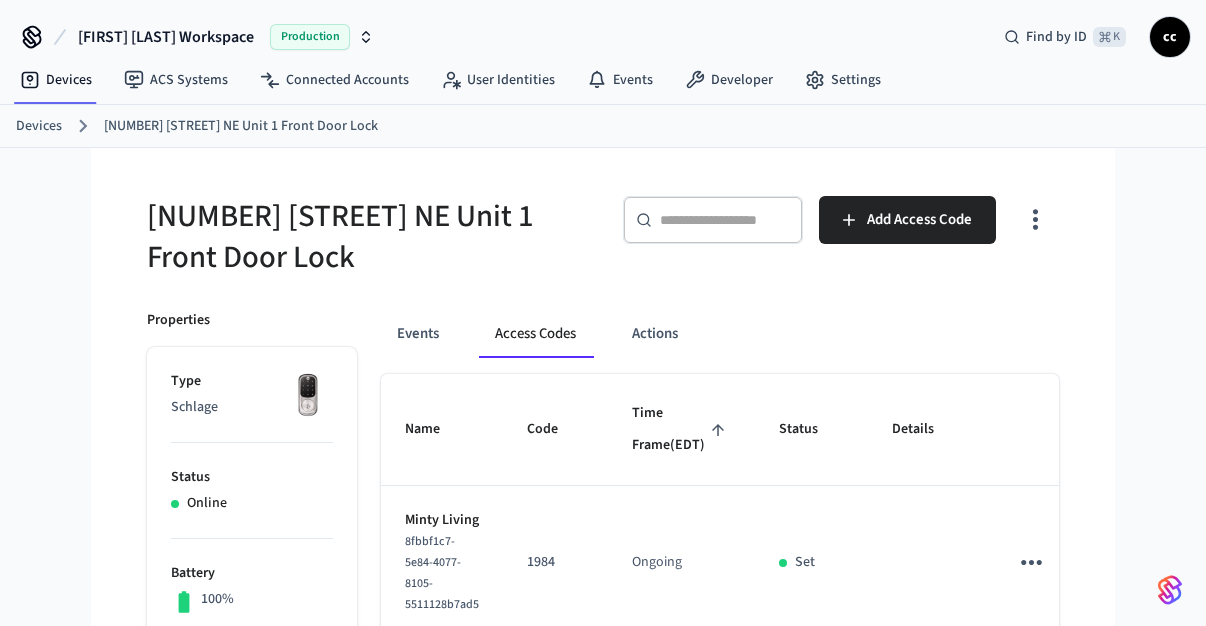 click on "Time Frame  (EDT)" at bounding box center (681, 429) 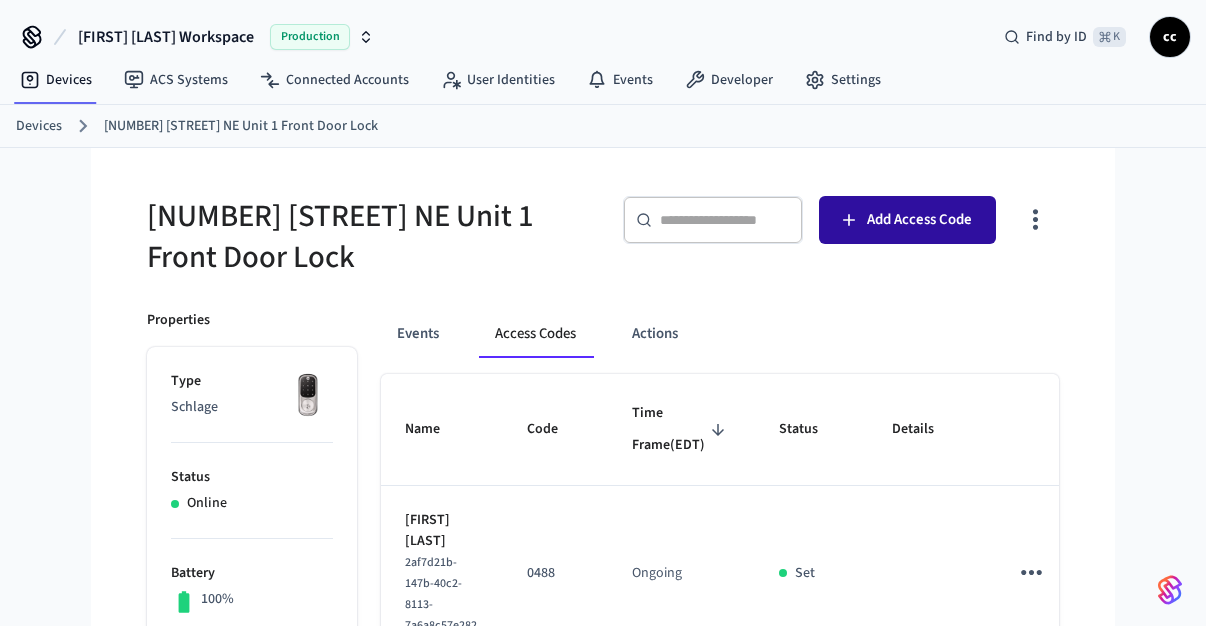 click on "Add Access Code" at bounding box center (907, 220) 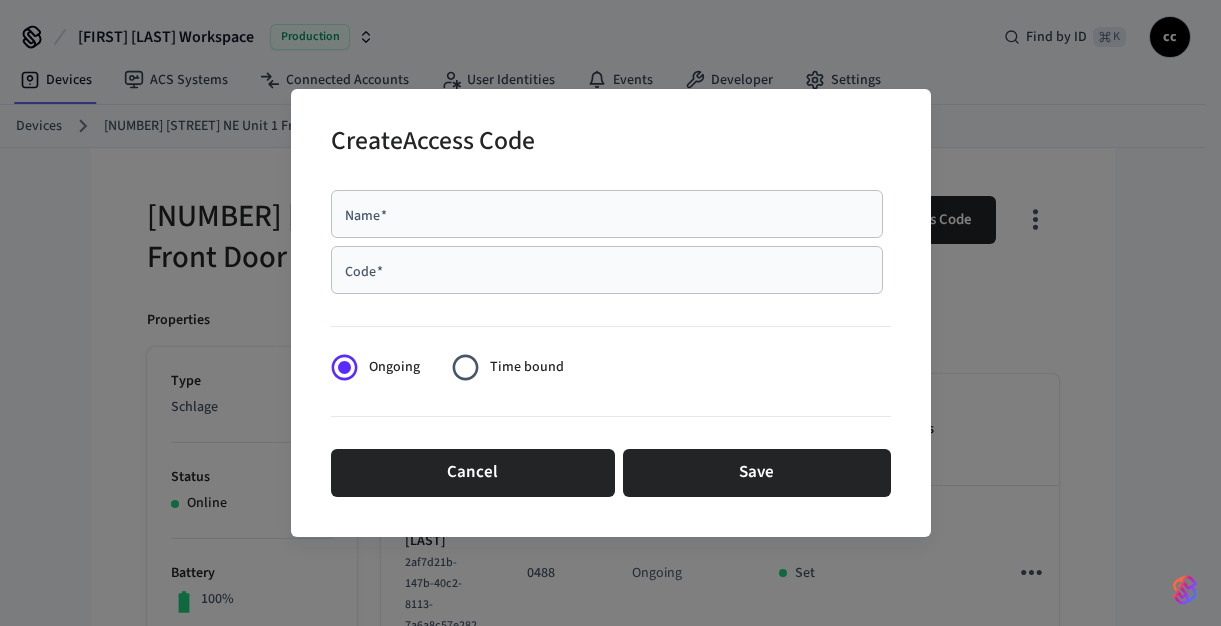click on "Name   *" at bounding box center (607, 214) 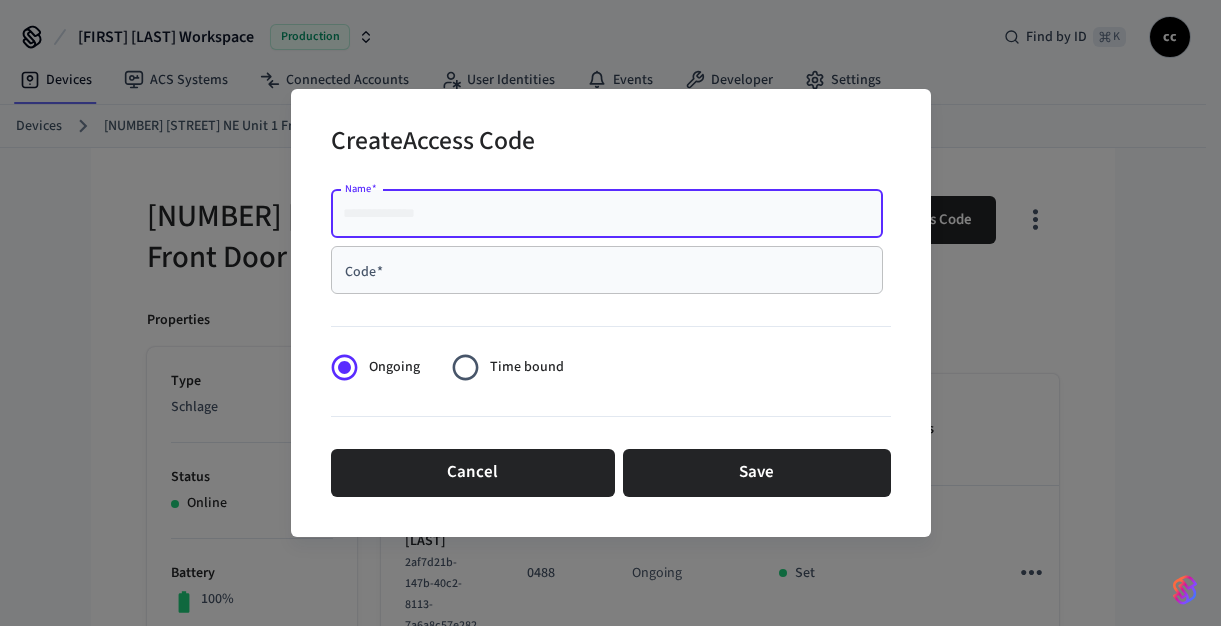 paste on "**********" 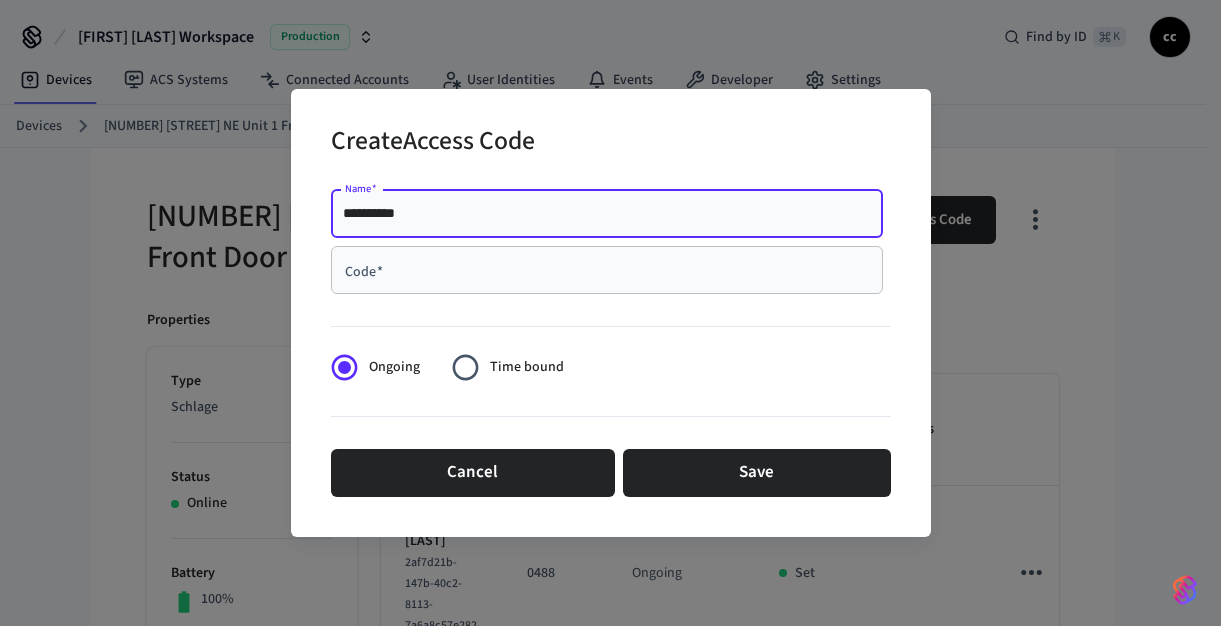 type on "**********" 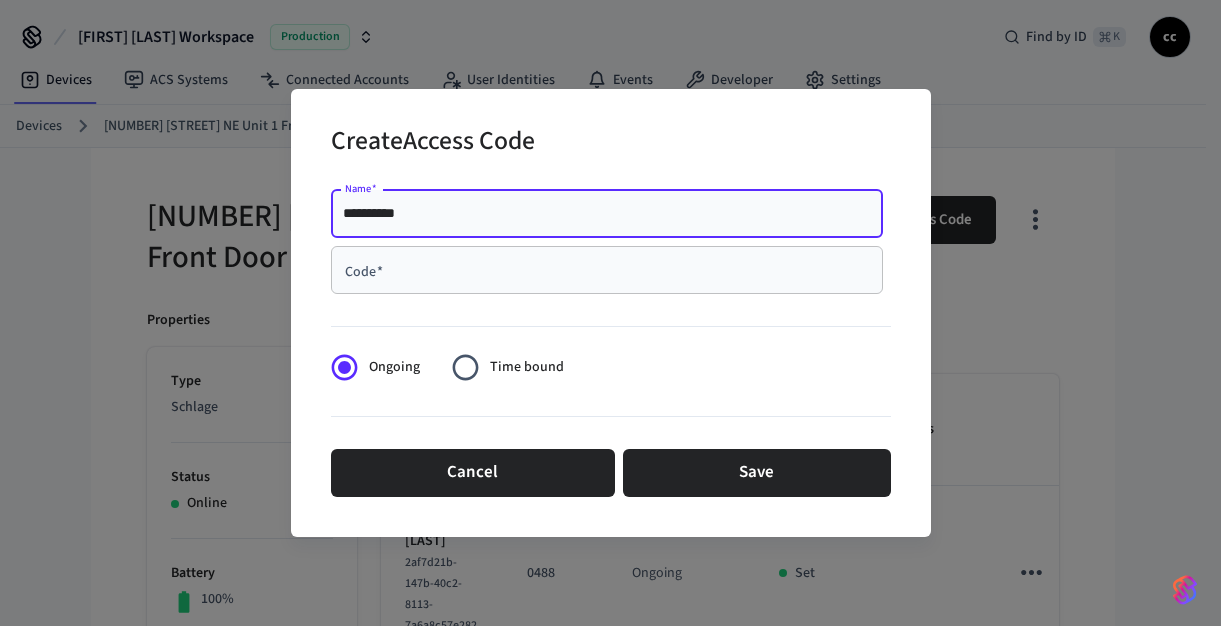 click on "Code   *" at bounding box center (607, 270) 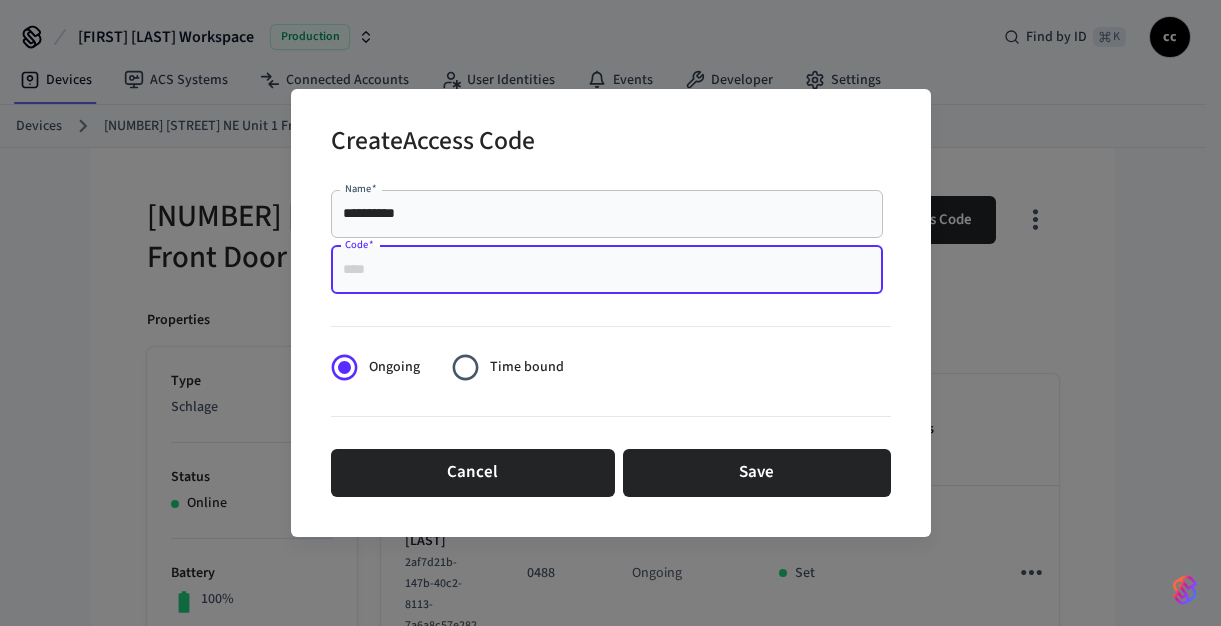 paste on "****" 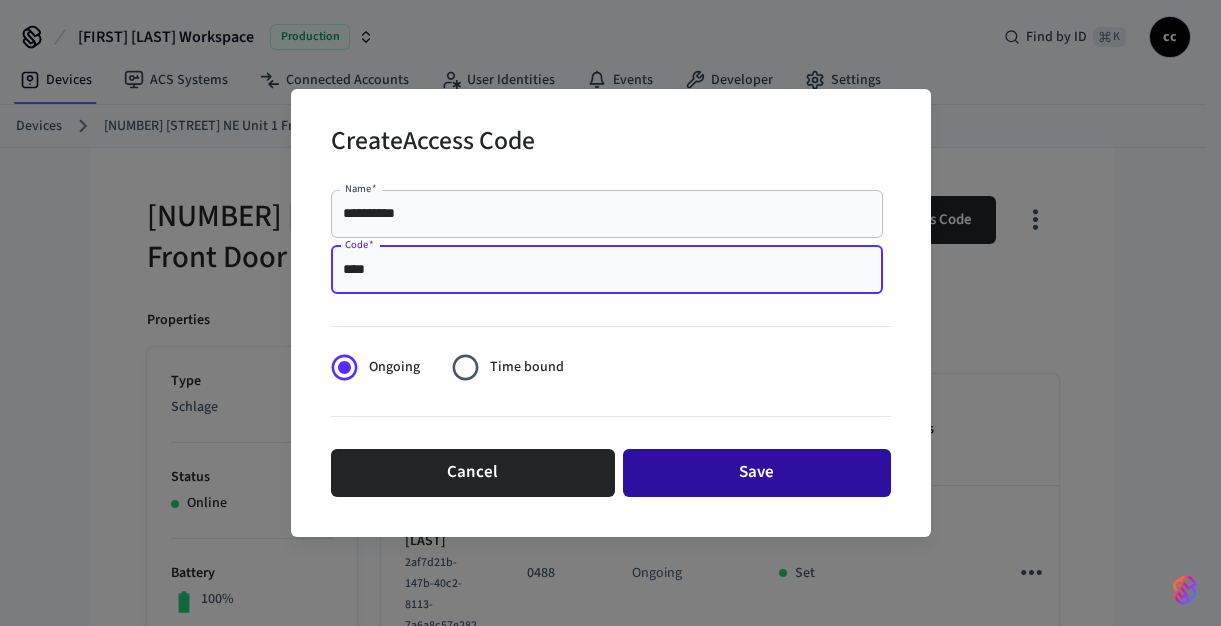 type on "****" 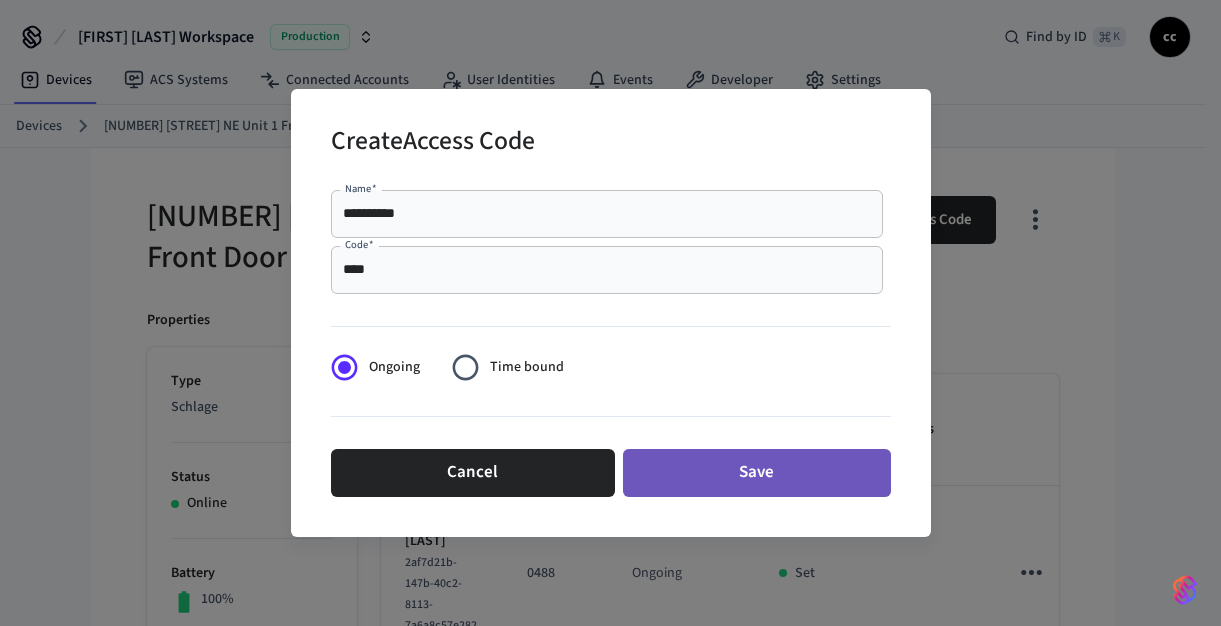 click on "Save" at bounding box center [757, 473] 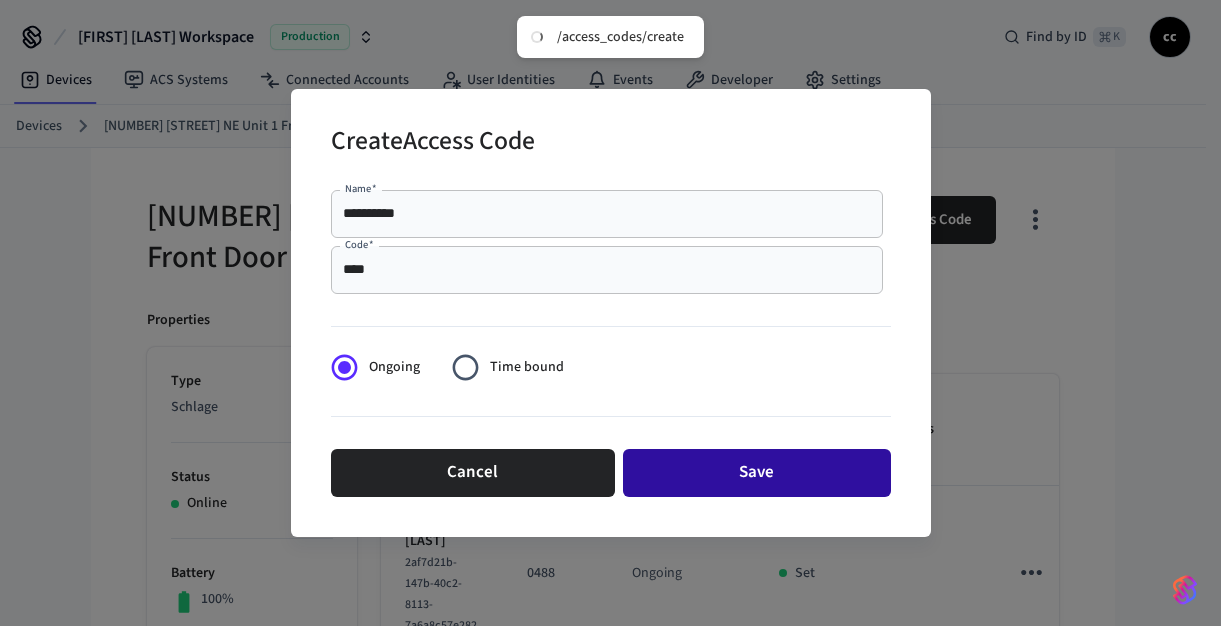 type 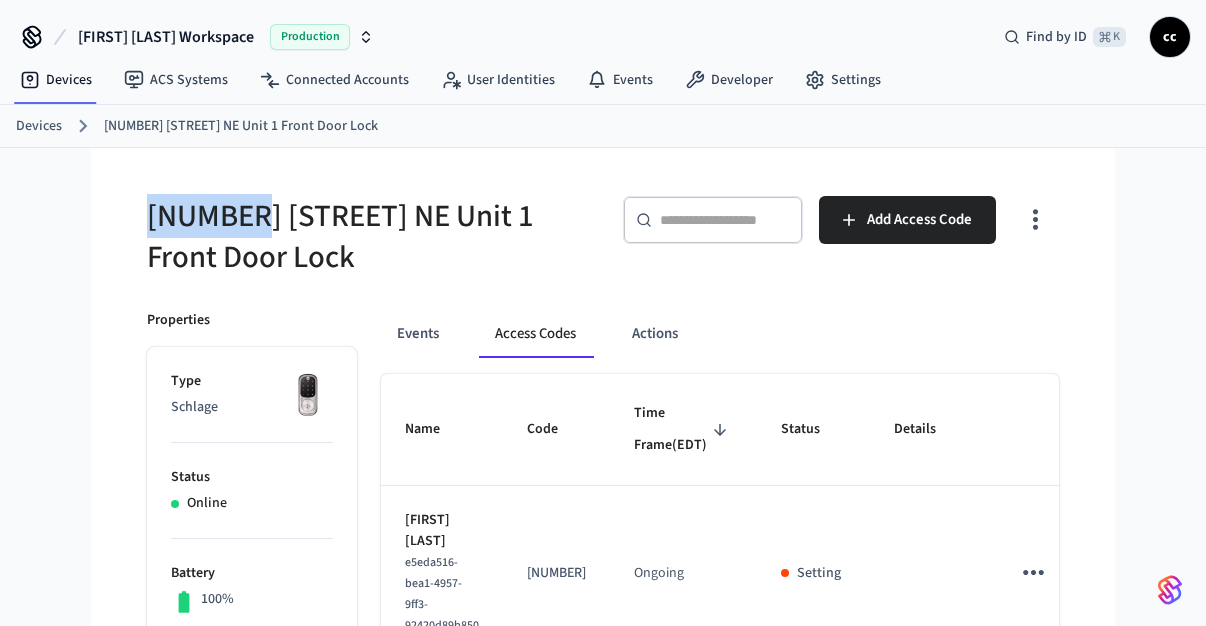 drag, startPoint x: 259, startPoint y: 222, endPoint x: 118, endPoint y: 208, distance: 141.69333 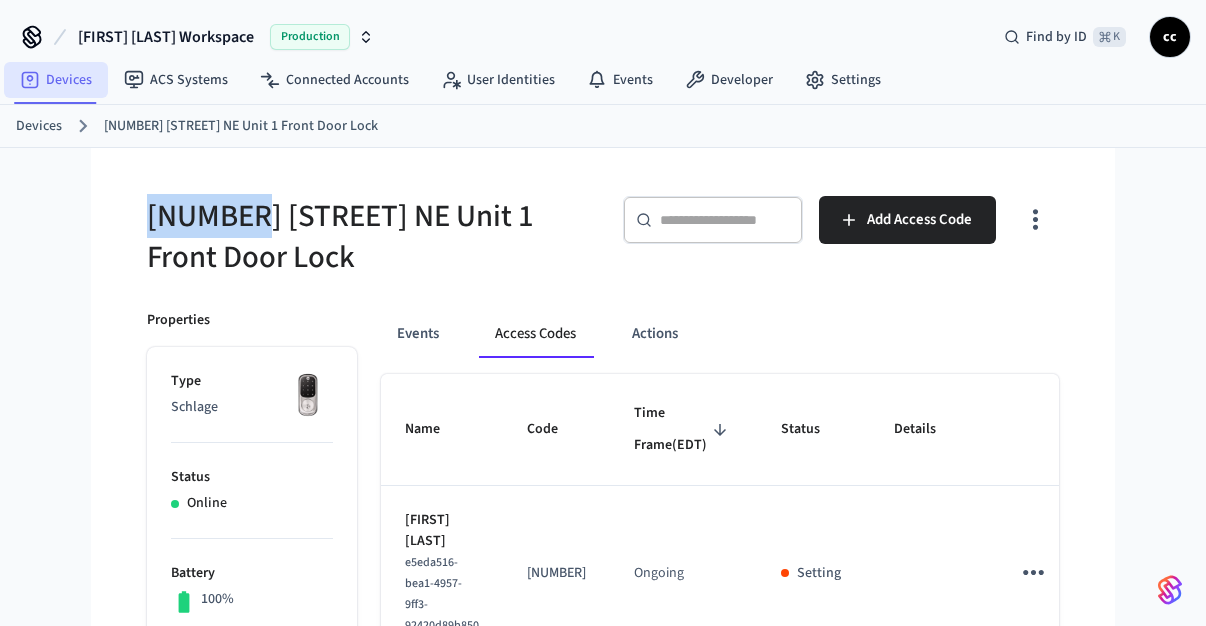 click on "Devices" at bounding box center (56, 80) 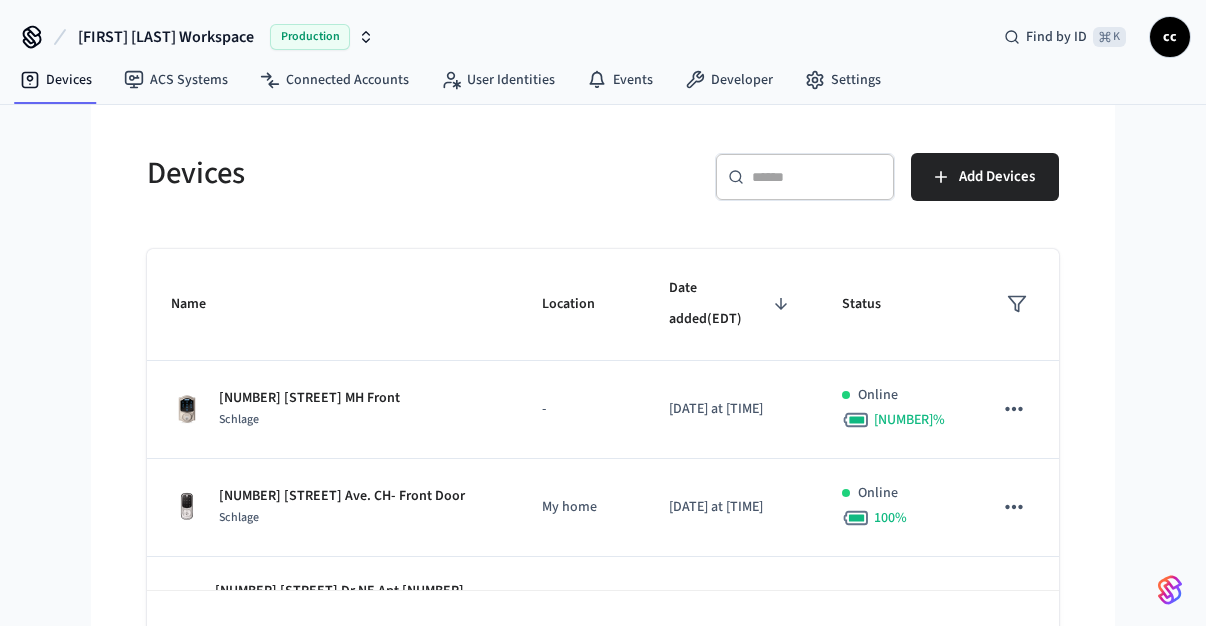 click at bounding box center (817, 177) 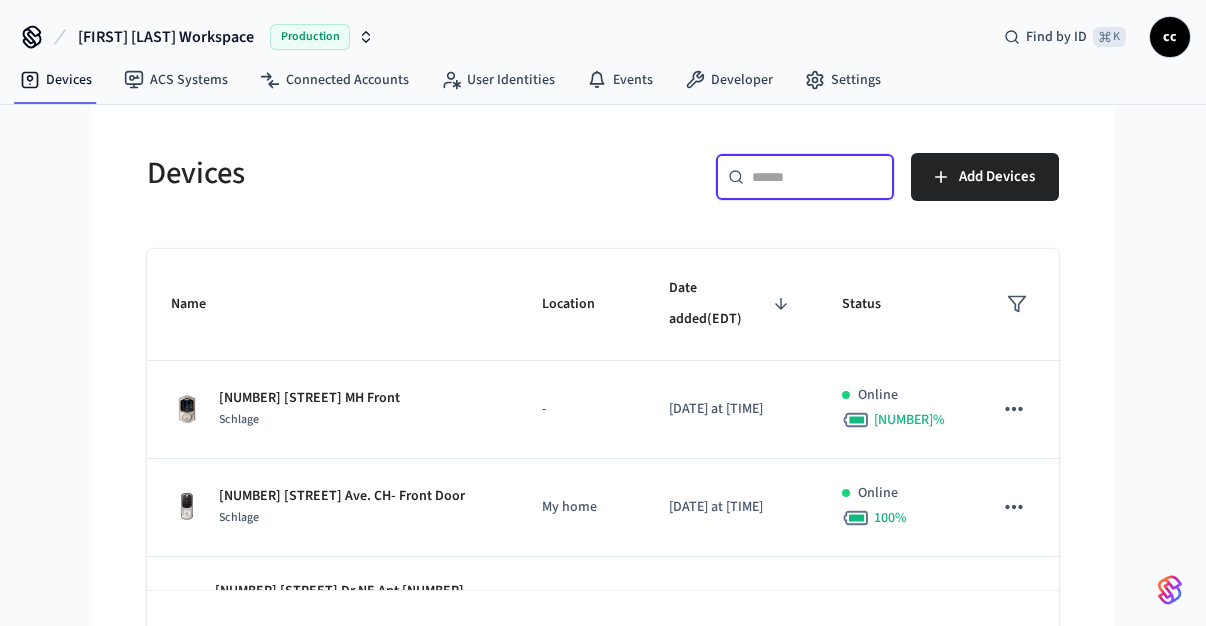 paste on "*******" 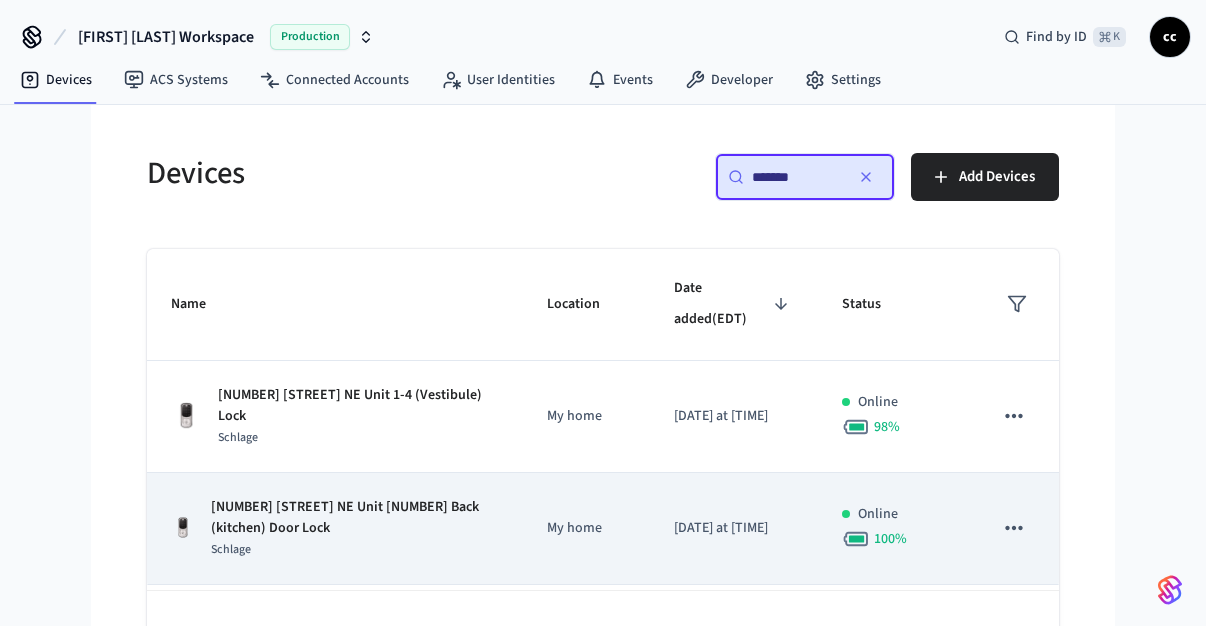 type on "*******" 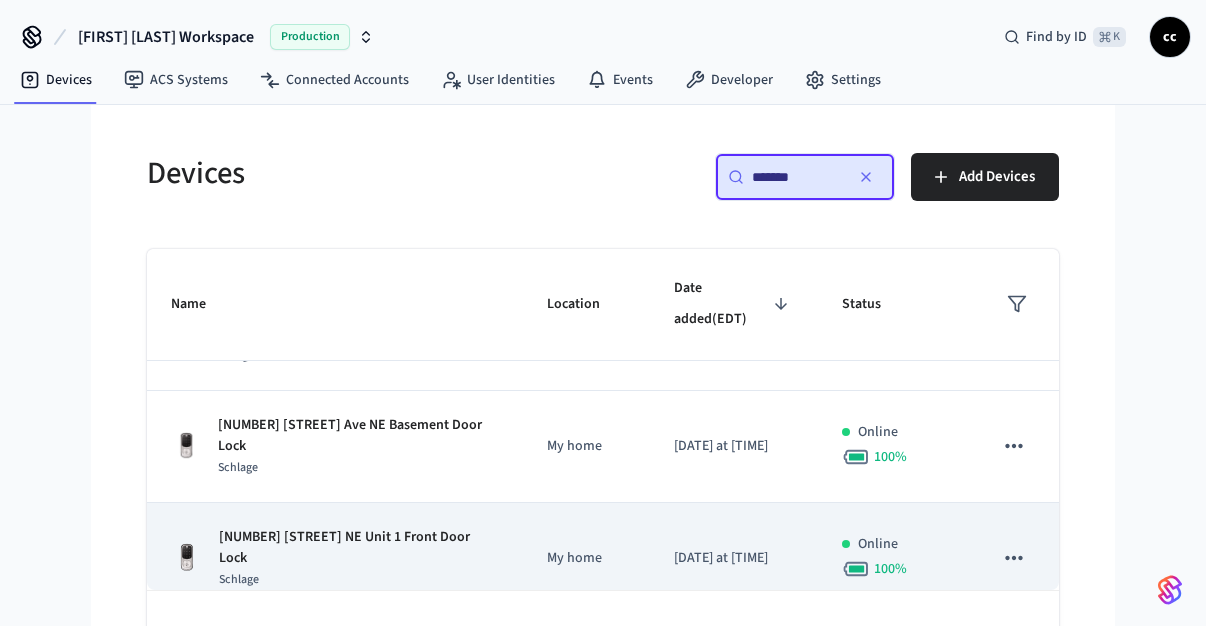 scroll, scrollTop: 777, scrollLeft: 0, axis: vertical 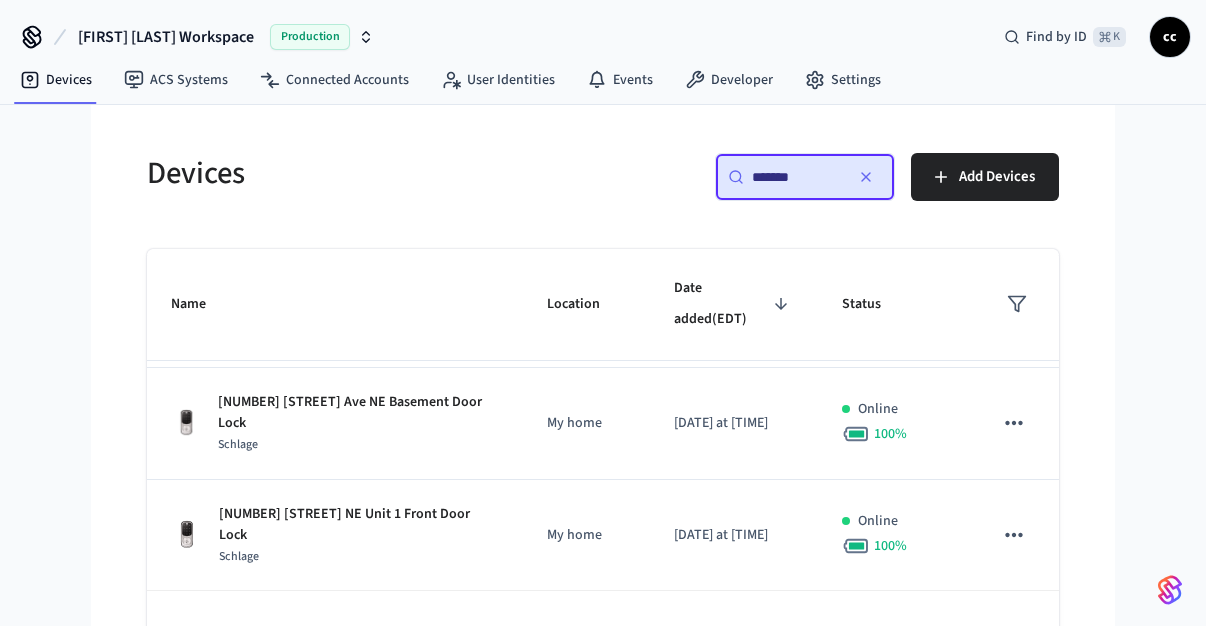 click on "My home" at bounding box center [586, 648] 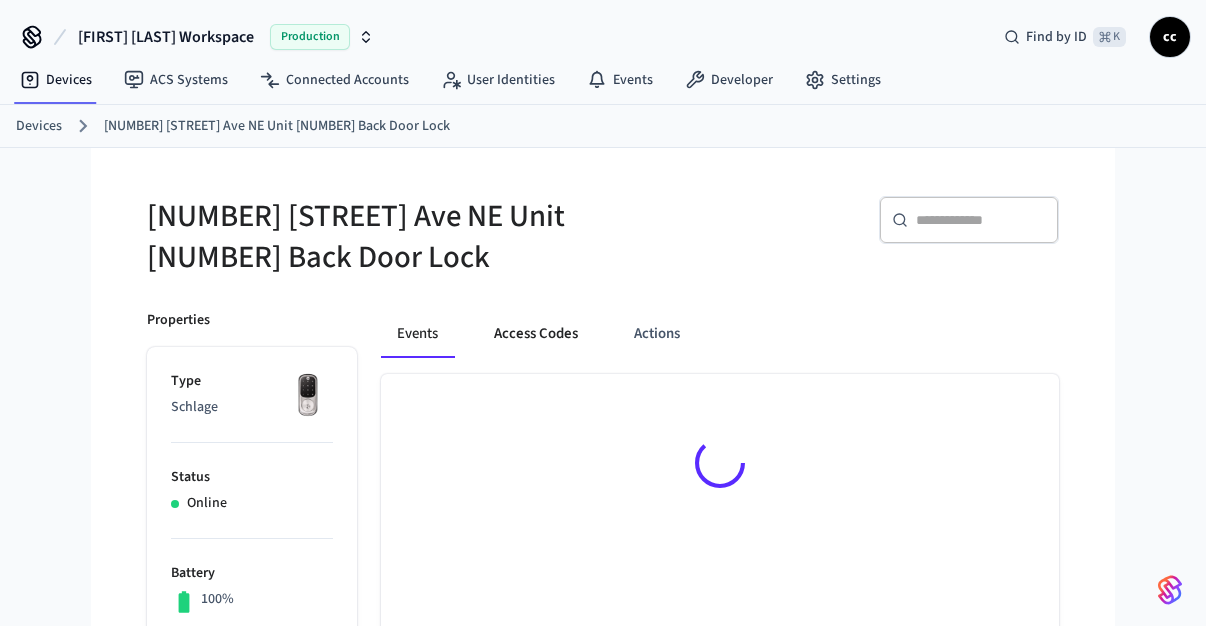 click on "Access Codes" at bounding box center (536, 334) 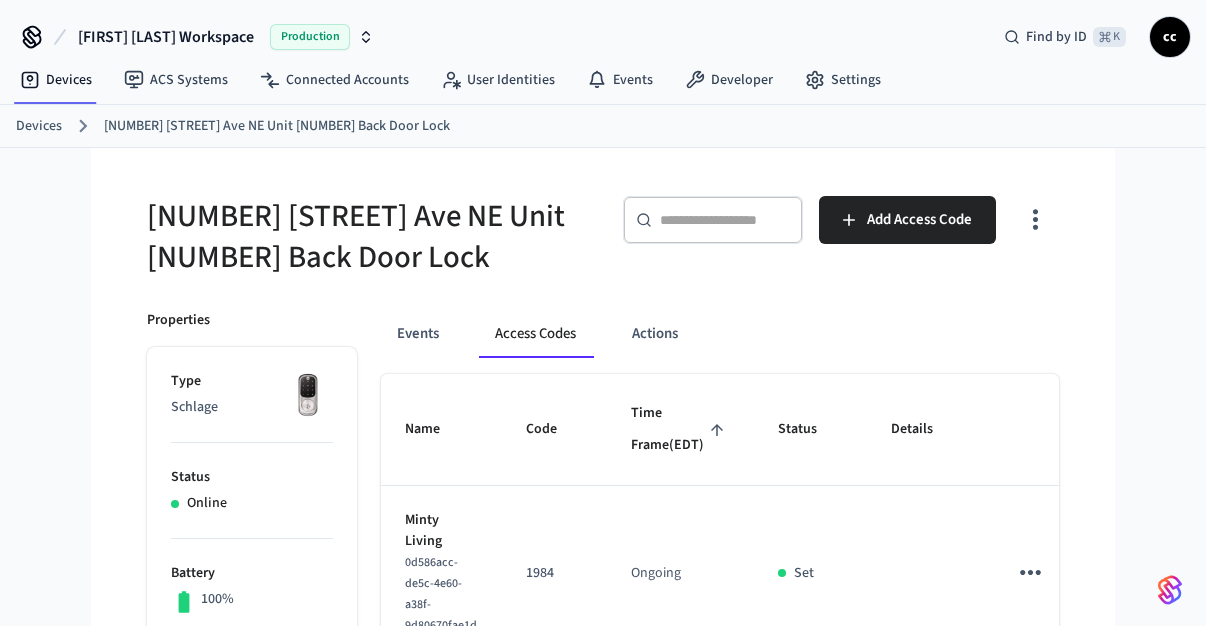 click on "Time Frame  (EDT)" at bounding box center (680, 429) 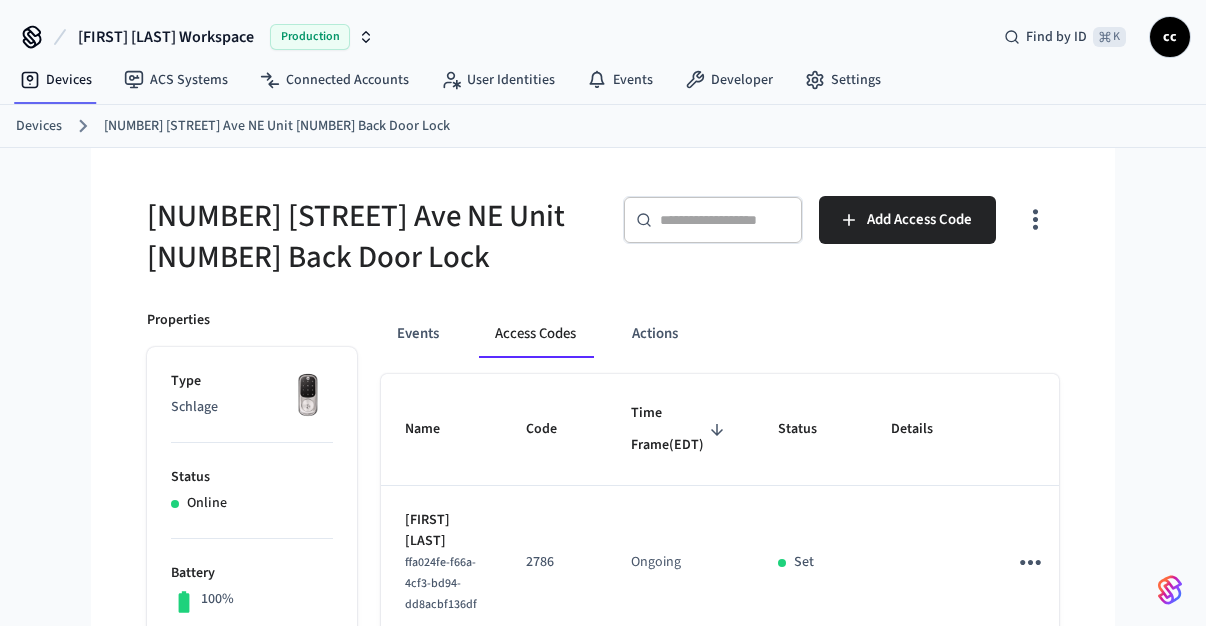 click on "Time Frame  (EDT)" at bounding box center [680, 429] 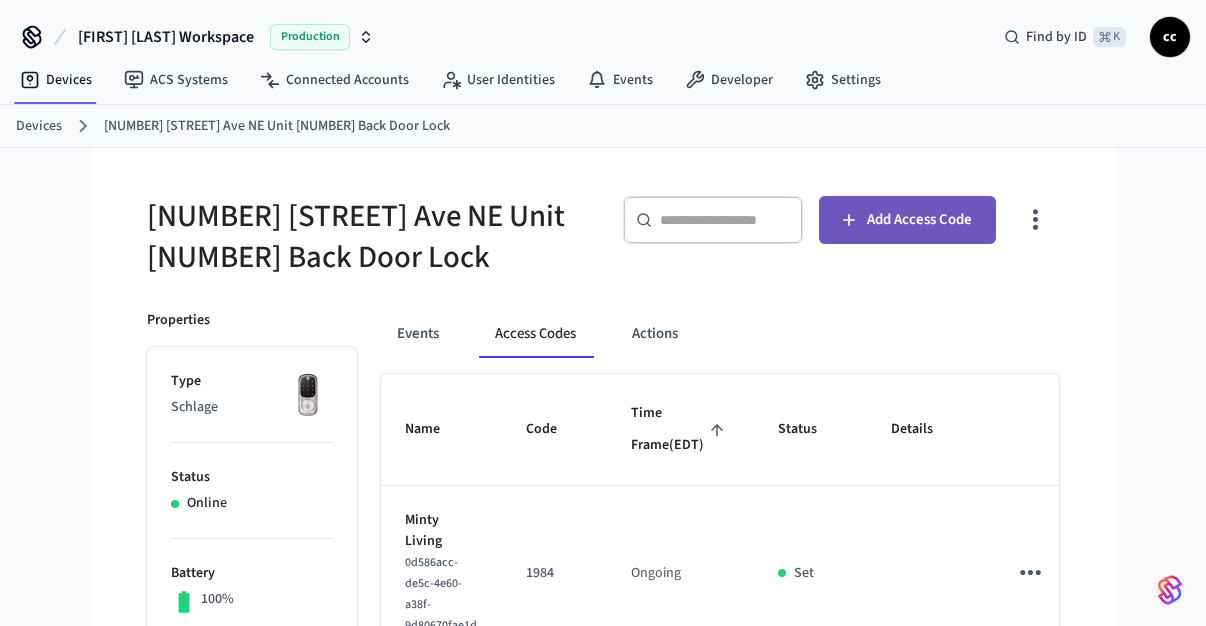 click on "Add Access Code" at bounding box center (907, 220) 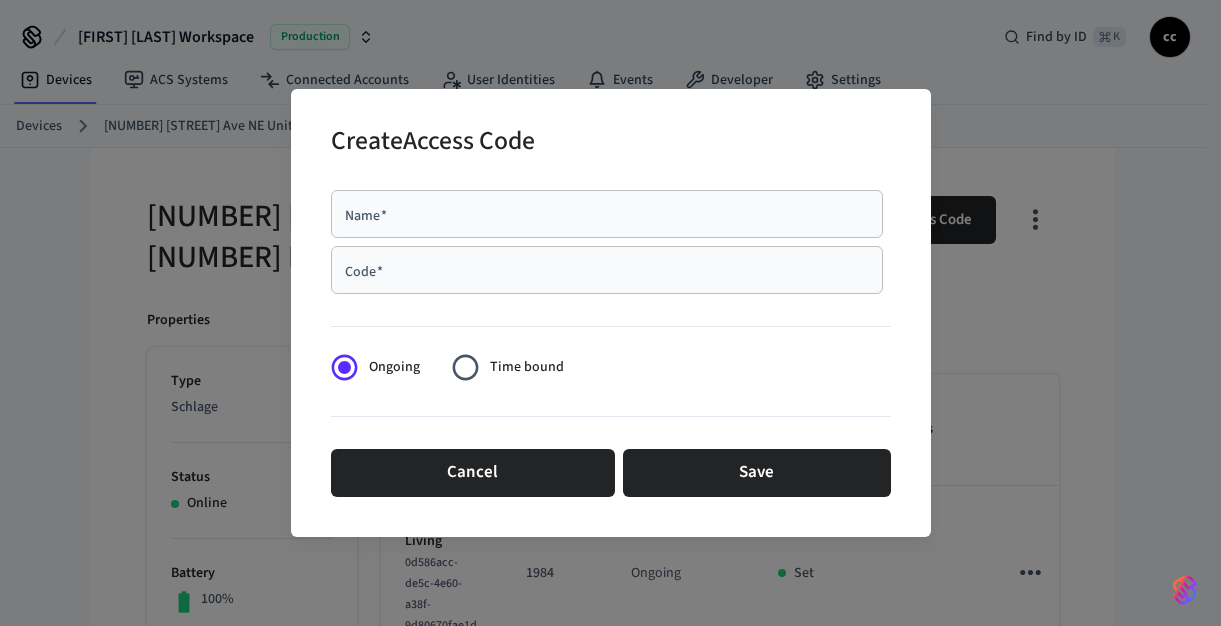 click on "Name   *" at bounding box center [607, 214] 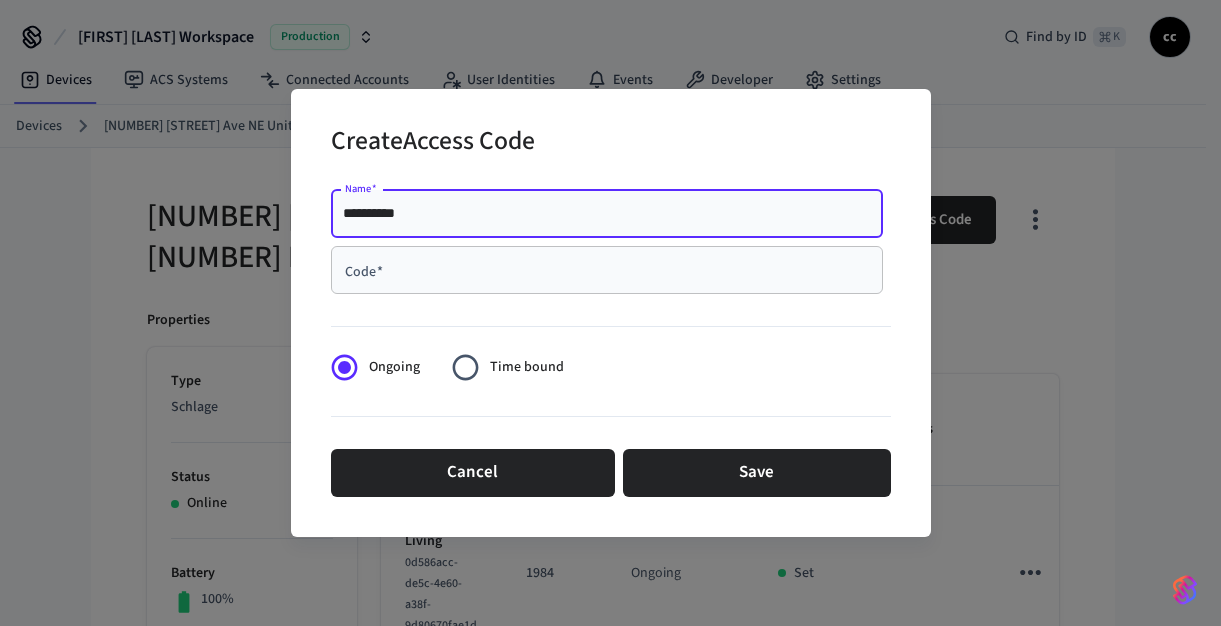 type on "**********" 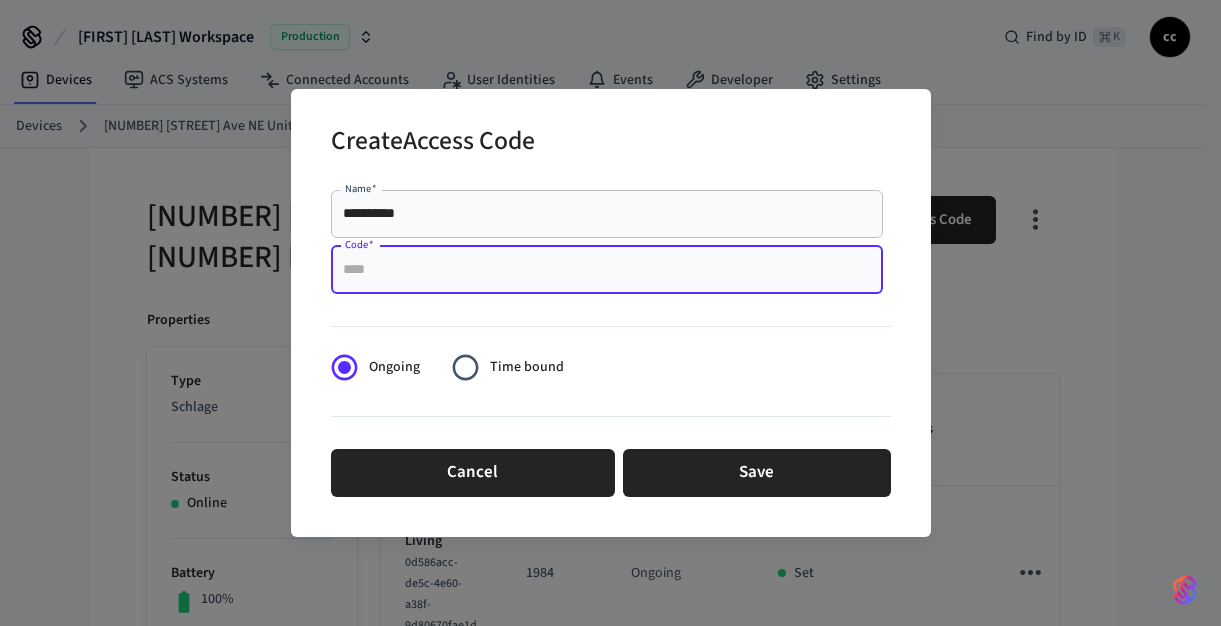 click on "Code   *" at bounding box center (607, 270) 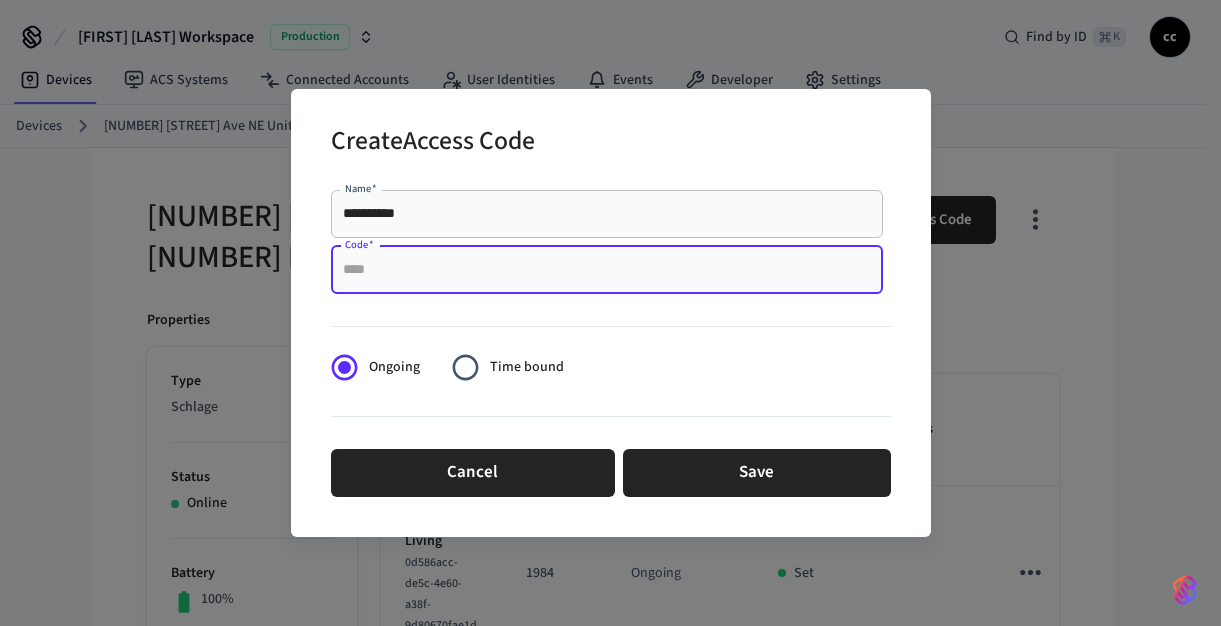 paste on "****" 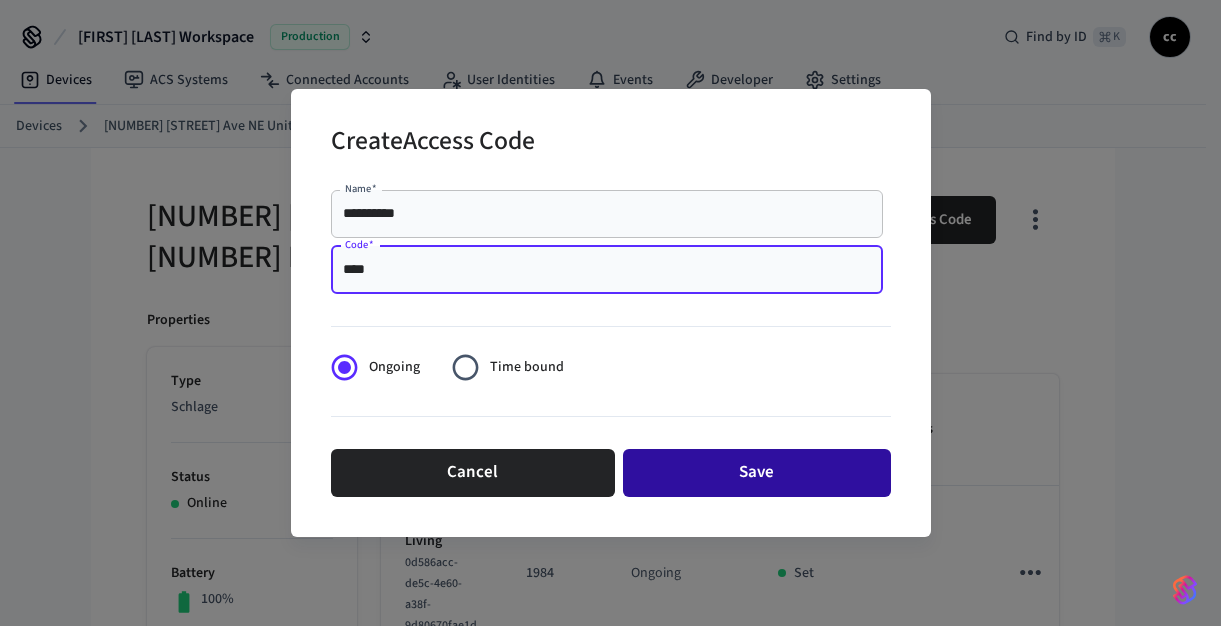 type on "****" 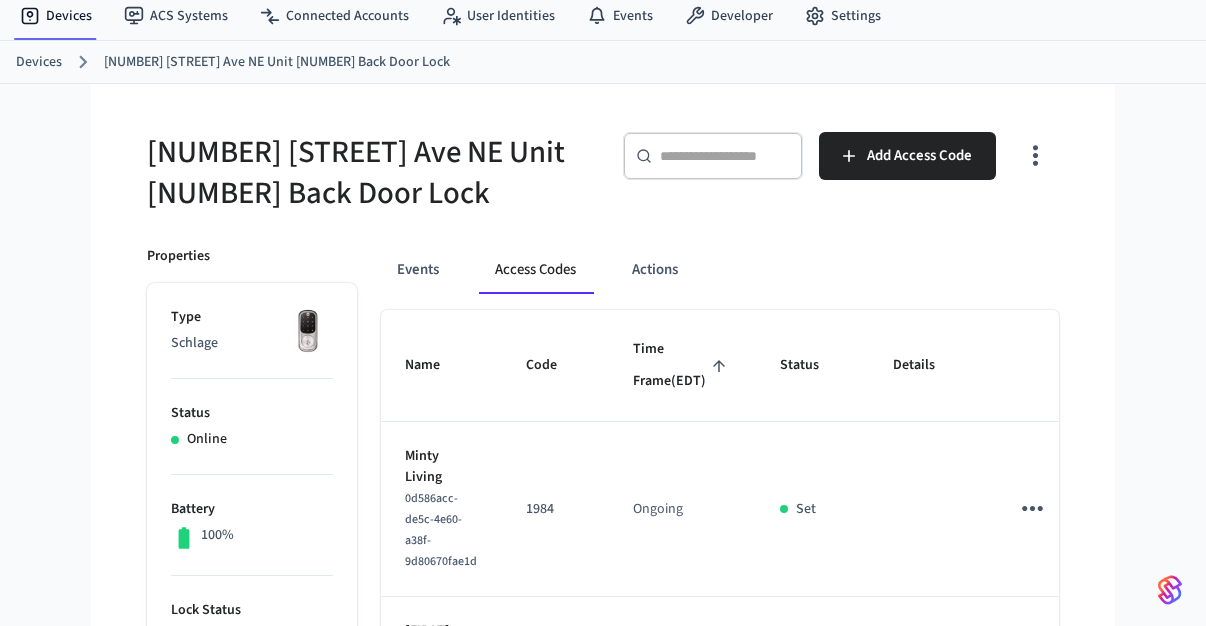 scroll, scrollTop: 153, scrollLeft: 0, axis: vertical 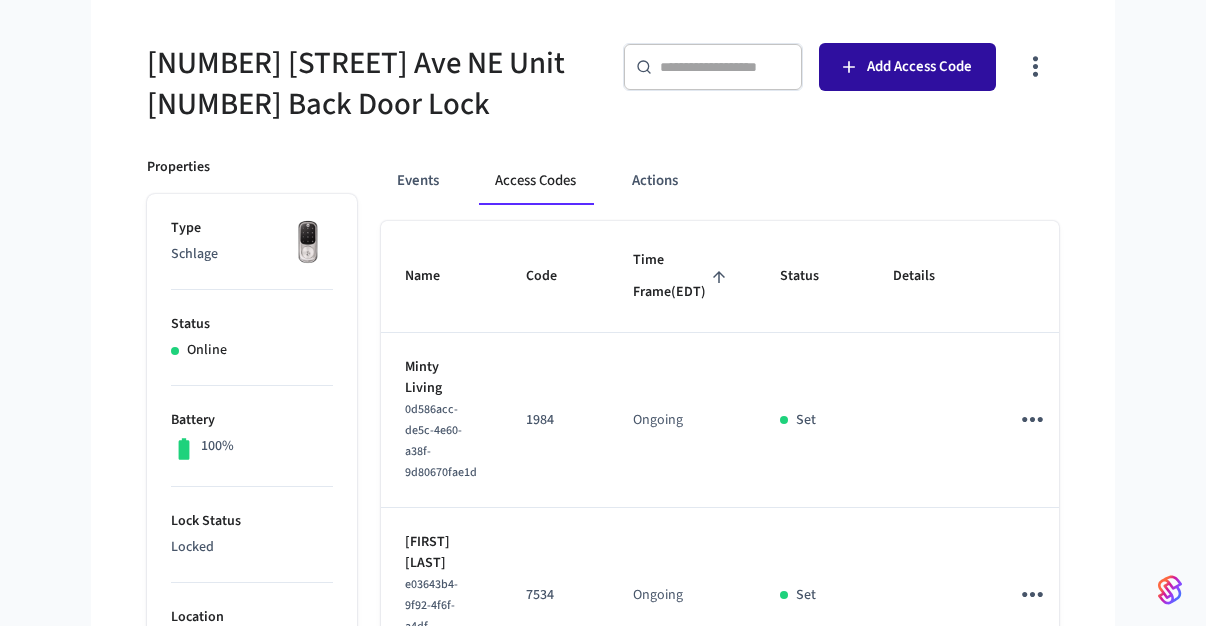 click 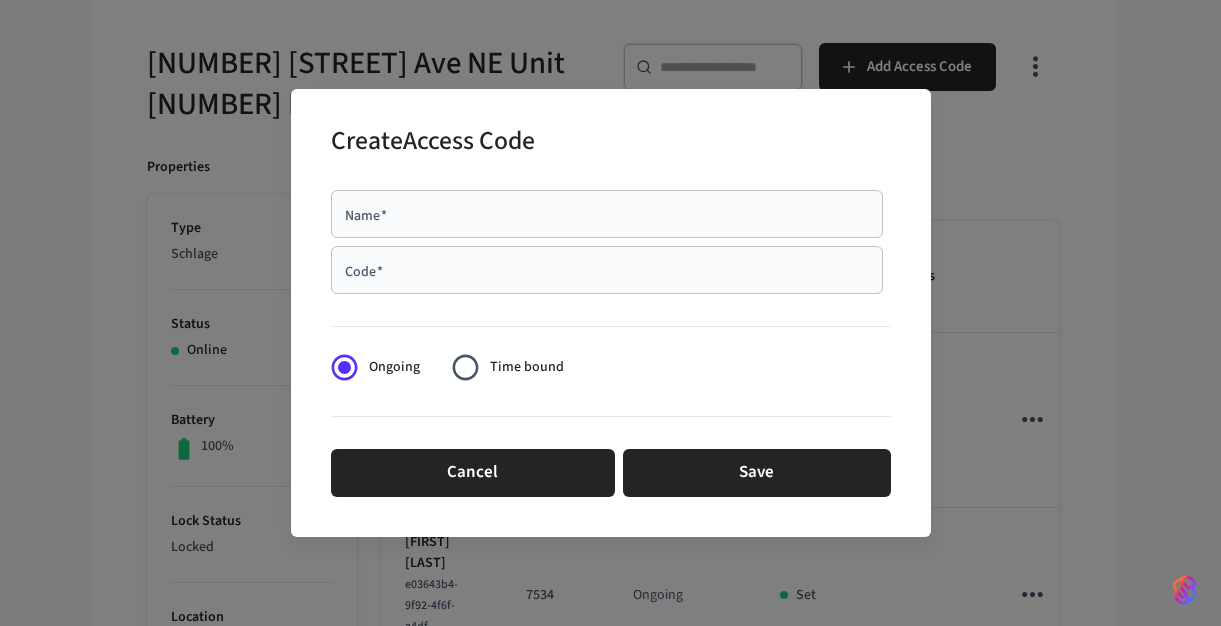 click on "Name   *" at bounding box center [607, 214] 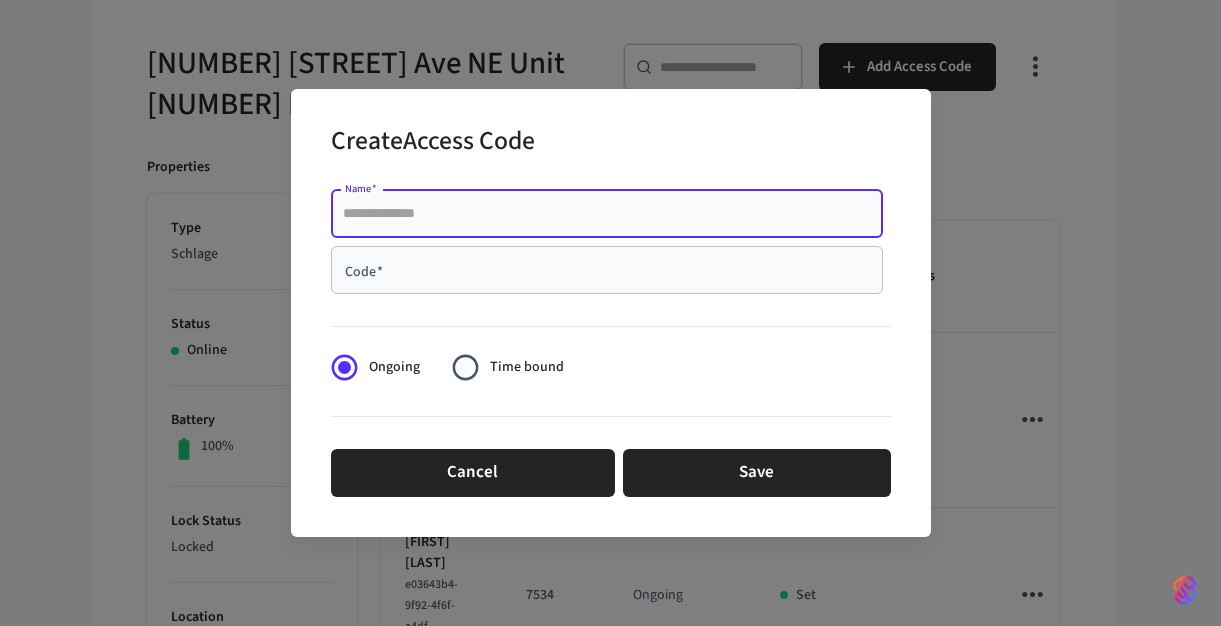 paste on "**********" 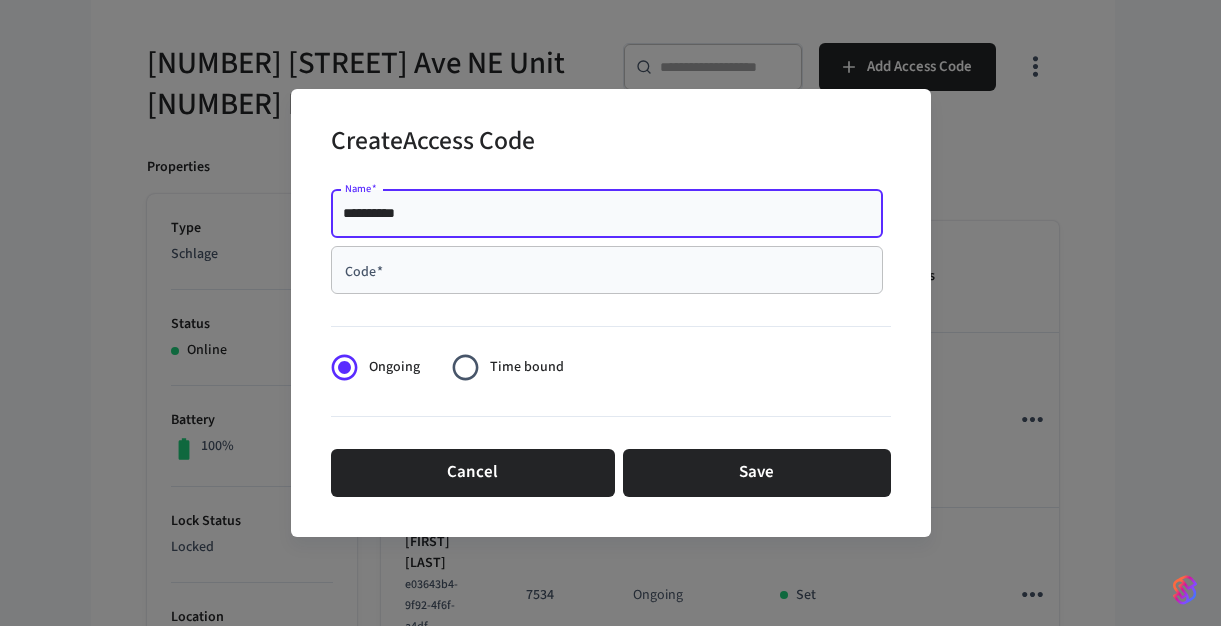 type on "**********" 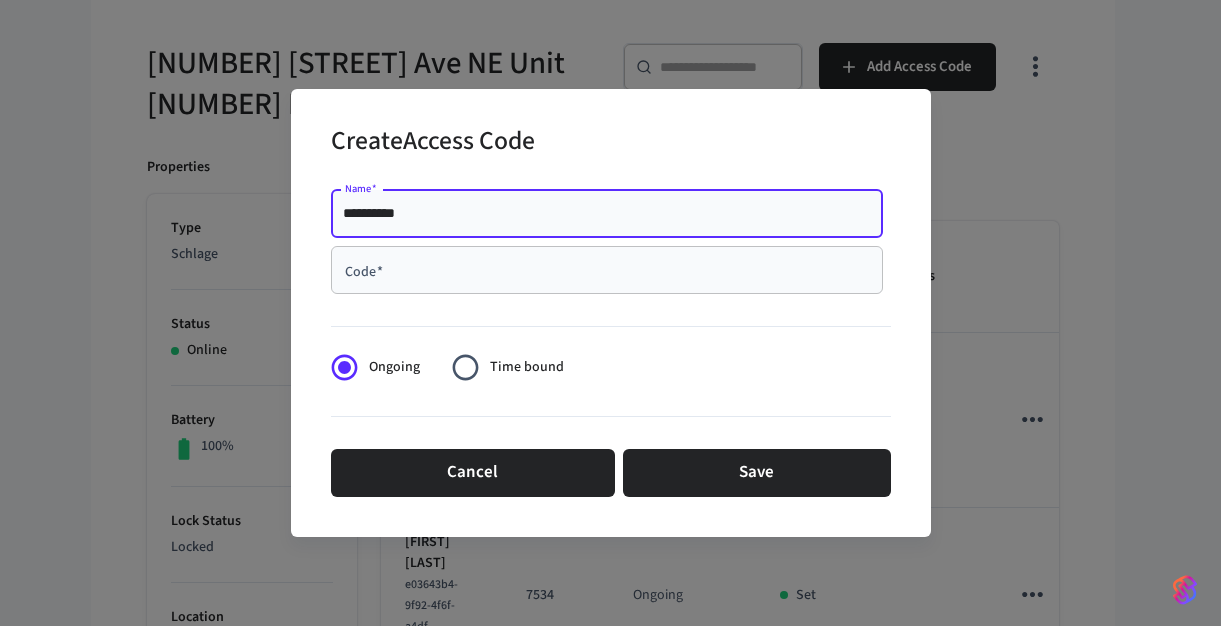 click on "Code   *" at bounding box center [607, 270] 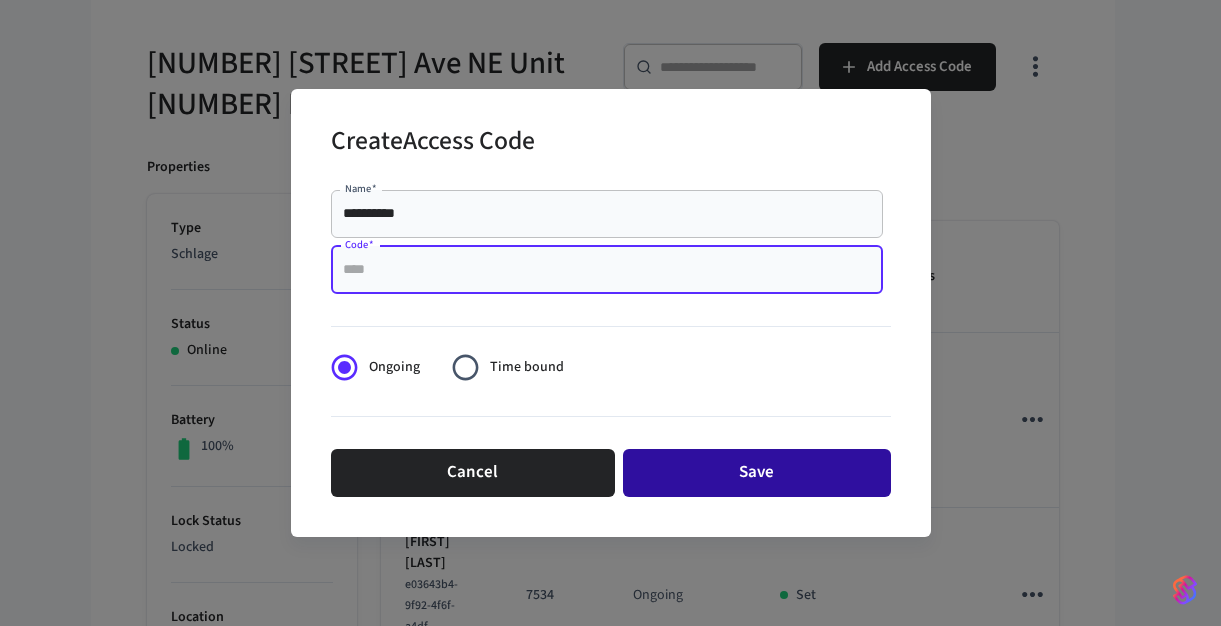 paste on "****" 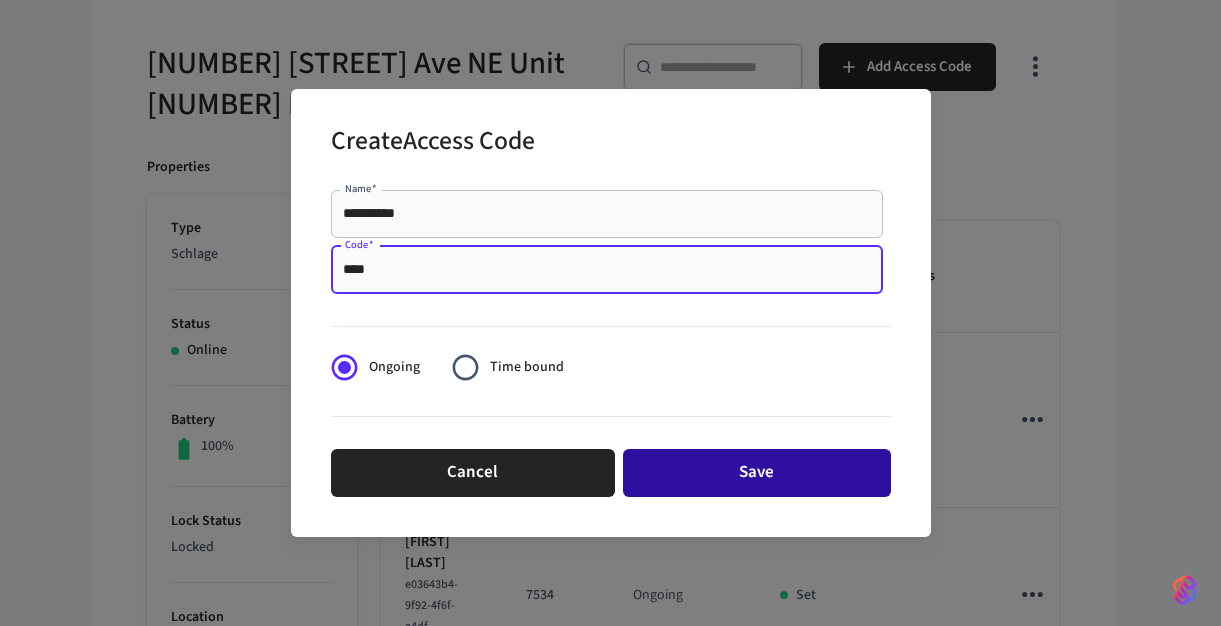 type on "****" 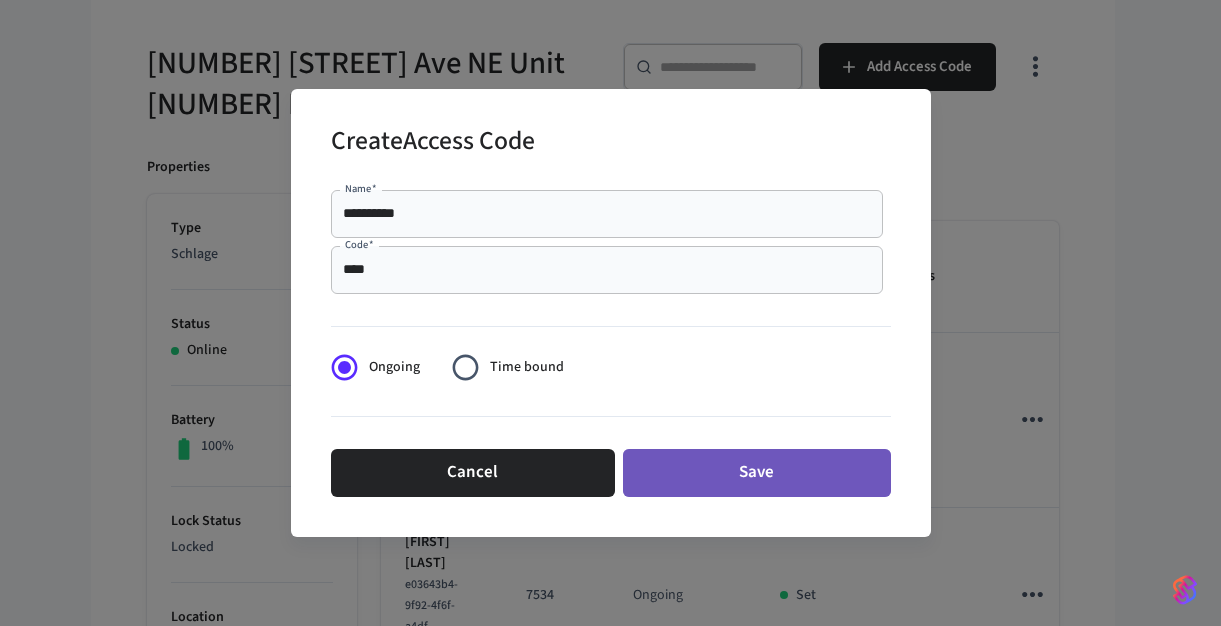 click on "Save" at bounding box center (757, 473) 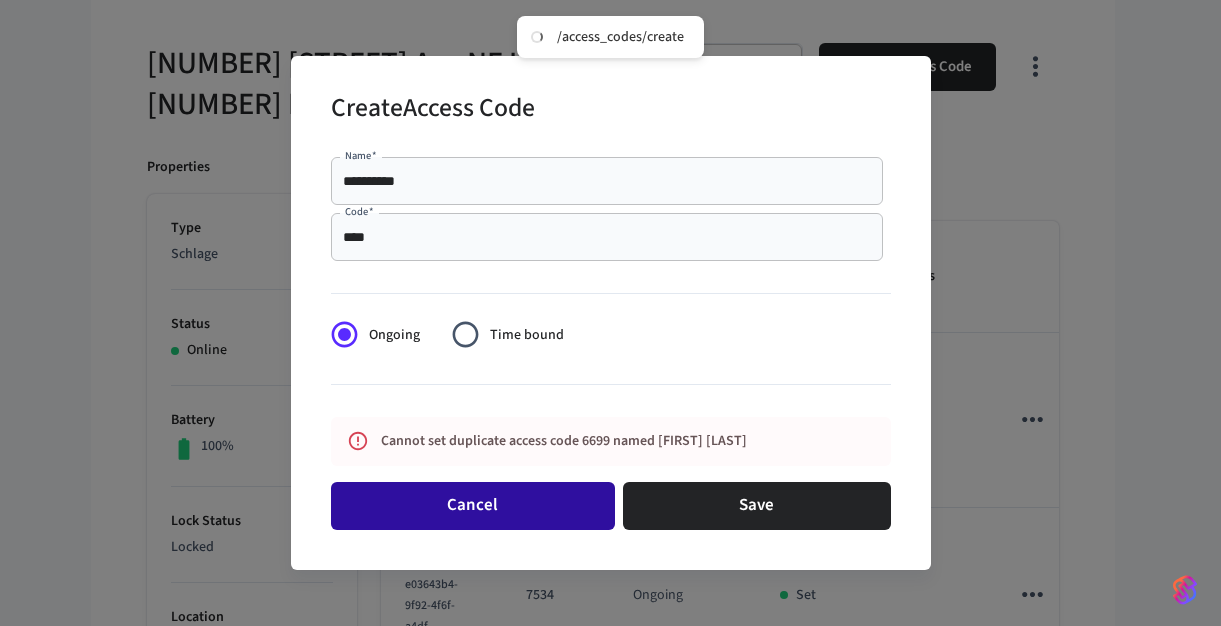 click on "Cancel" at bounding box center [473, 506] 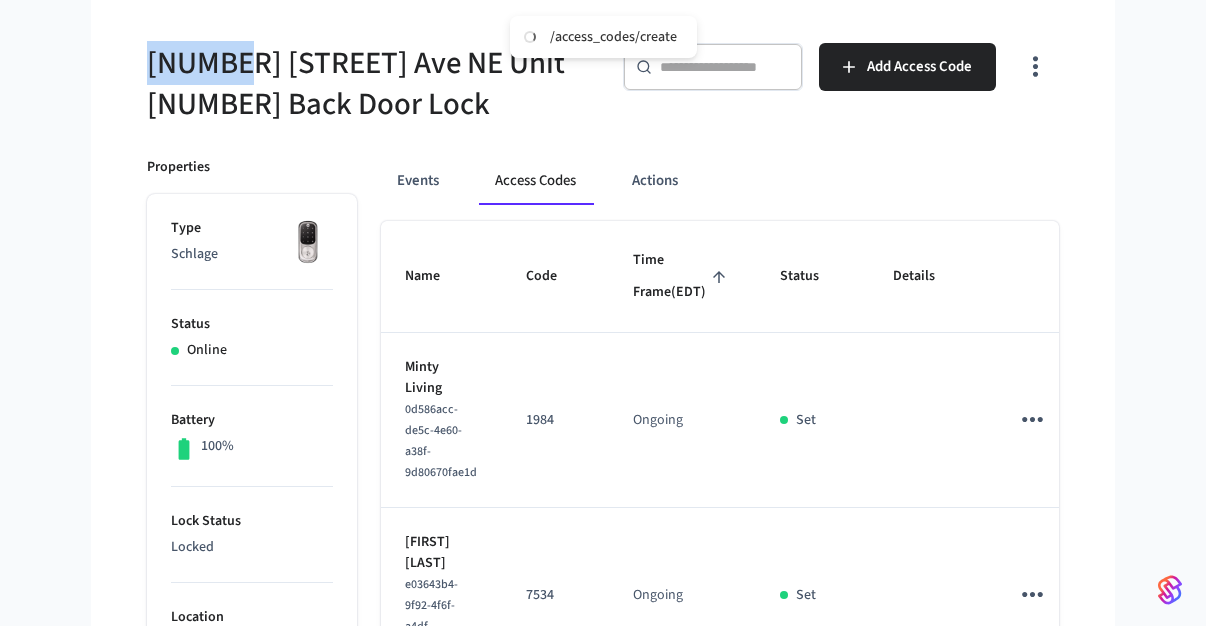 drag, startPoint x: 234, startPoint y: 63, endPoint x: 132, endPoint y: 55, distance: 102.31325 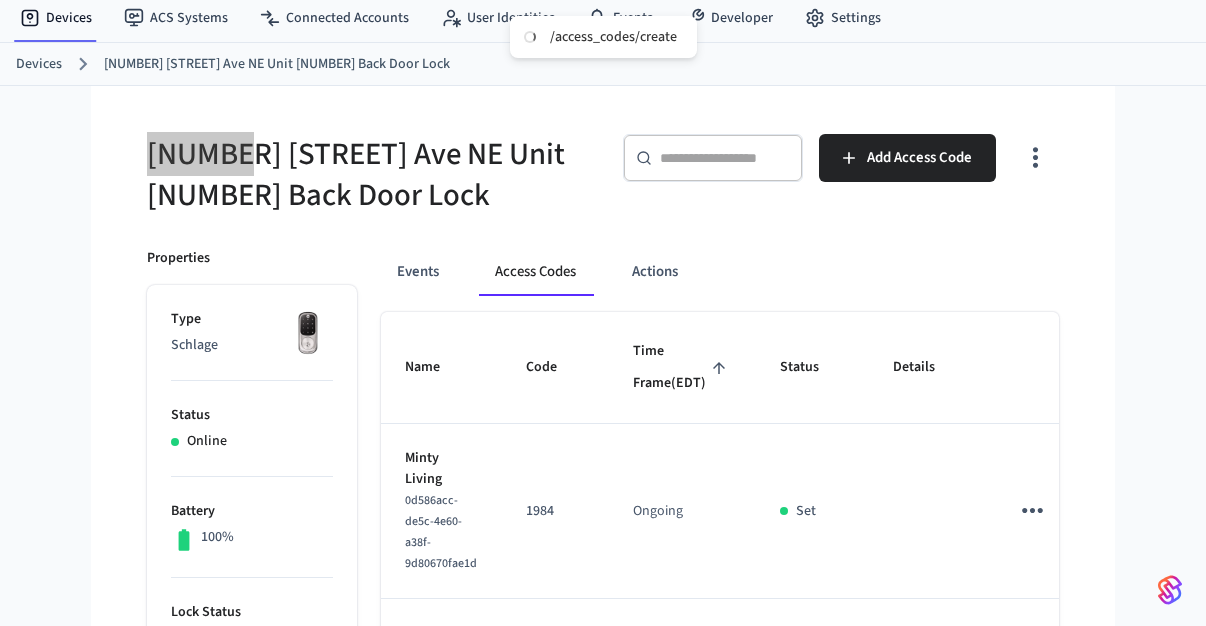 scroll, scrollTop: 0, scrollLeft: 0, axis: both 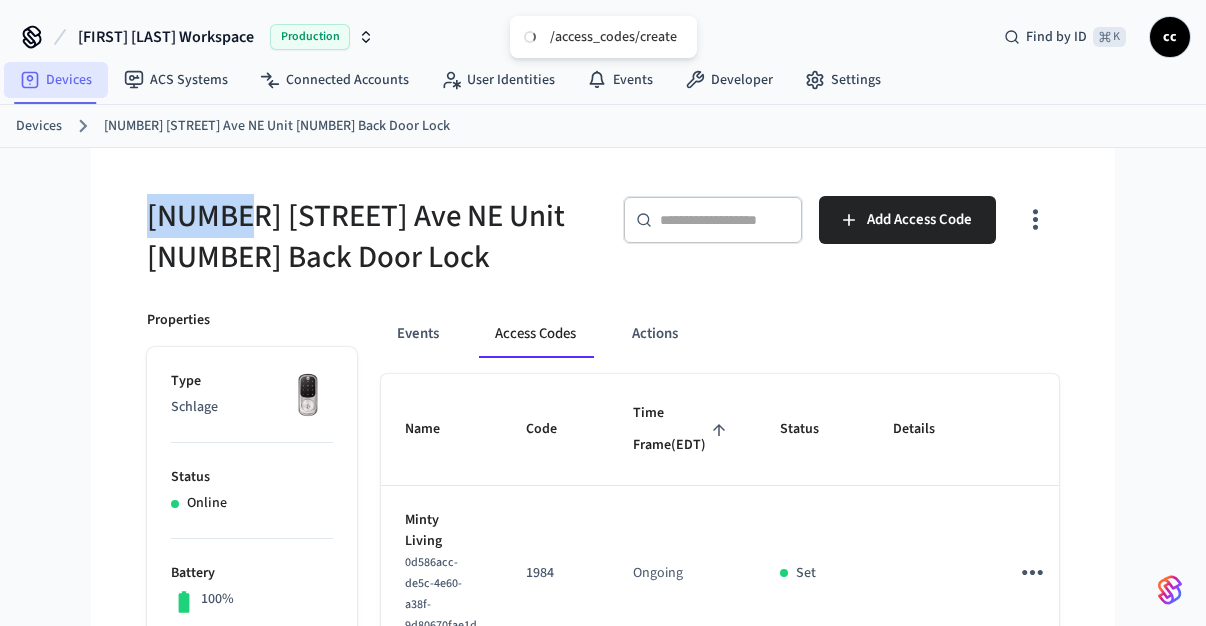 click on "Devices" at bounding box center (56, 80) 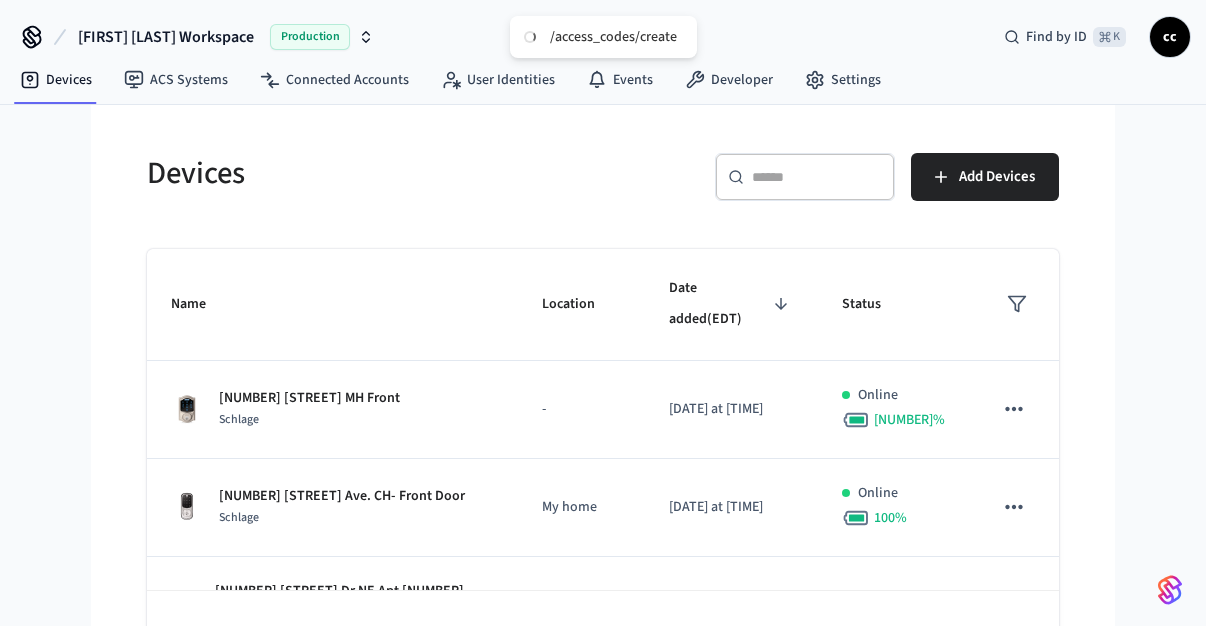 click at bounding box center [817, 177] 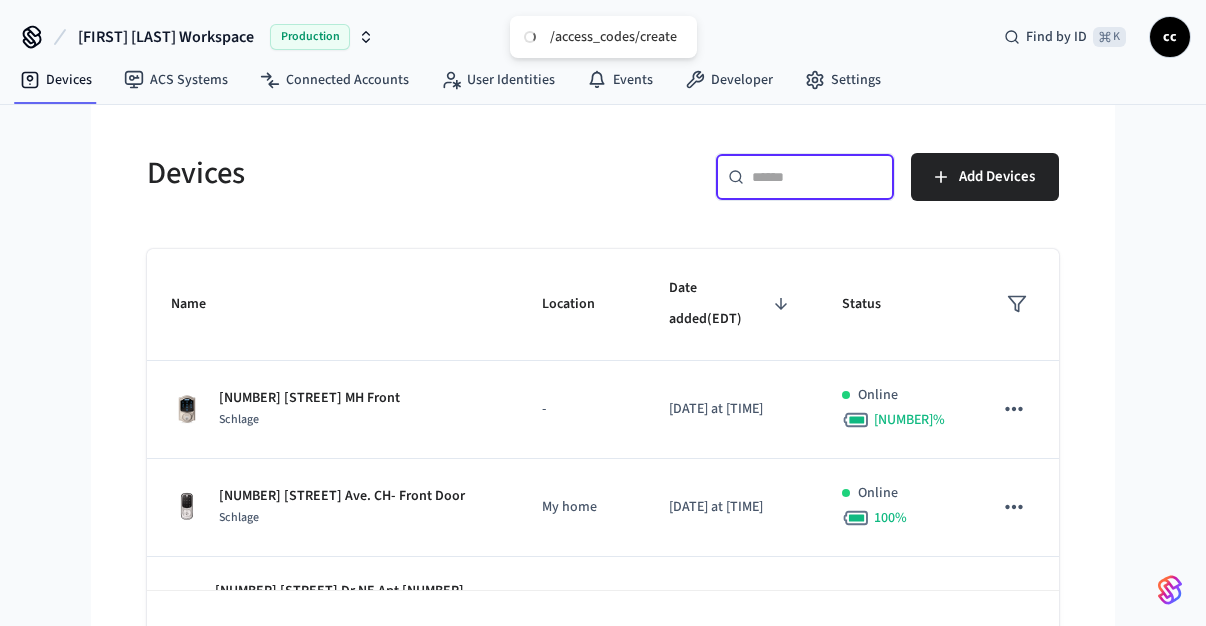 paste on "**********" 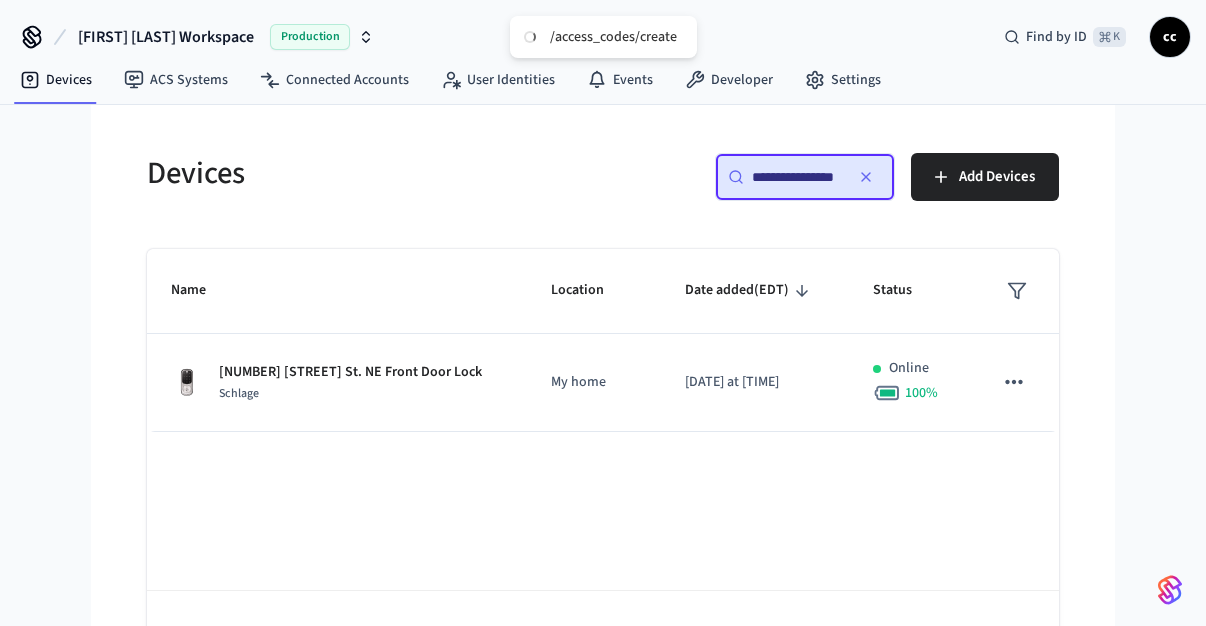 scroll, scrollTop: 0, scrollLeft: 0, axis: both 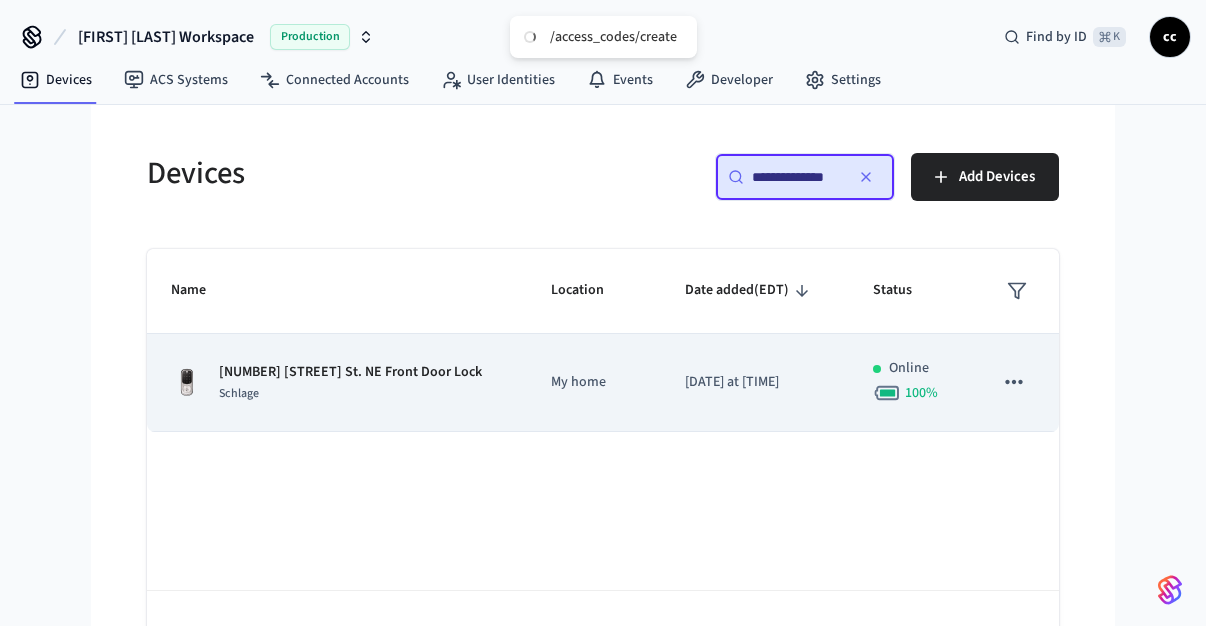 type on "**********" 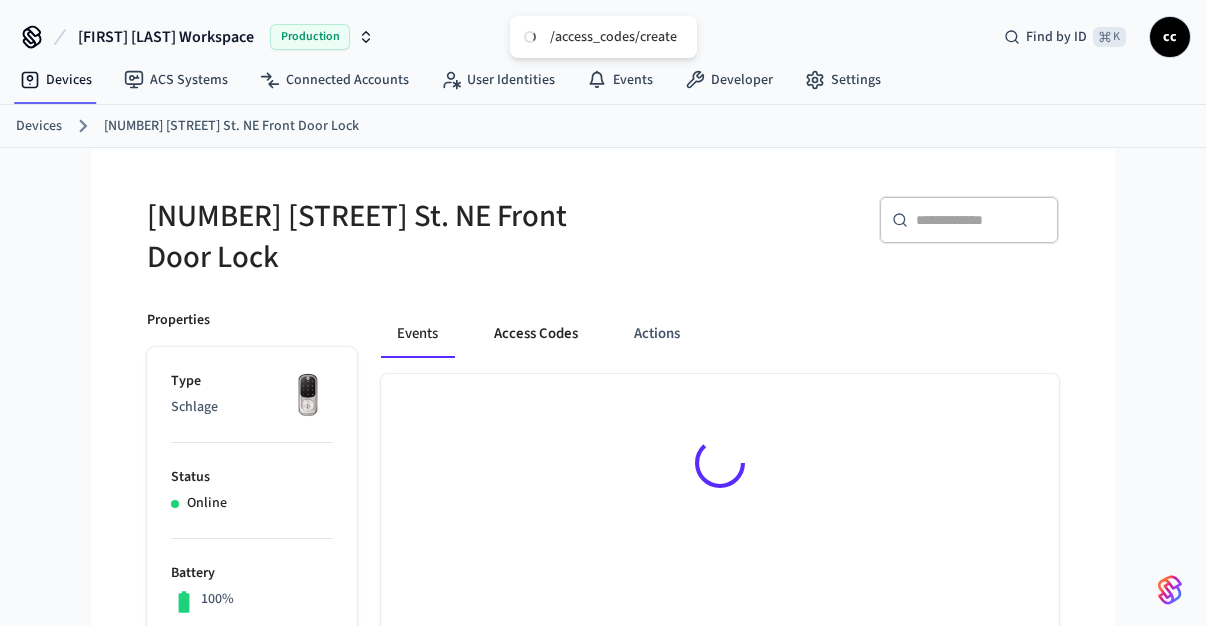 click on "Access Codes" at bounding box center [536, 334] 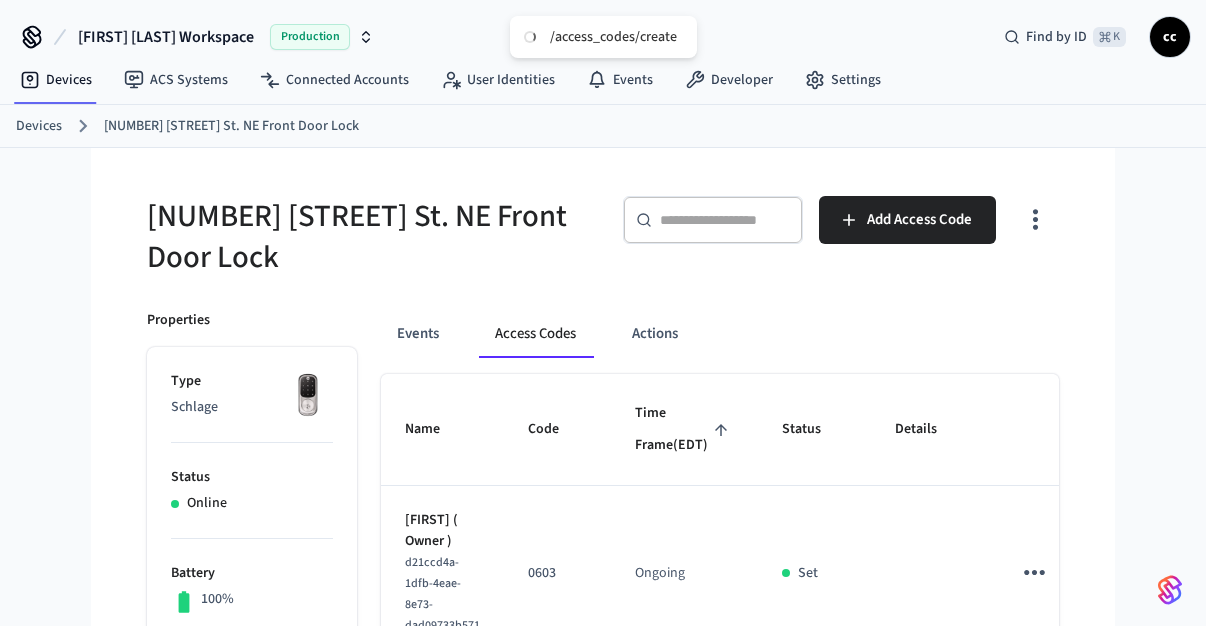 click on "Time Frame  (EDT)" at bounding box center [684, 429] 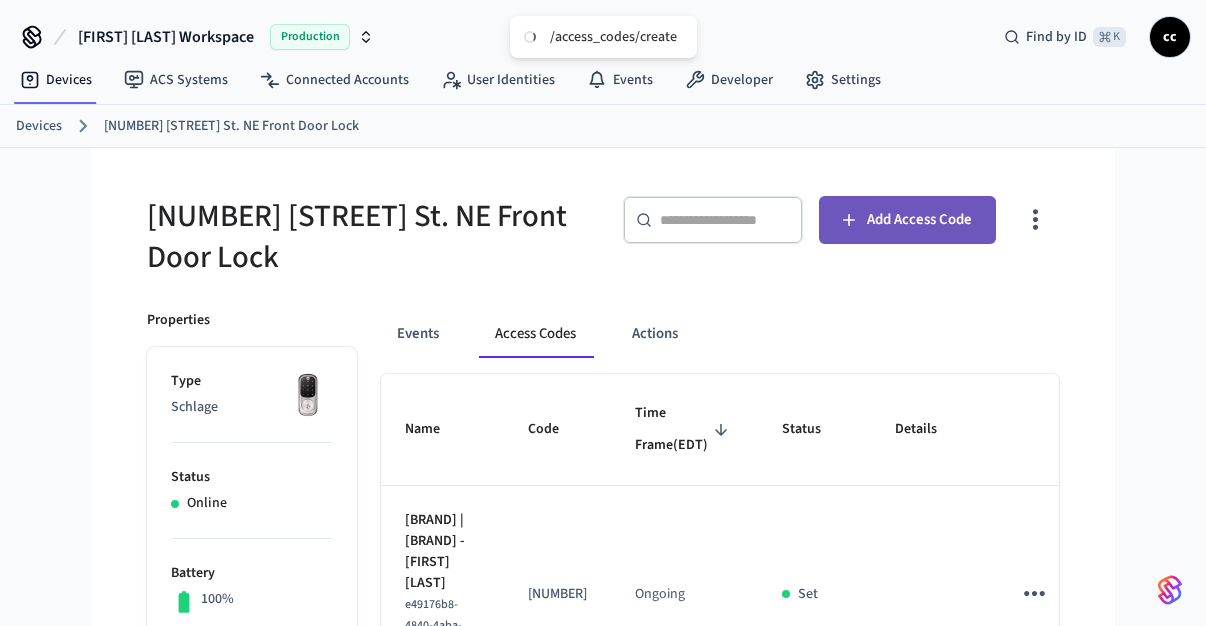 click on "Add Access Code" at bounding box center [907, 220] 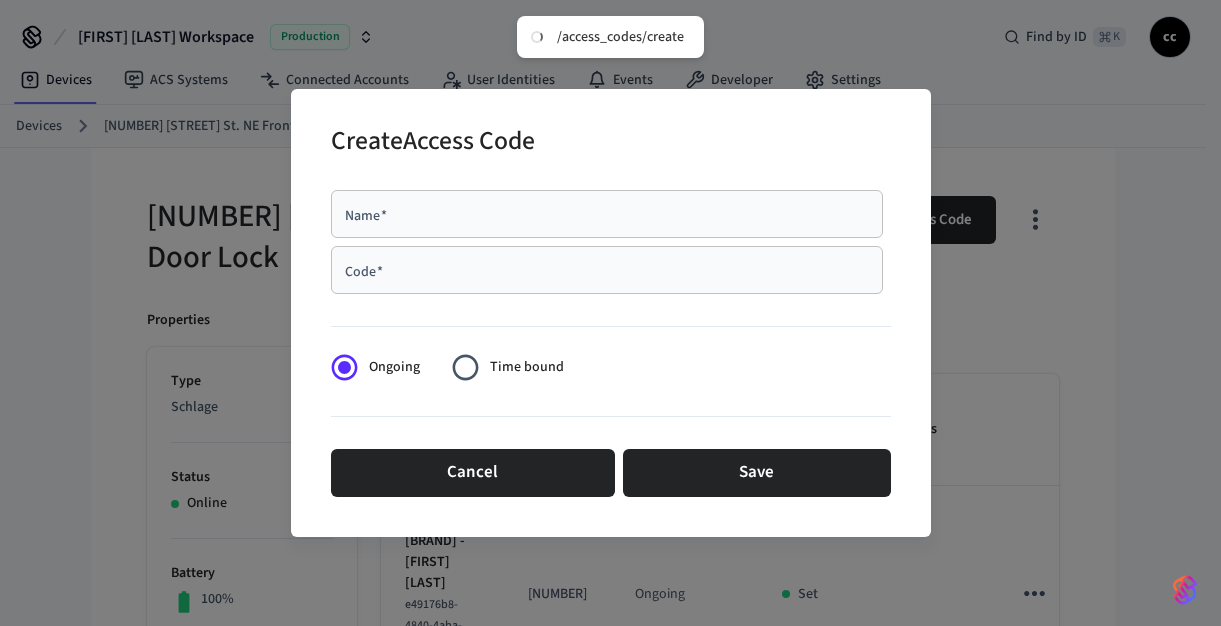 click on "Name   *" at bounding box center (607, 214) 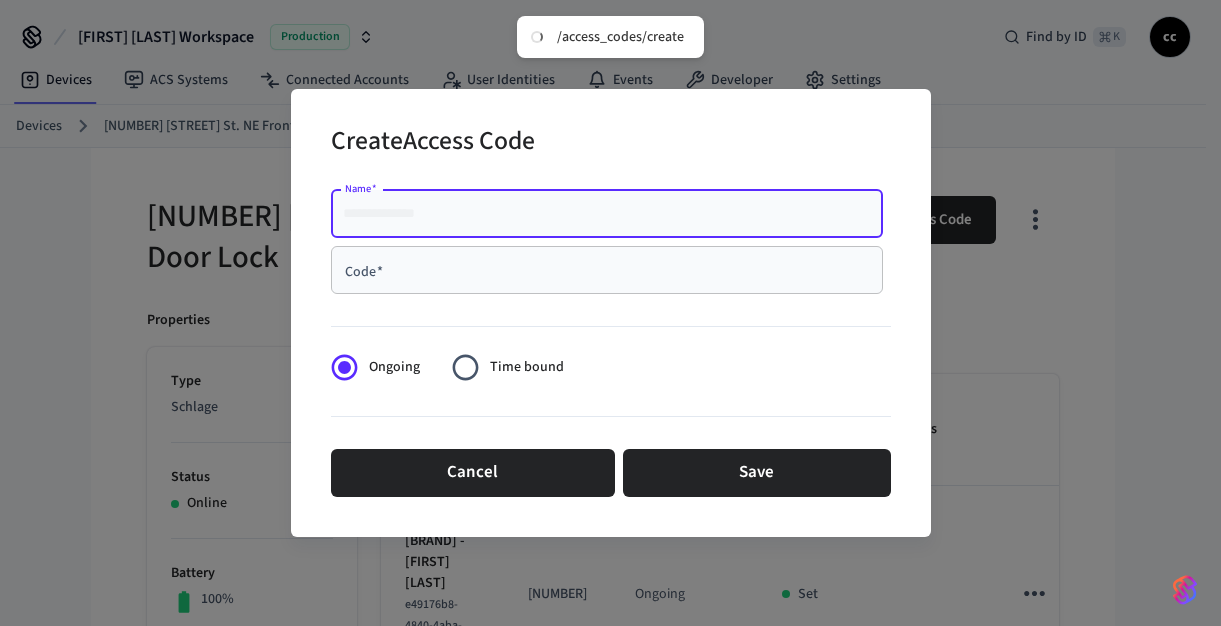 paste on "**********" 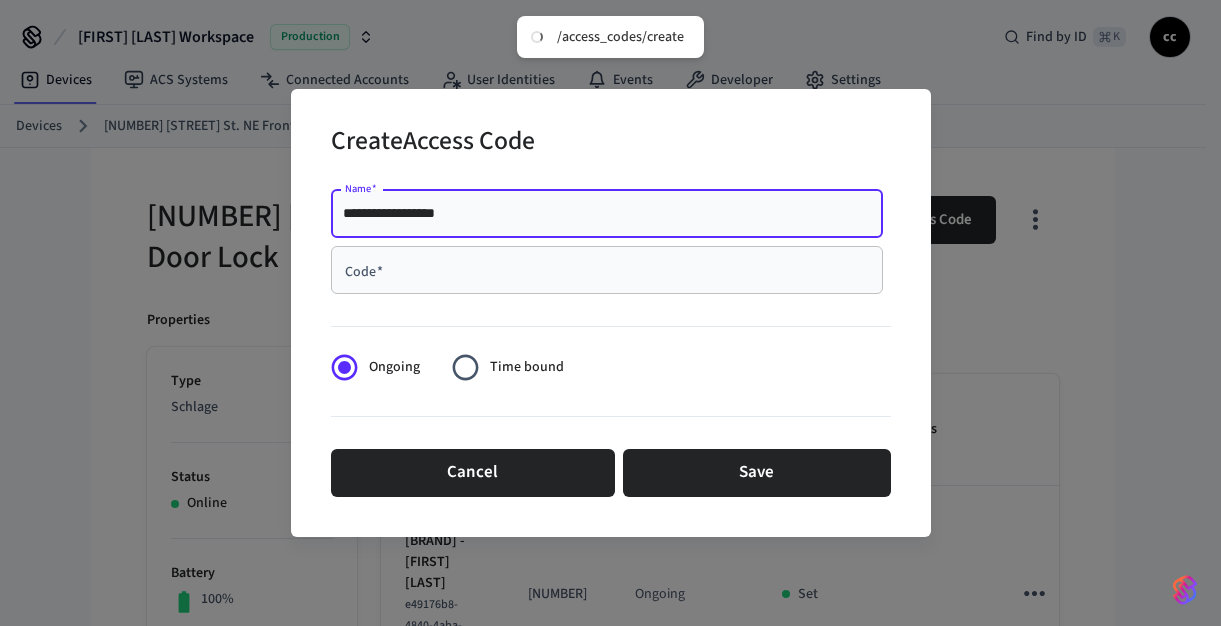 type on "**********" 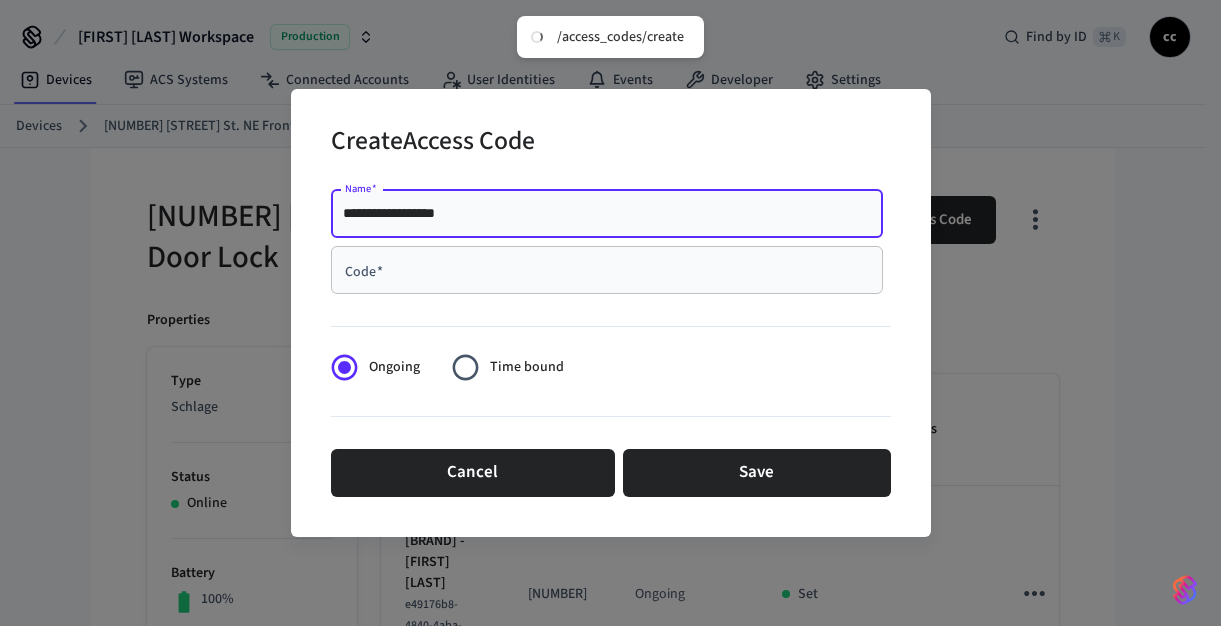 click on "Code   *" at bounding box center [607, 270] 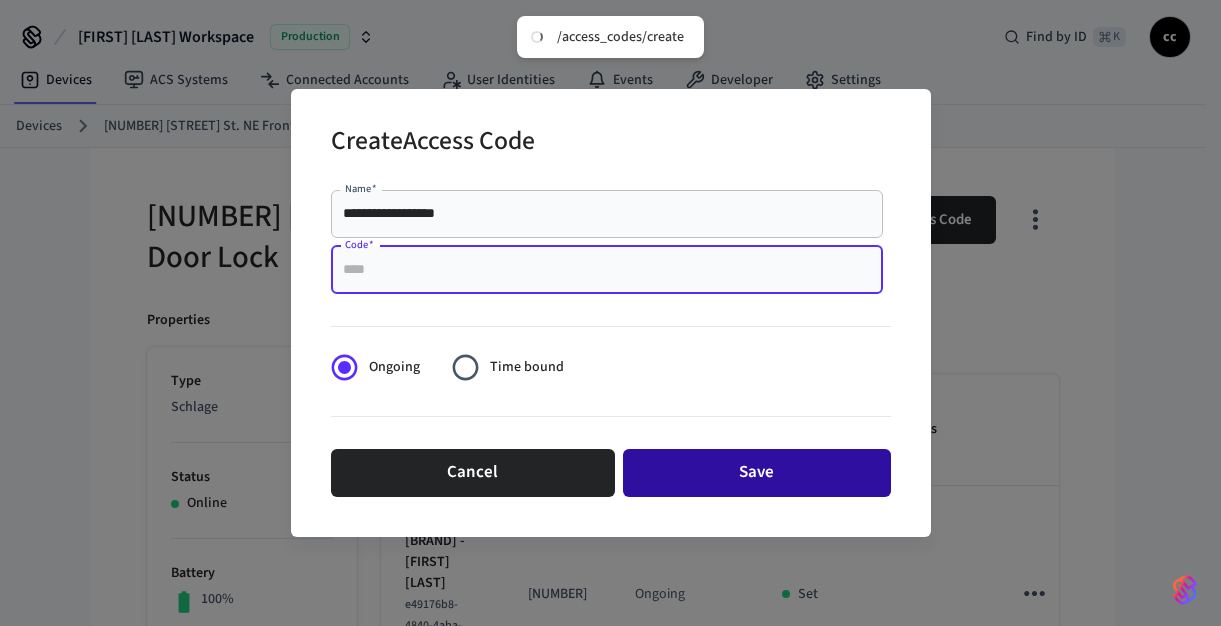 paste on "****" 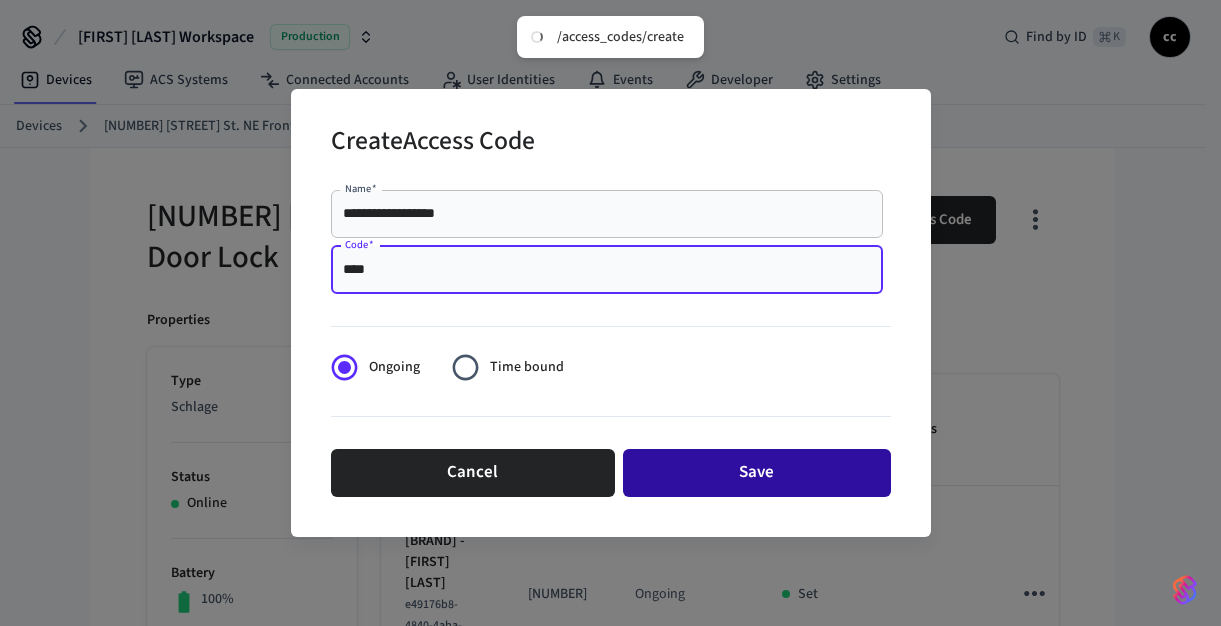 type on "****" 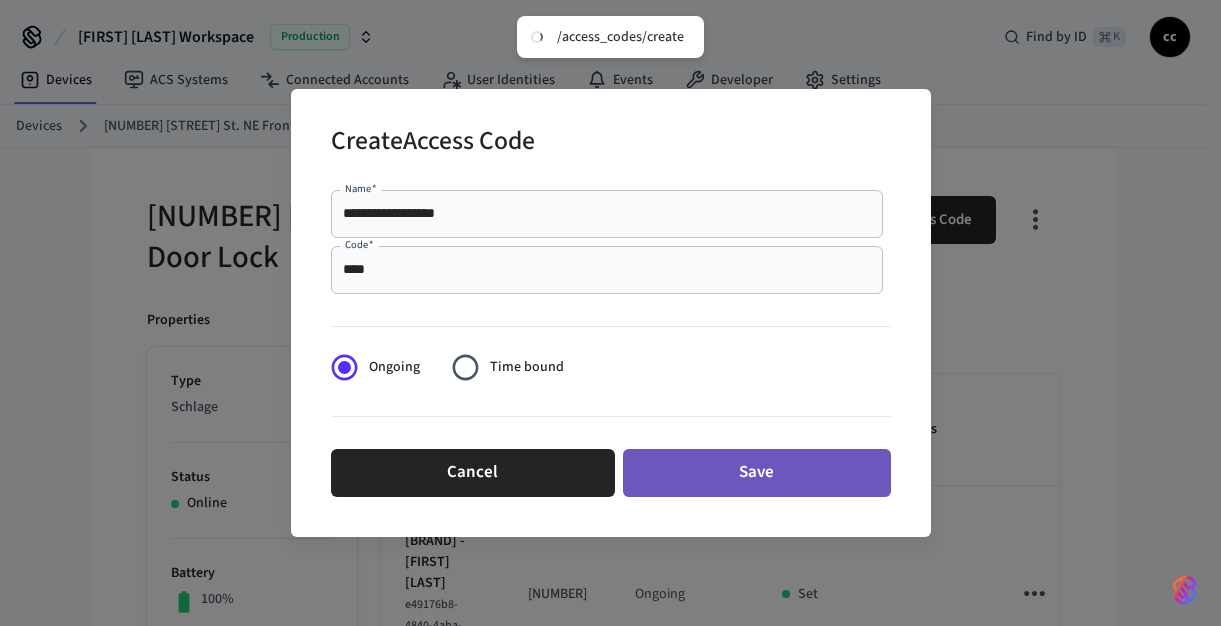 click on "Save" at bounding box center (757, 473) 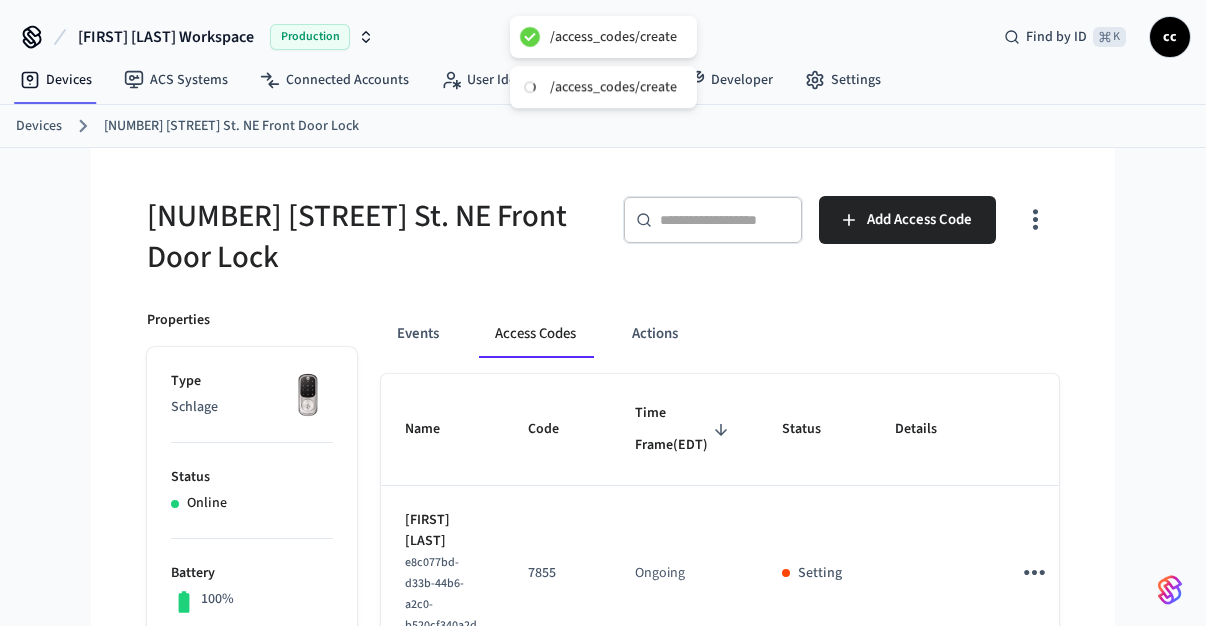 click on "[NUMBER] [STREET] St. NE Front Door Lock" at bounding box center [369, 237] 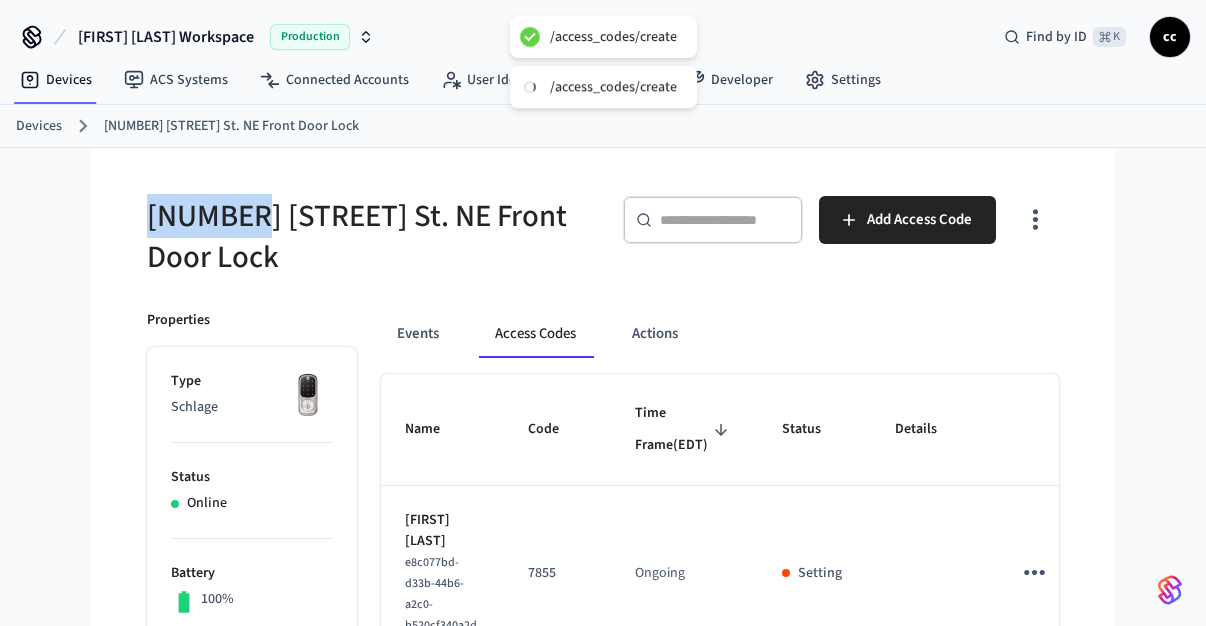 drag, startPoint x: 176, startPoint y: 211, endPoint x: 124, endPoint y: 202, distance: 52.773098 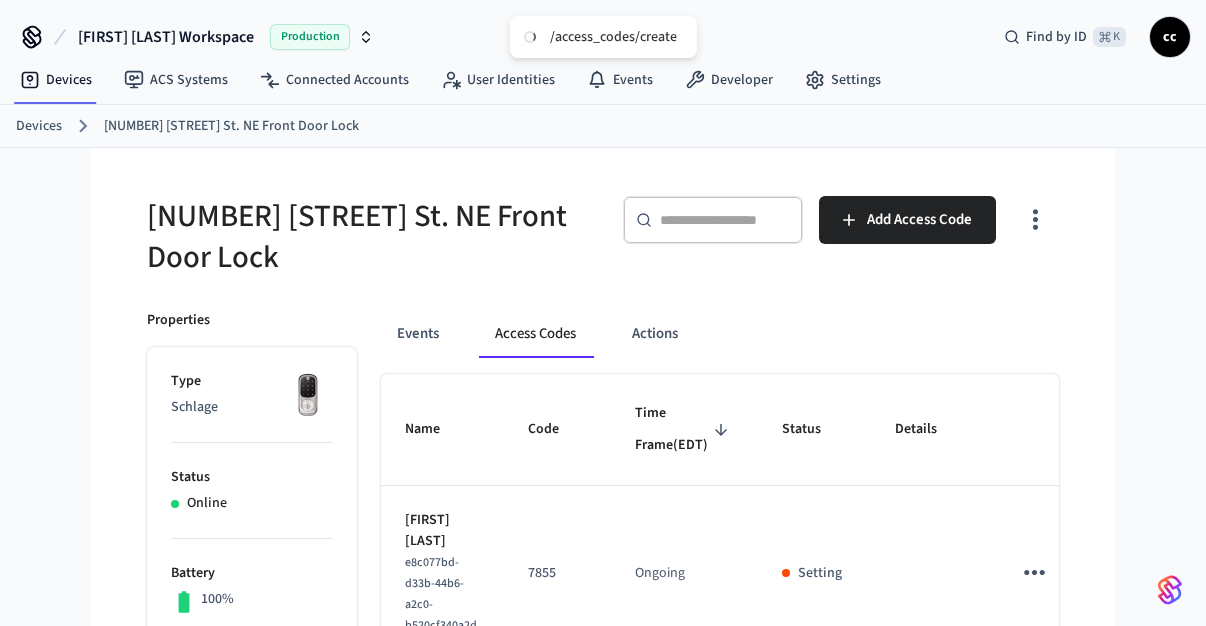 click on "Devices" at bounding box center [39, 126] 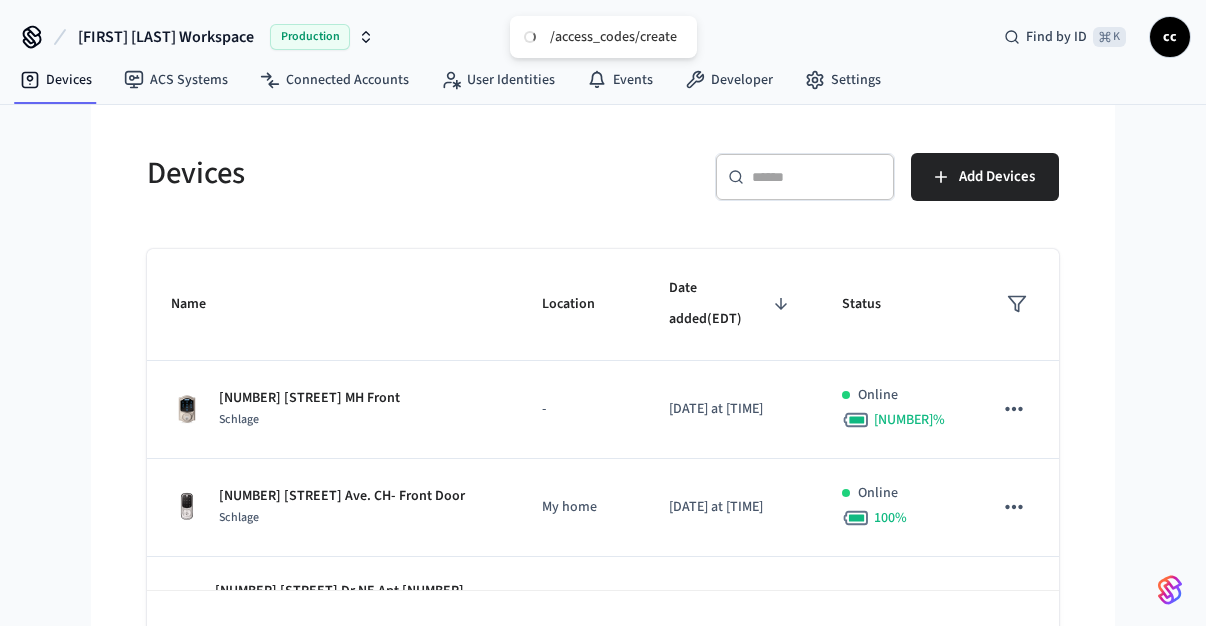 click on "​ ​" at bounding box center [805, 177] 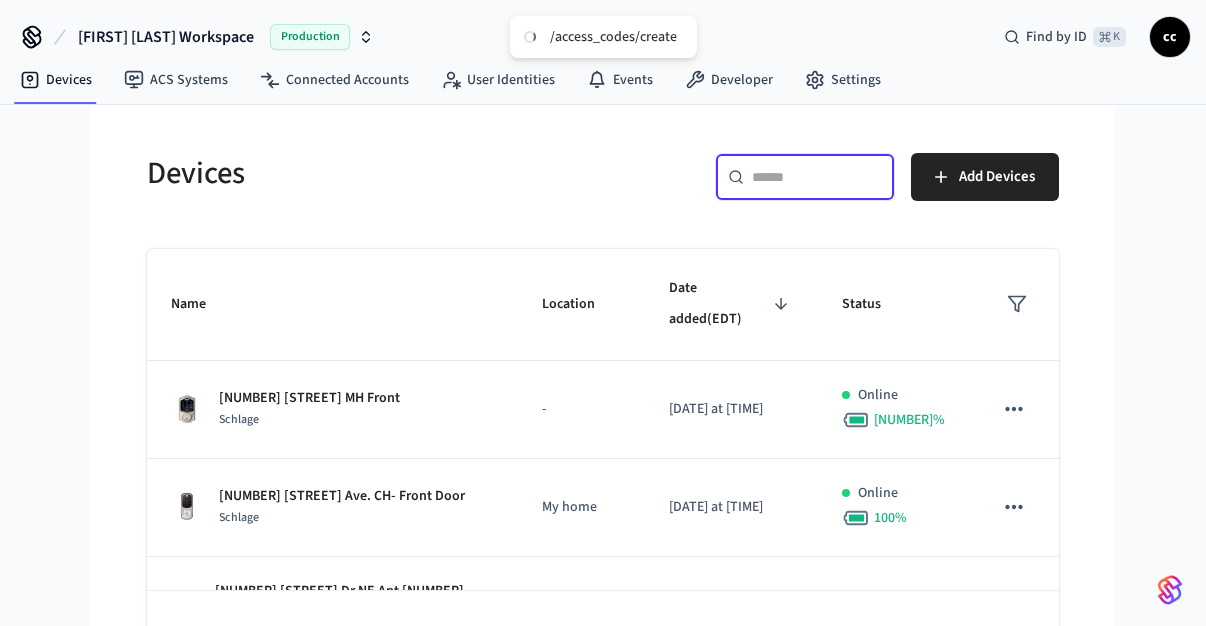 paste on "*******" 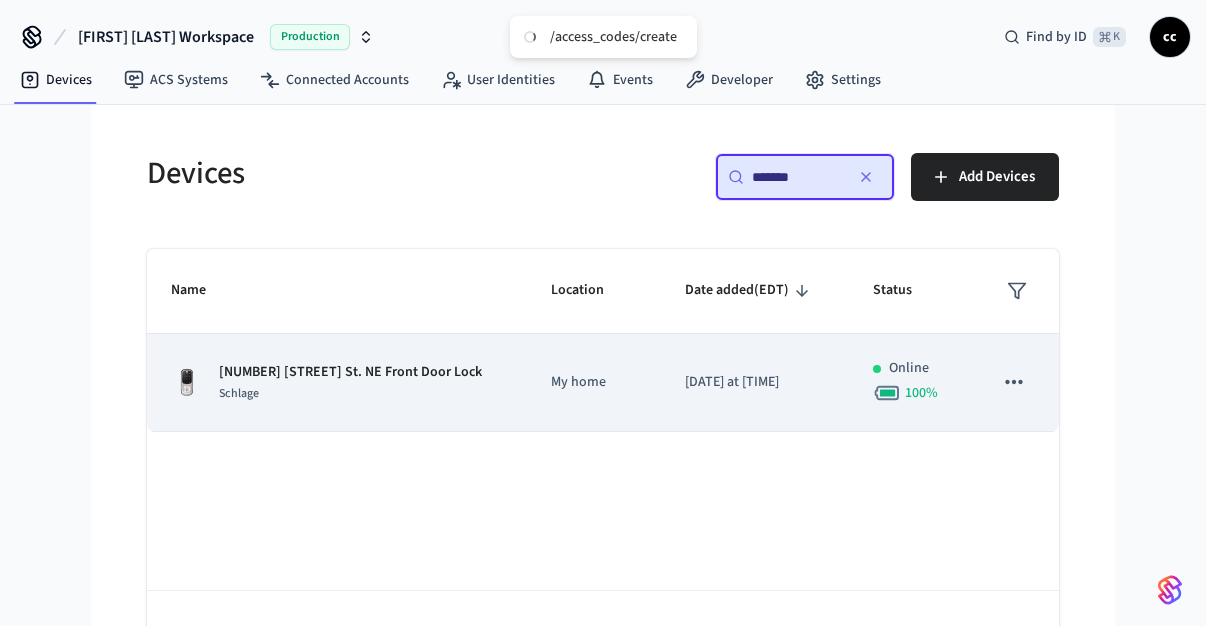 type on "*******" 